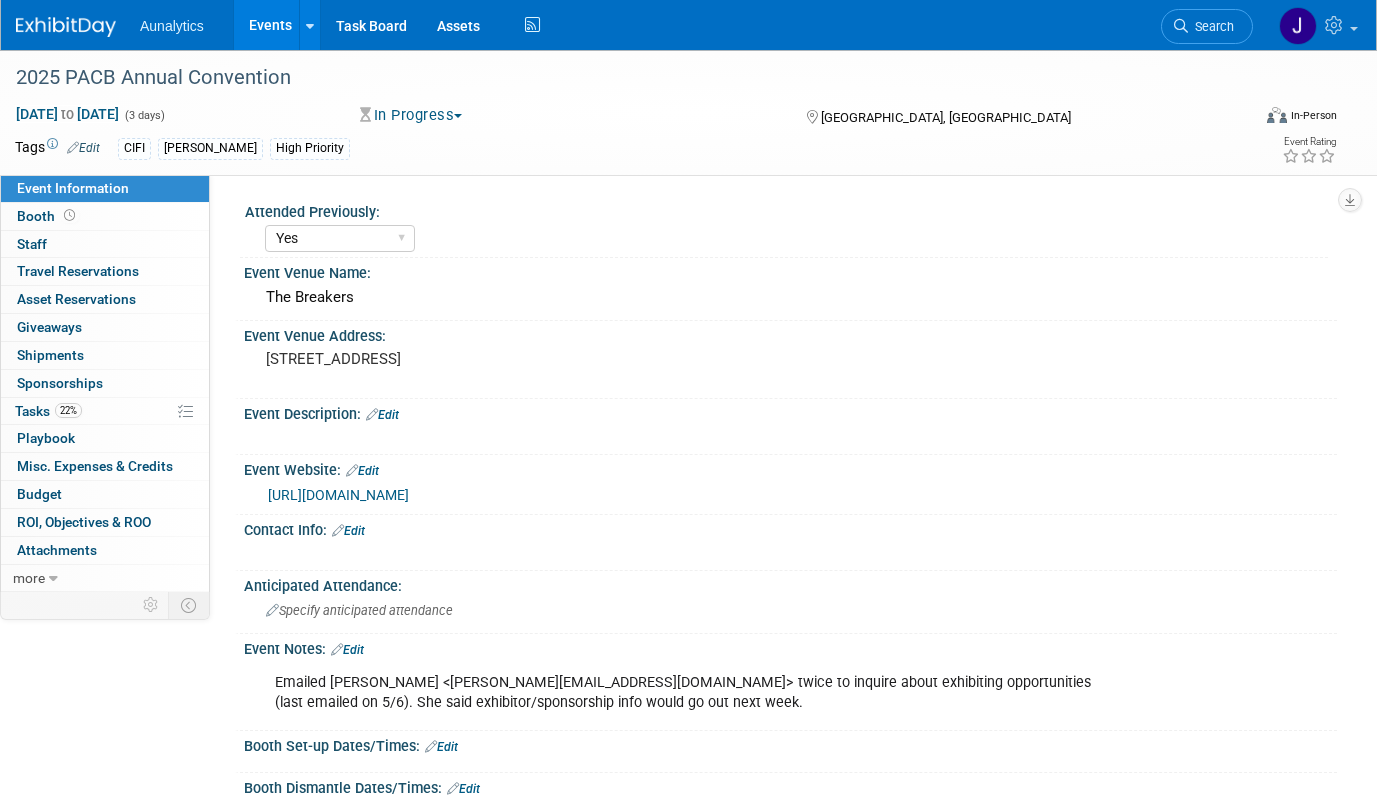 select on "Yes" 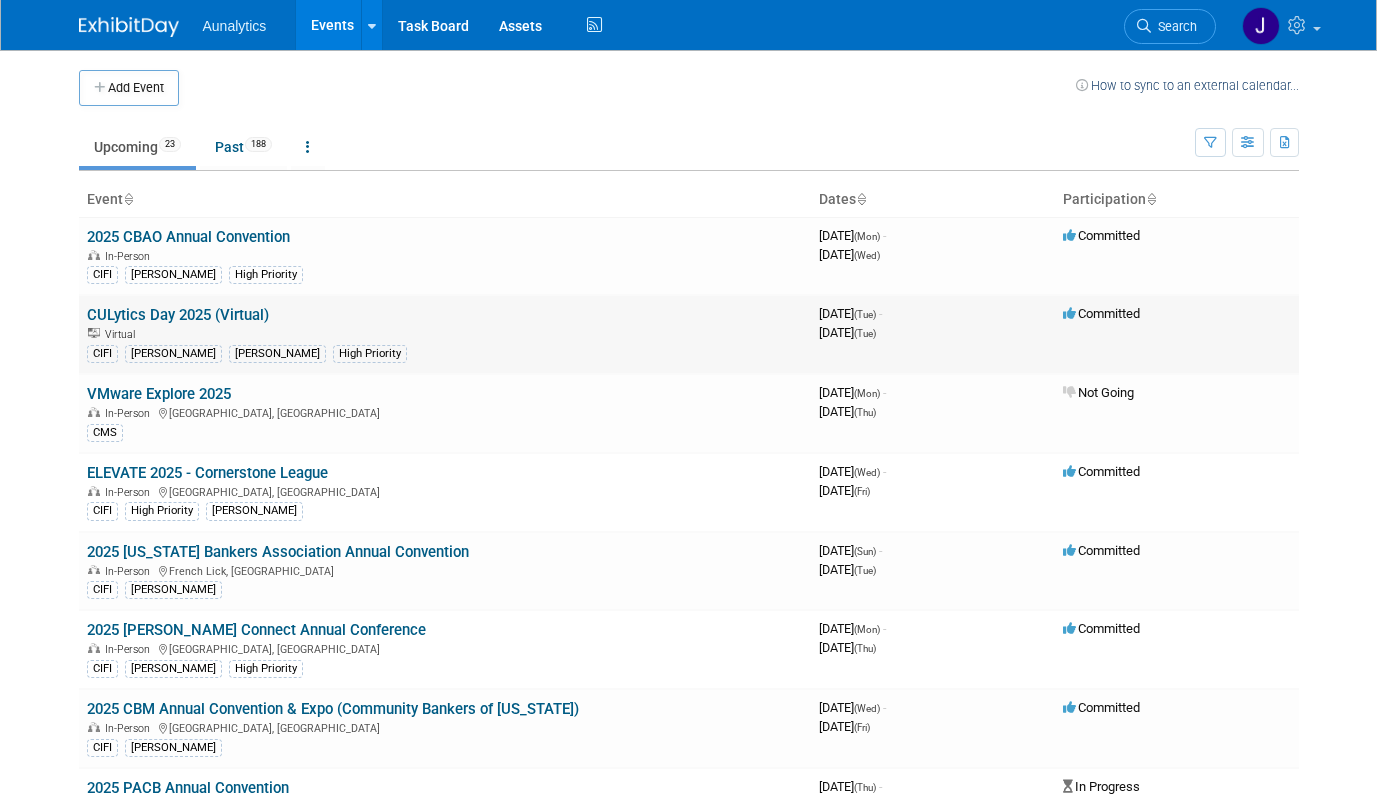 scroll, scrollTop: 0, scrollLeft: 0, axis: both 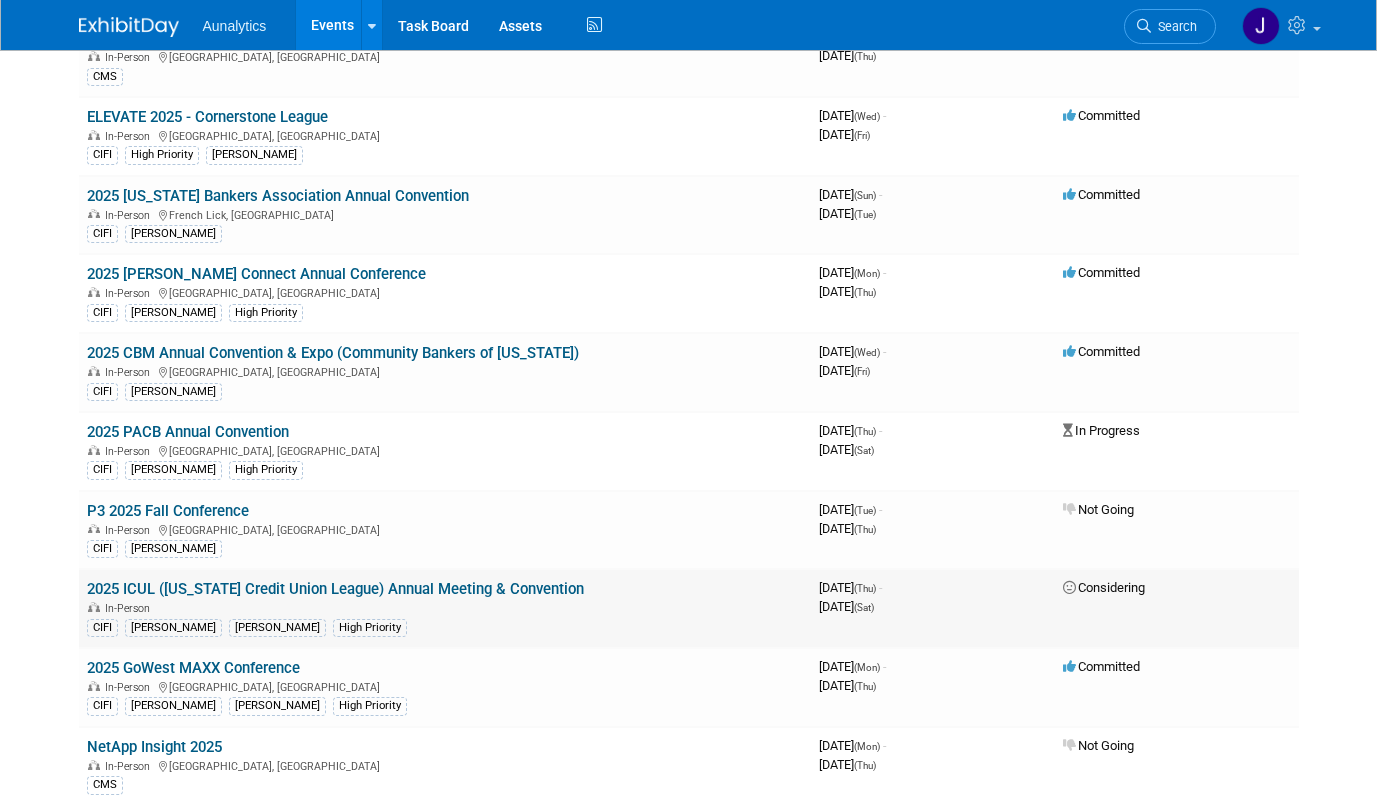 click on "2025 ICUL ([US_STATE] Credit Union League) Annual Meeting & Convention" at bounding box center [335, 589] 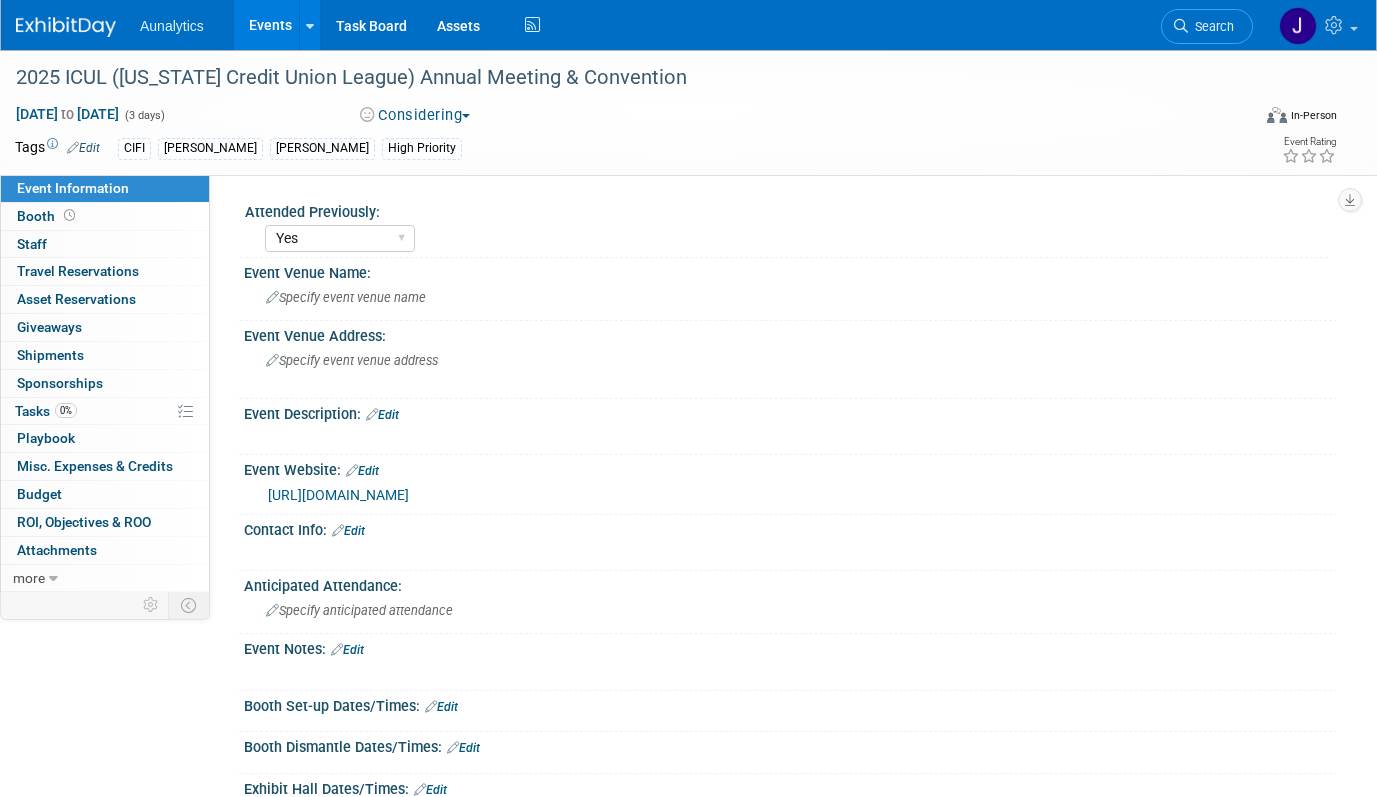 select on "Yes" 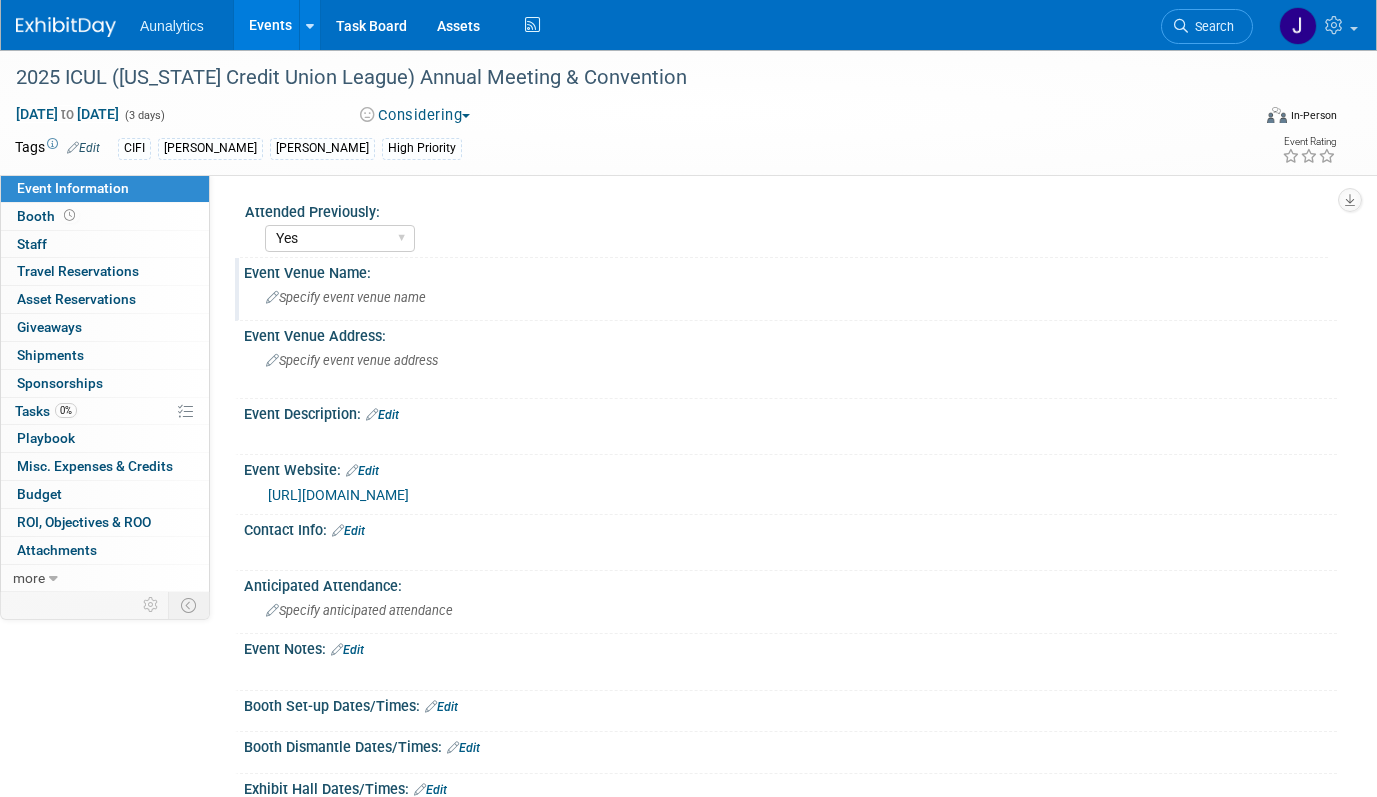 scroll, scrollTop: 0, scrollLeft: 0, axis: both 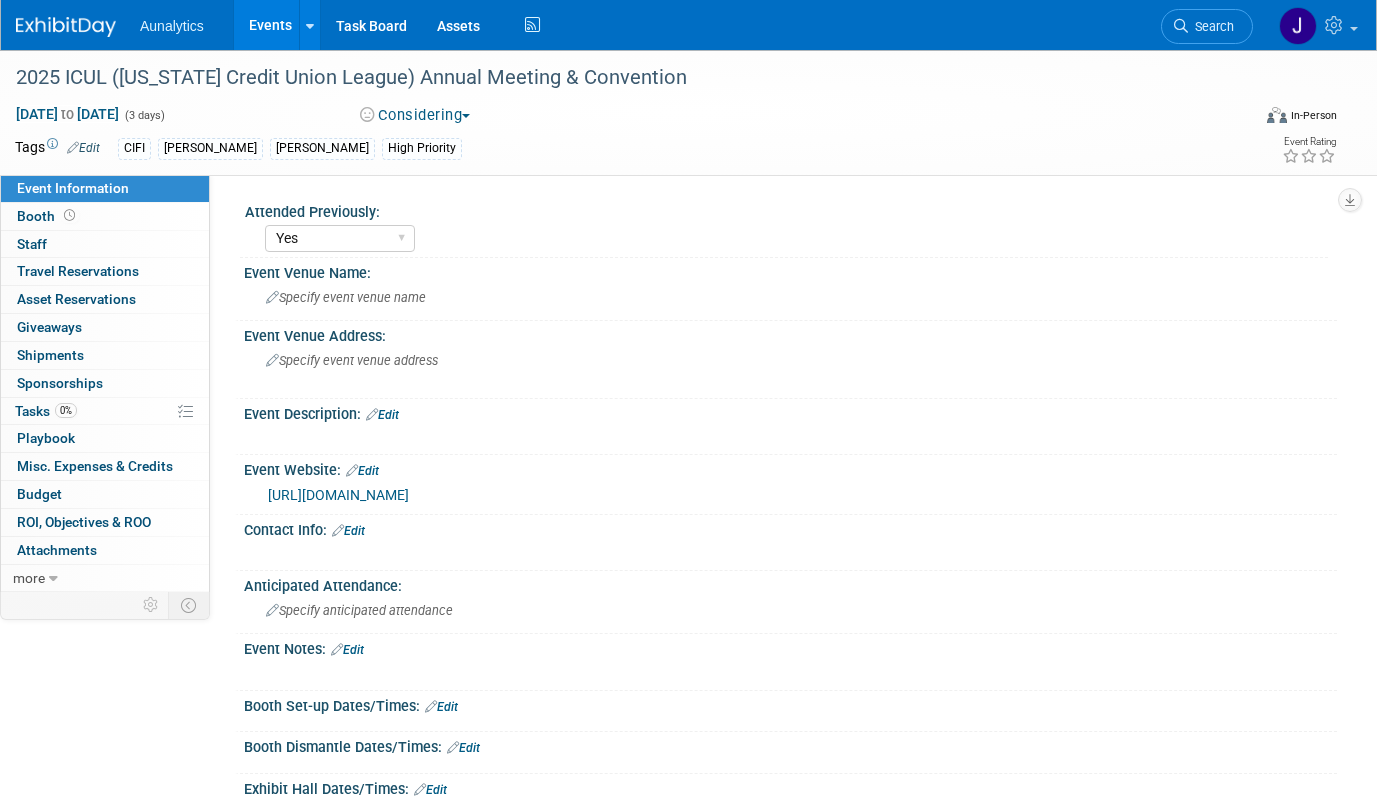 click on "Considering" at bounding box center (415, 115) 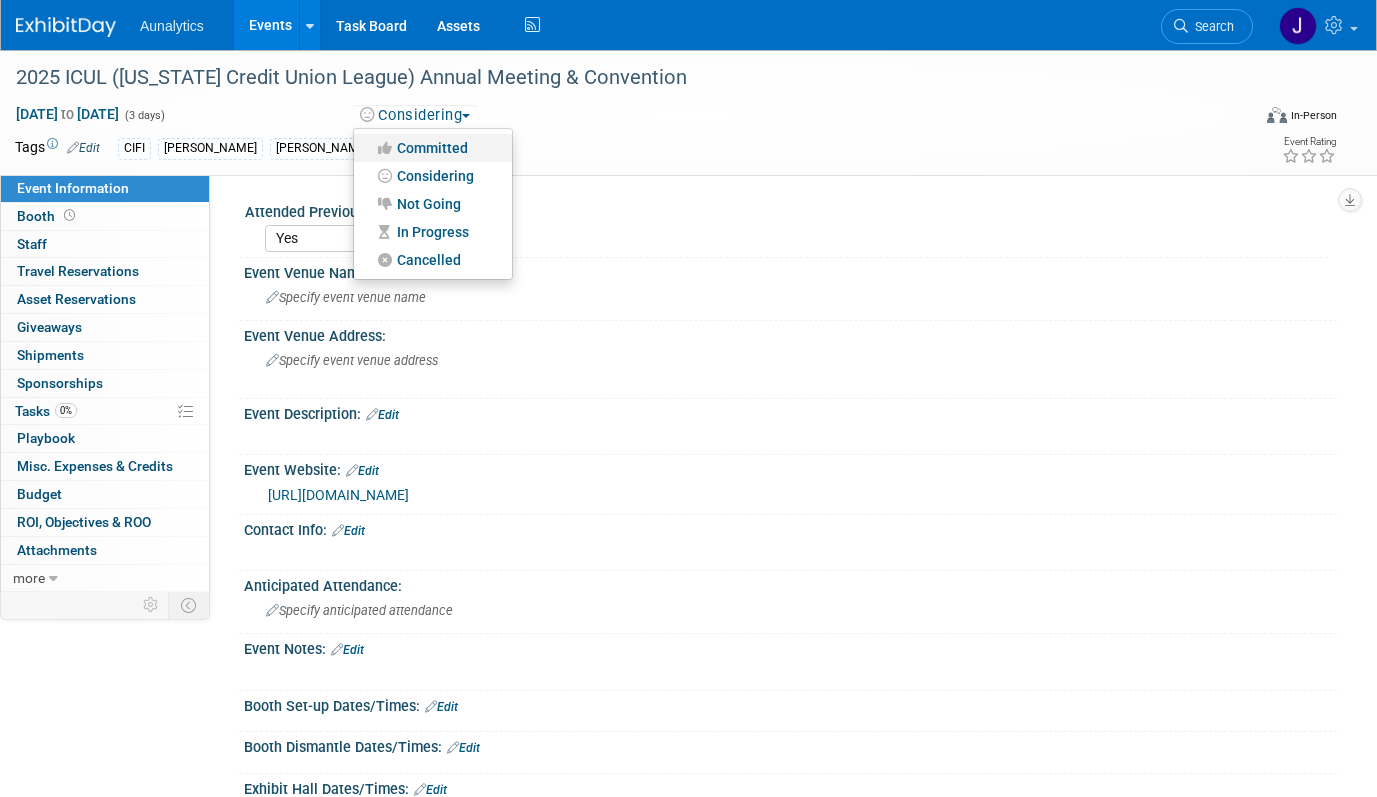 click on "Committed" at bounding box center [433, 148] 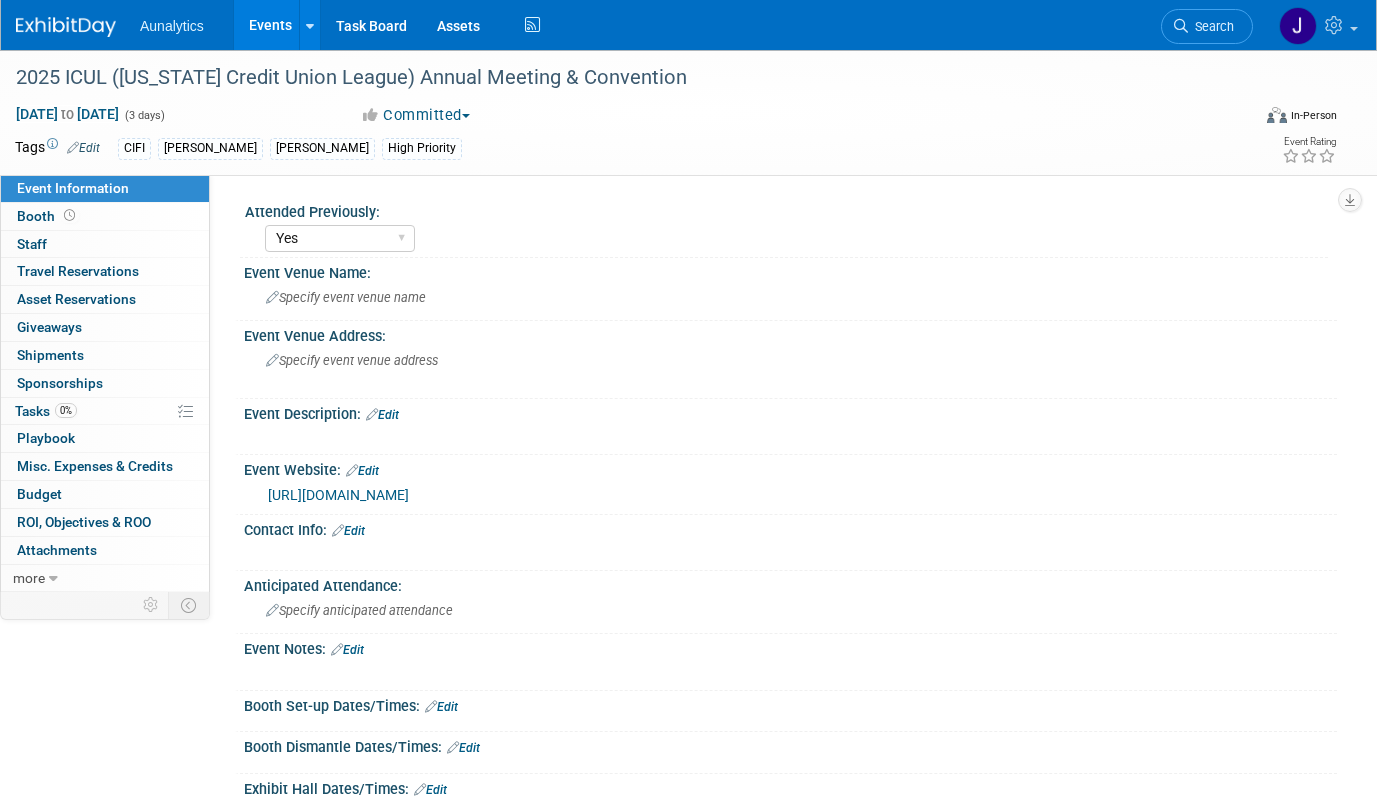 click on "Edit" at bounding box center (83, 148) 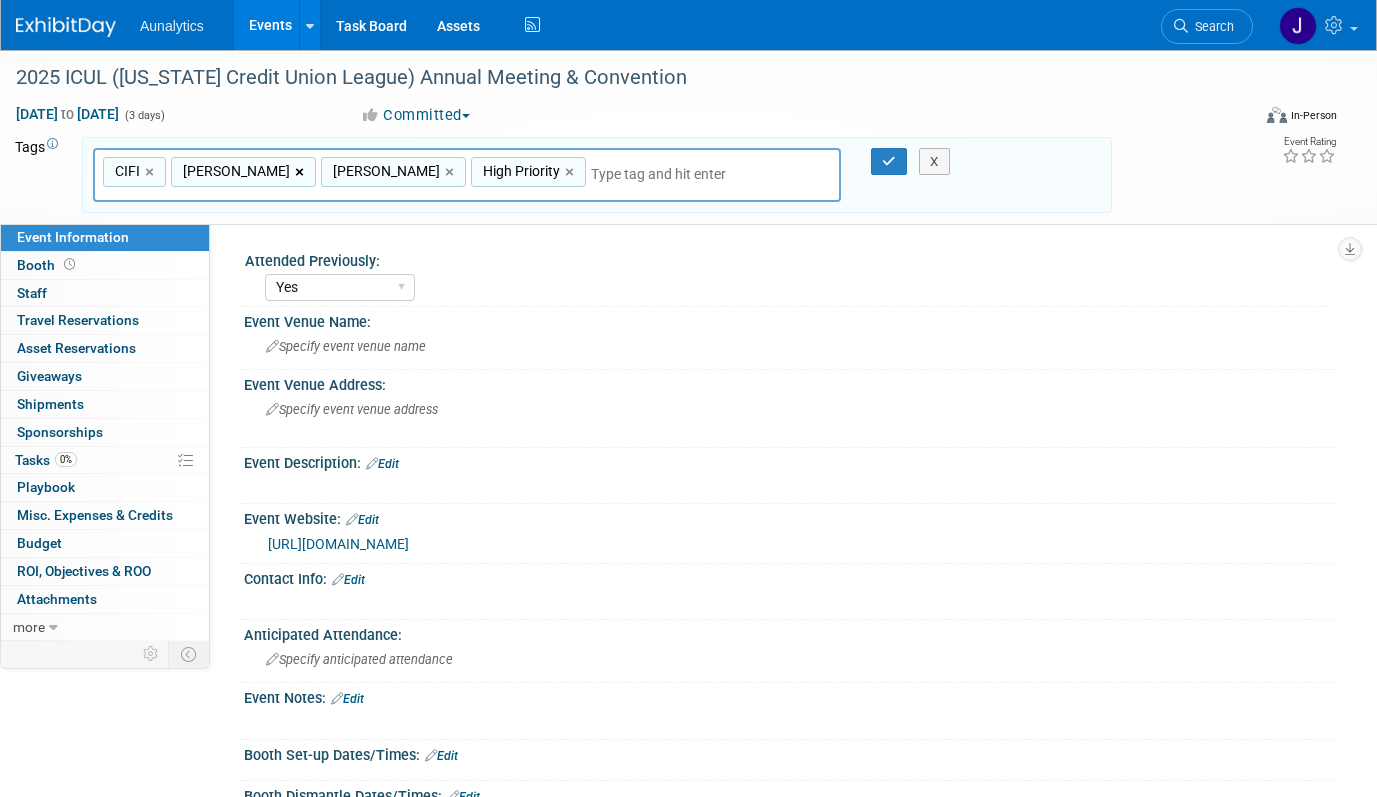 click on "×" at bounding box center (301, 172) 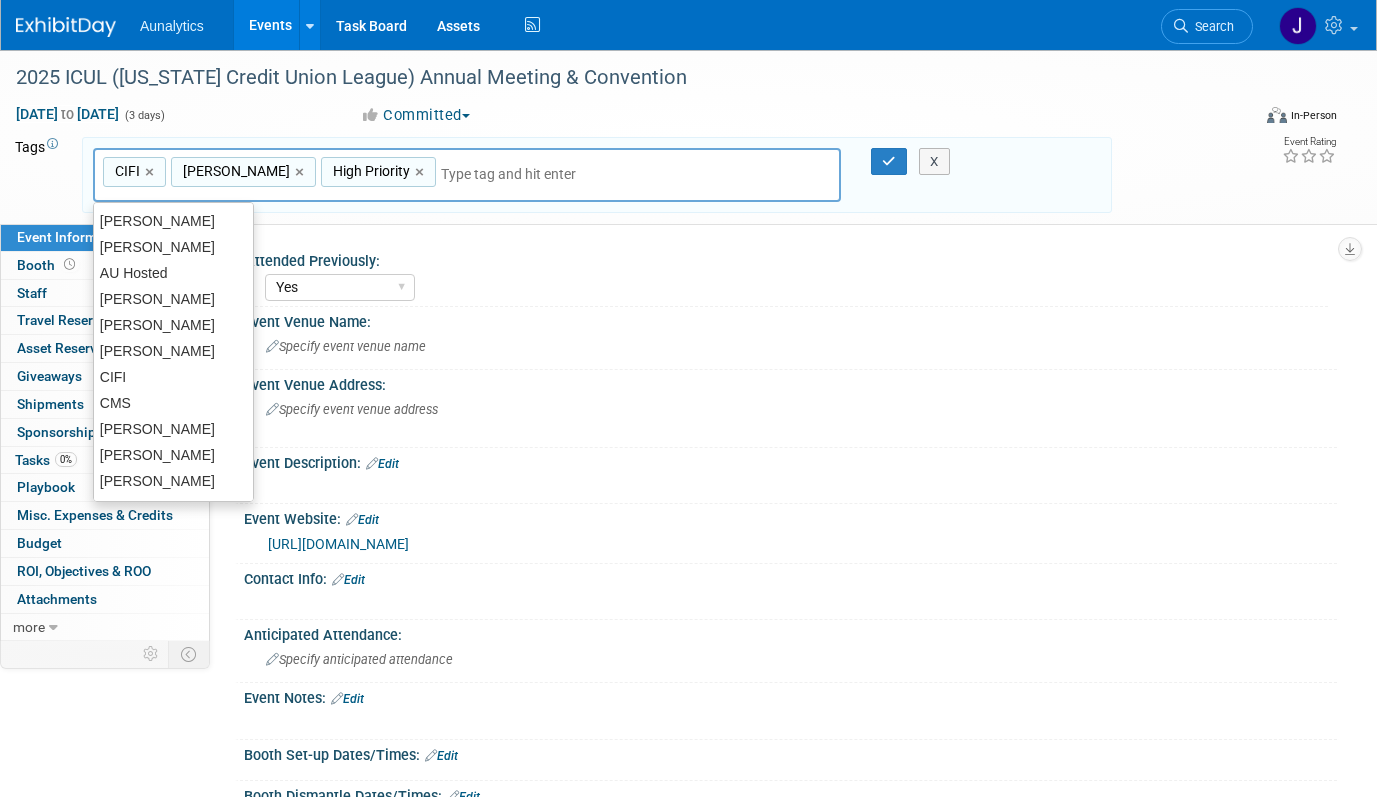 click on "×" at bounding box center [301, 172] 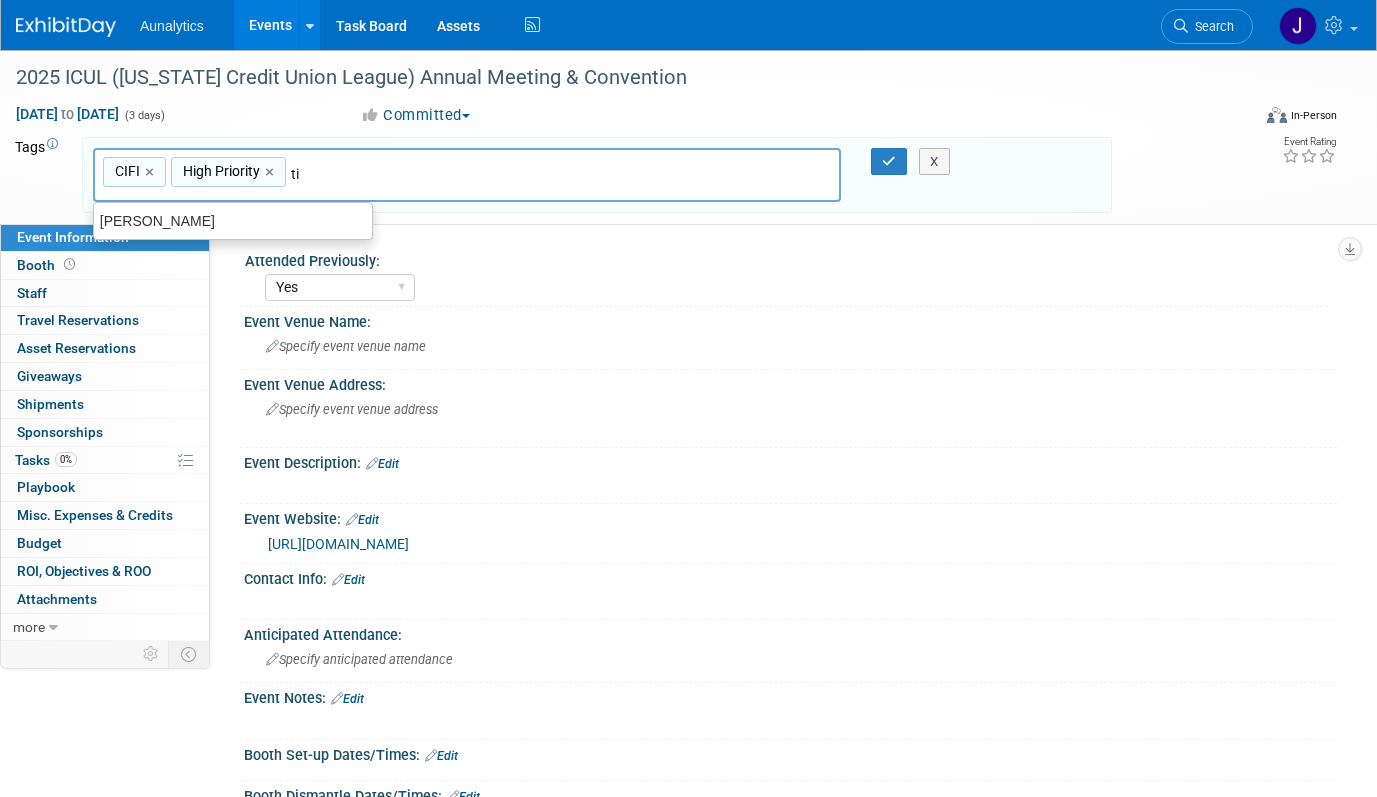 type on "tim" 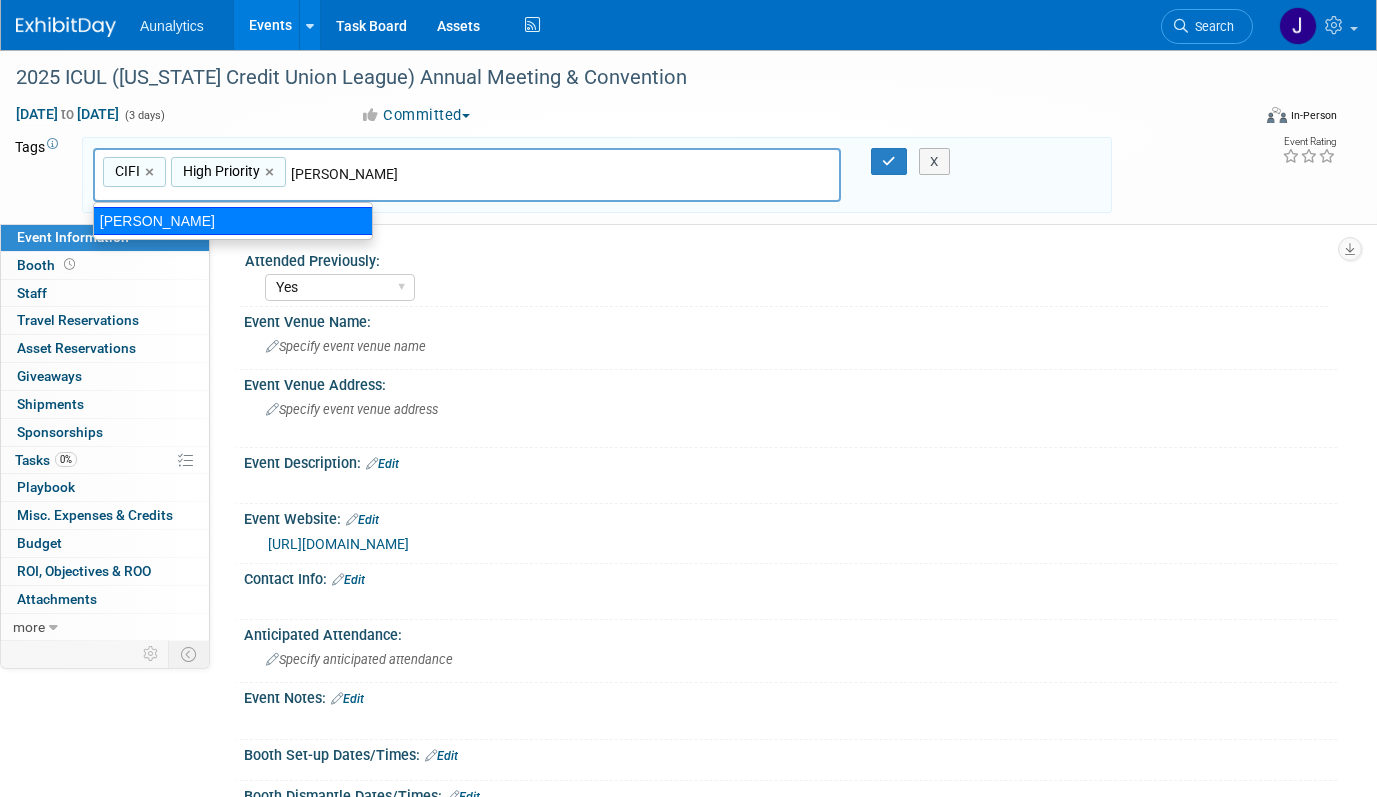 click on "[PERSON_NAME]" at bounding box center (233, 221) 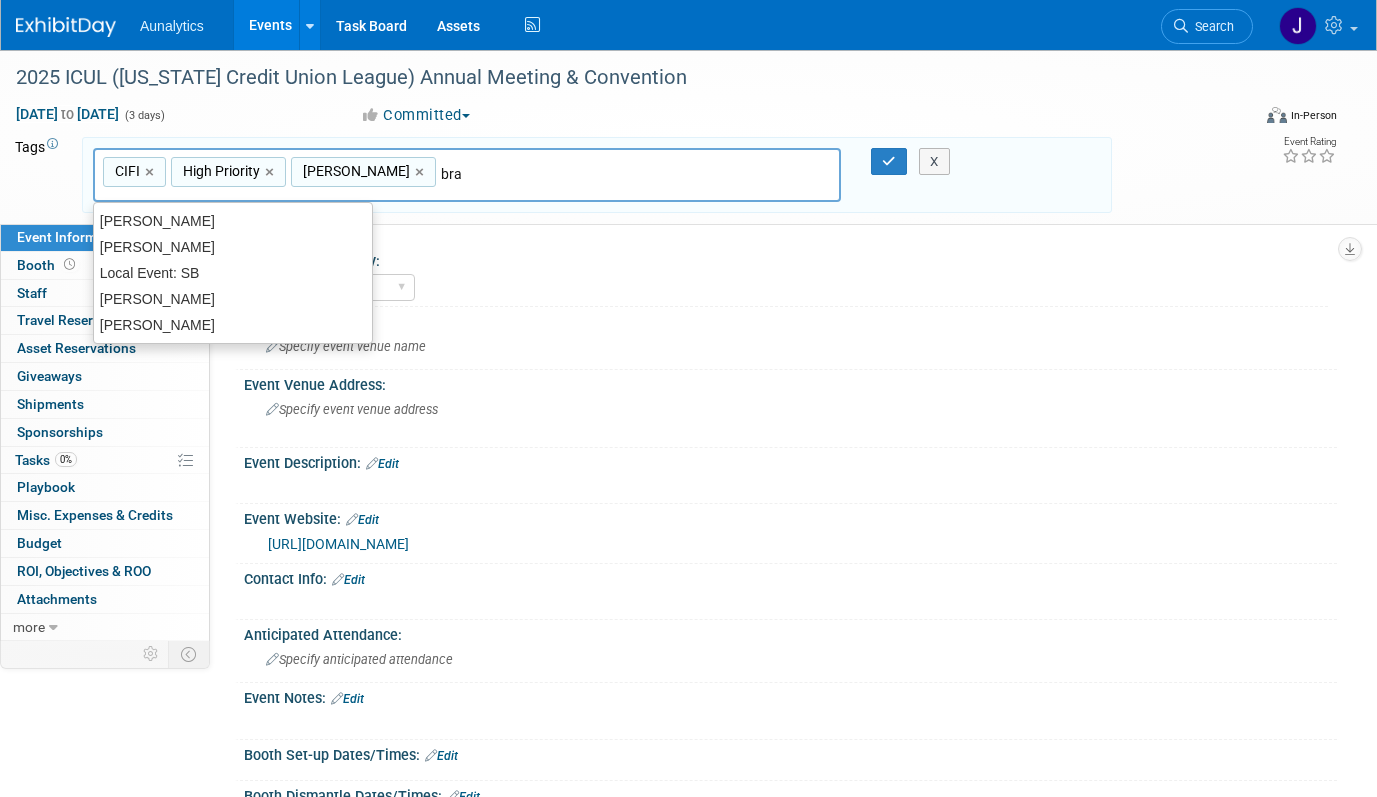 type on "brad" 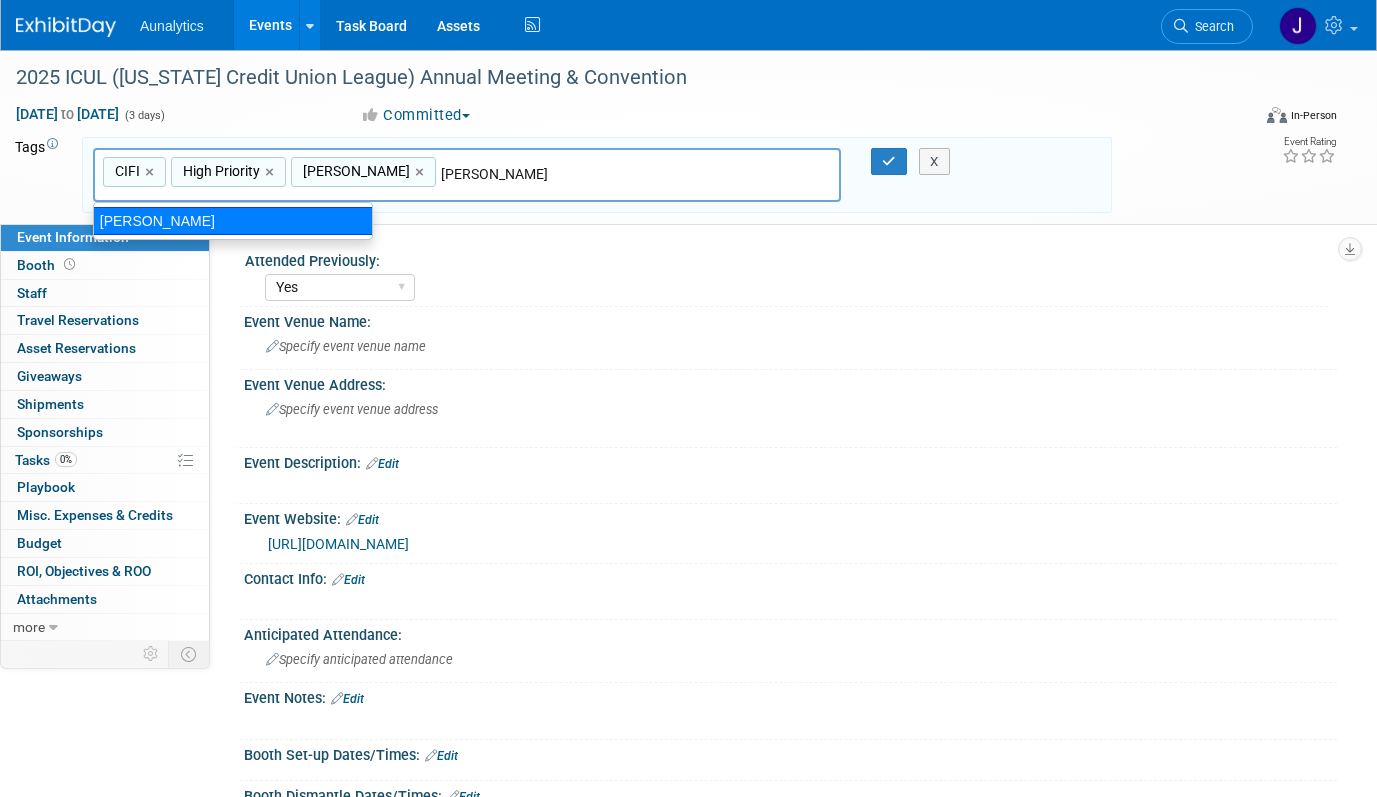 click on "[PERSON_NAME]" at bounding box center [233, 221] 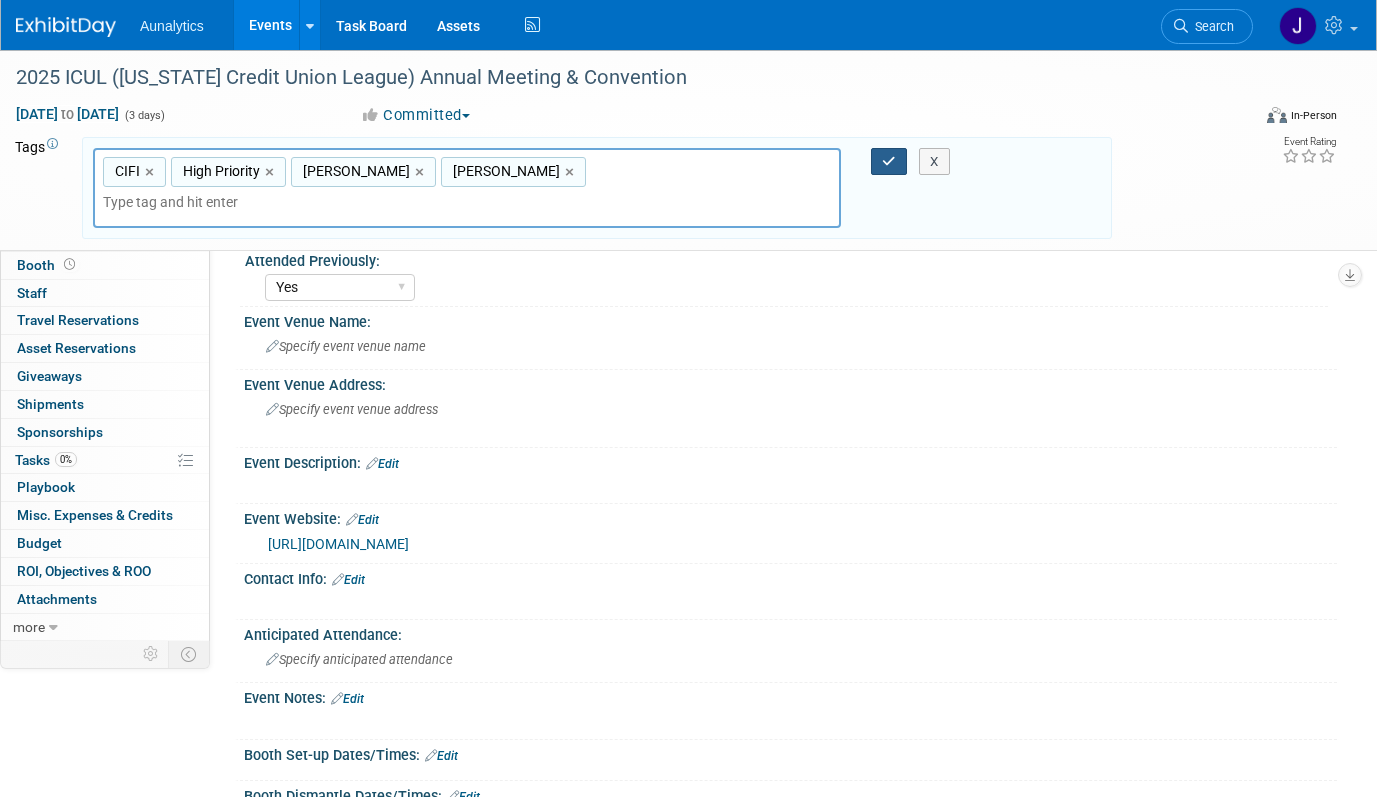 click at bounding box center (889, 161) 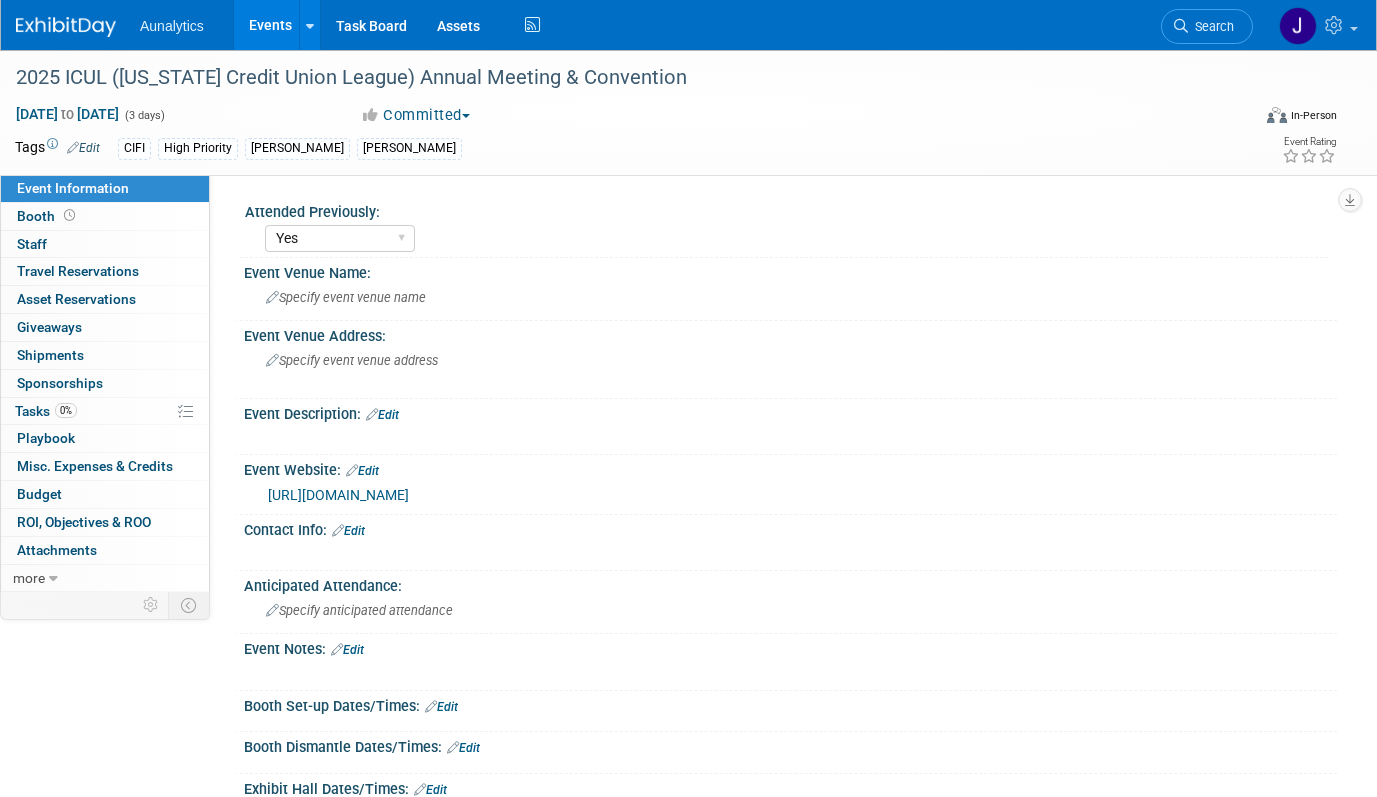 click on "Events" at bounding box center [270, 25] 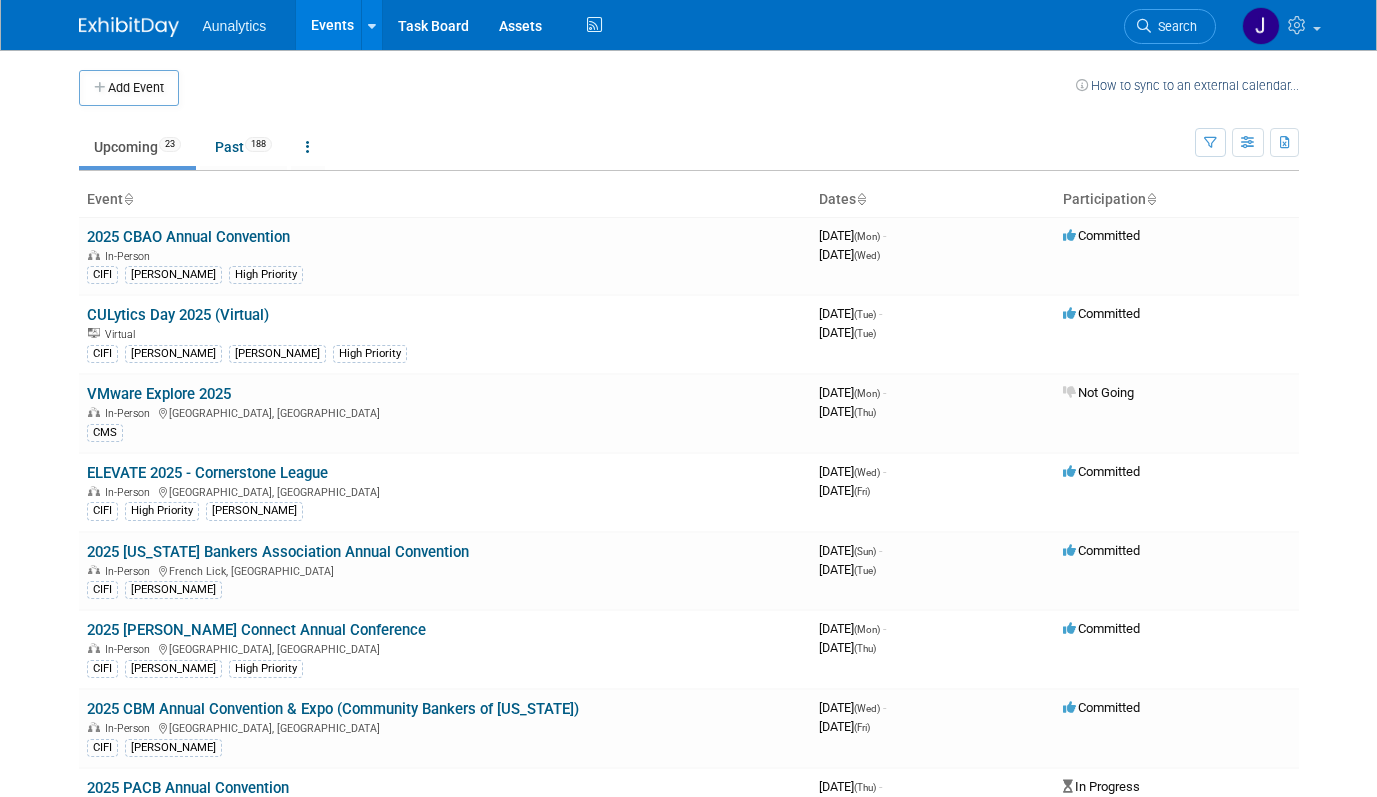 scroll, scrollTop: 0, scrollLeft: 0, axis: both 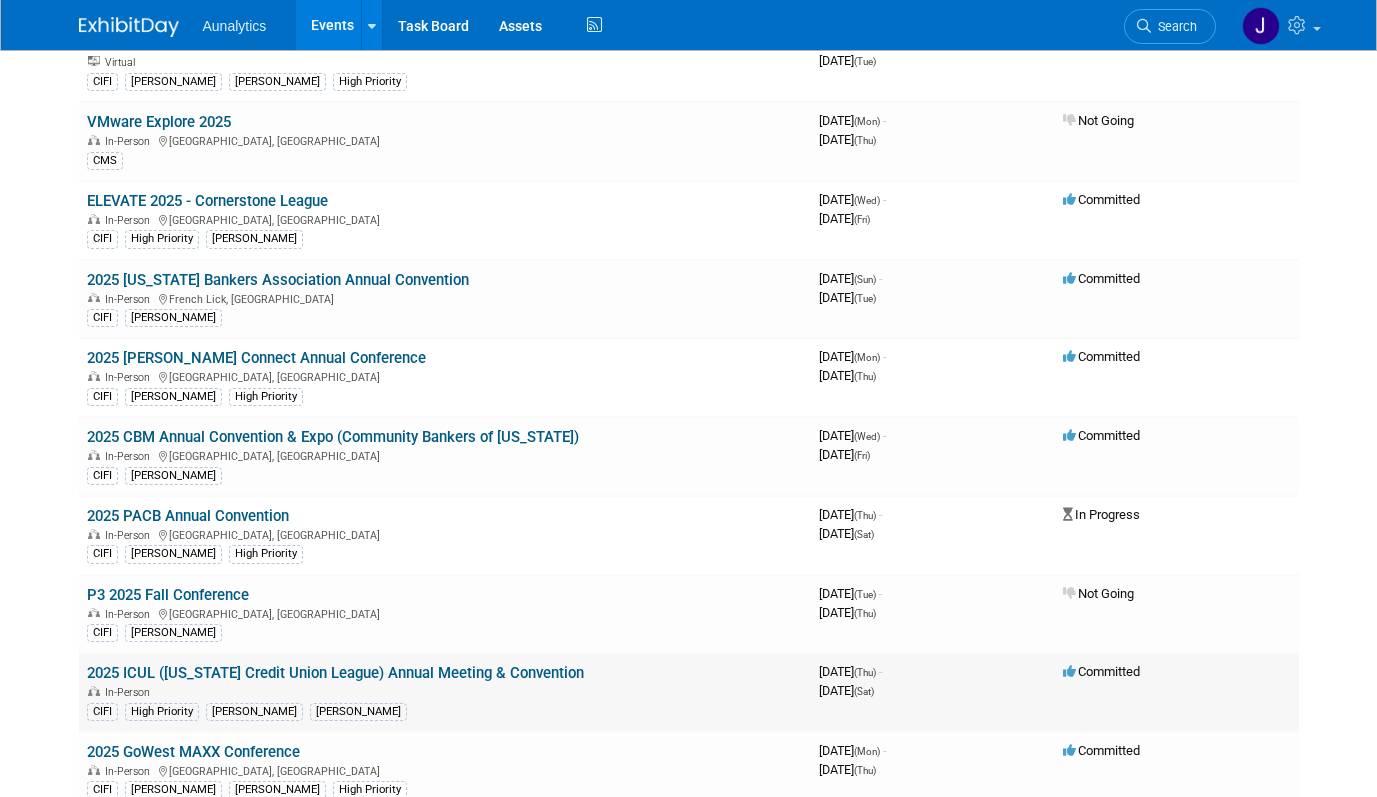 click on "2025 ICUL ([US_STATE] Credit Union League) Annual Meeting & Convention" at bounding box center (335, 673) 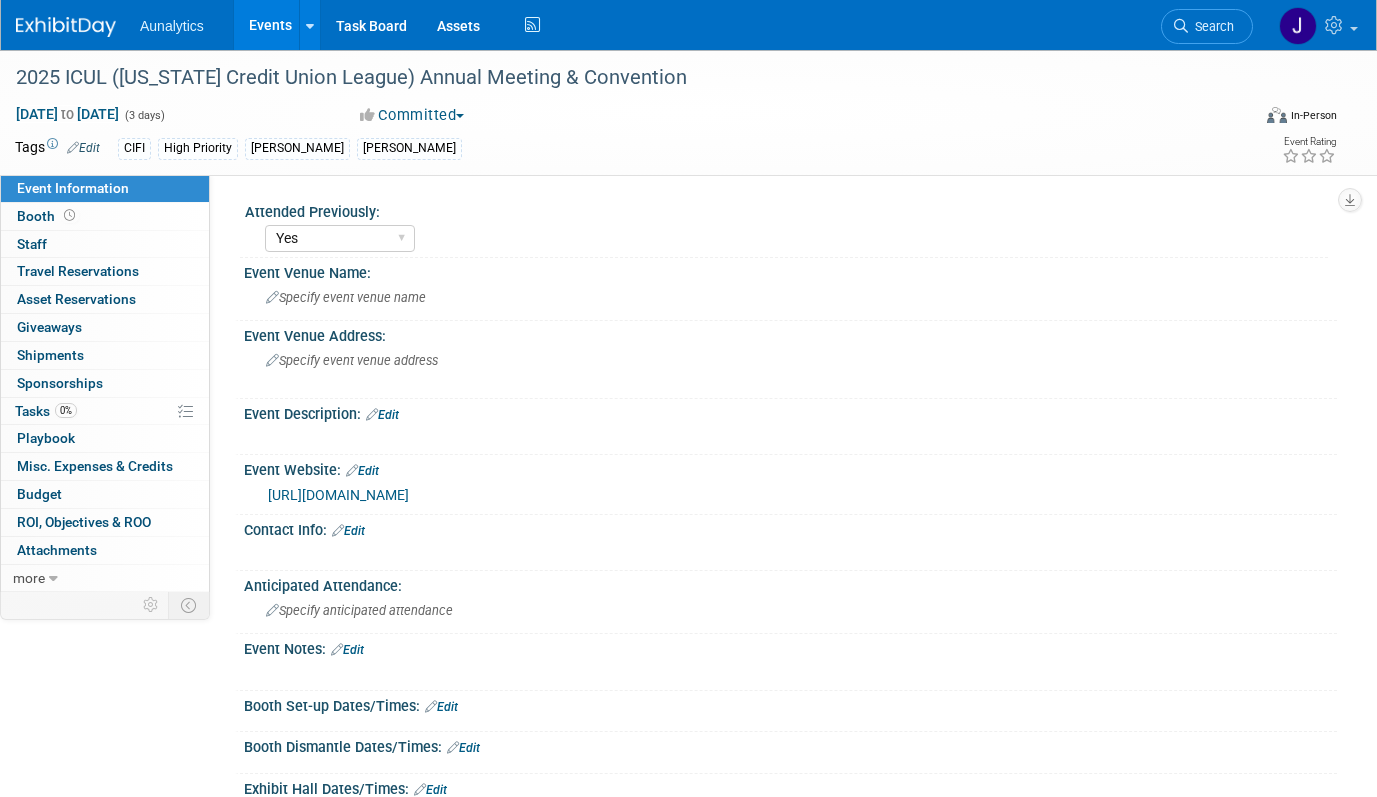 select on "Yes" 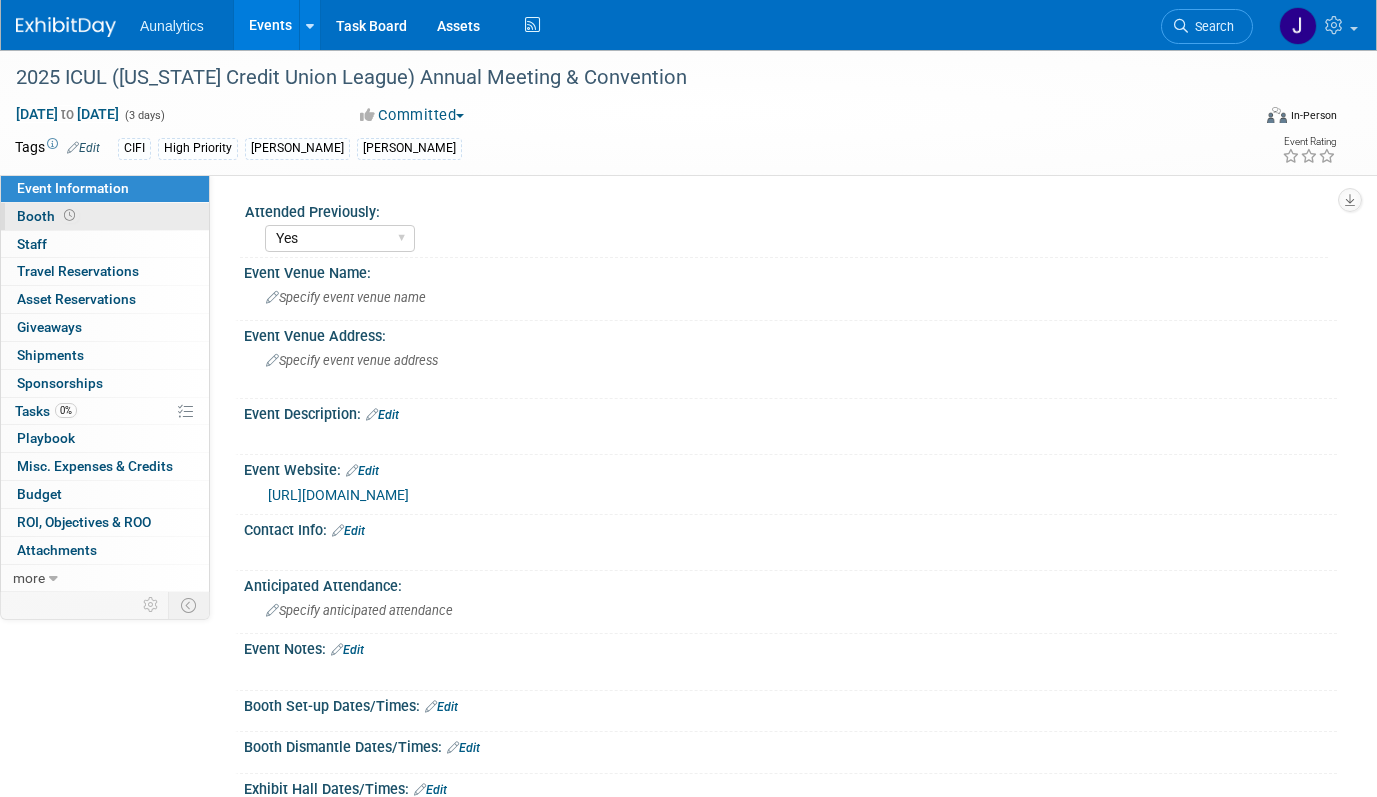 click at bounding box center (69, 215) 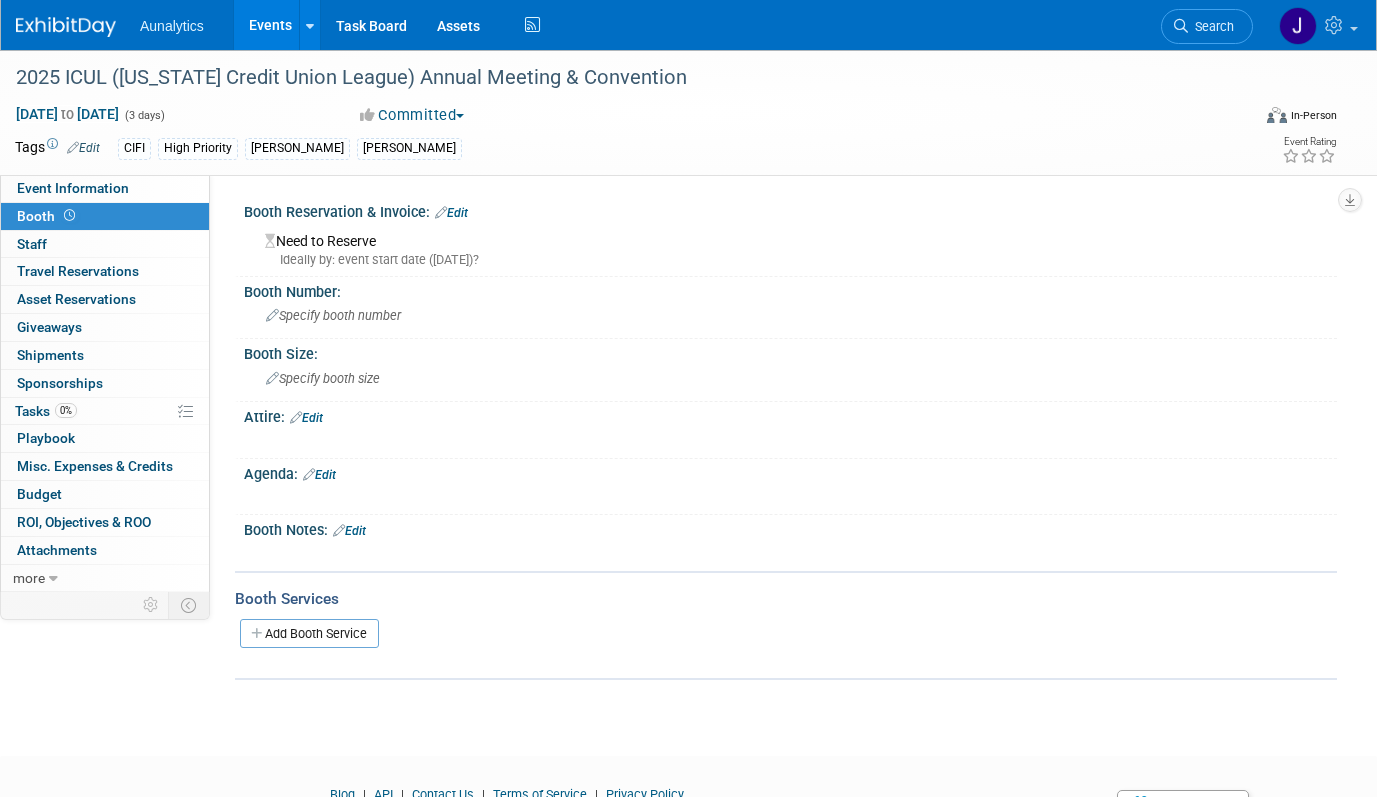 click on "Edit" at bounding box center (451, 213) 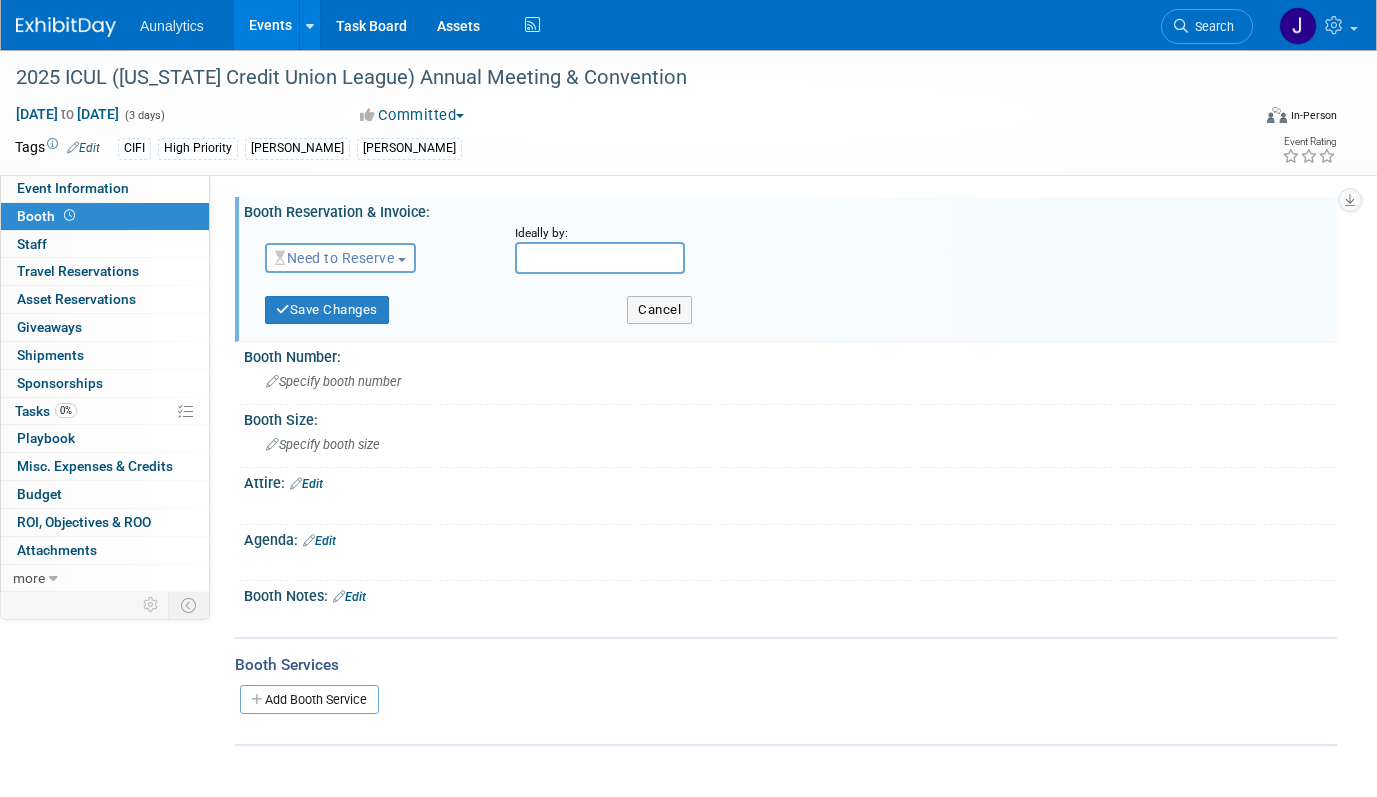 click on "Need to Reserve" at bounding box center [334, 258] 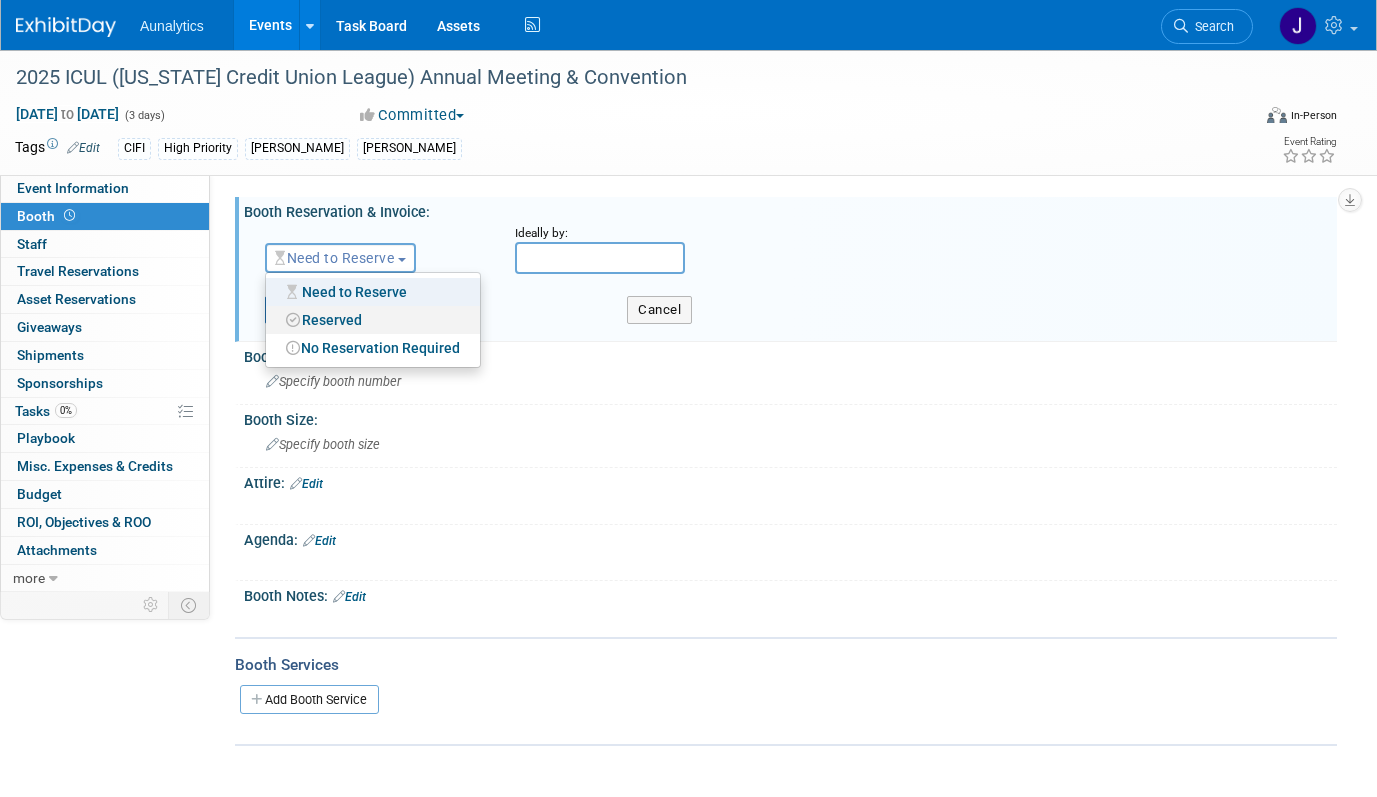 click on "Reserved" at bounding box center (373, 320) 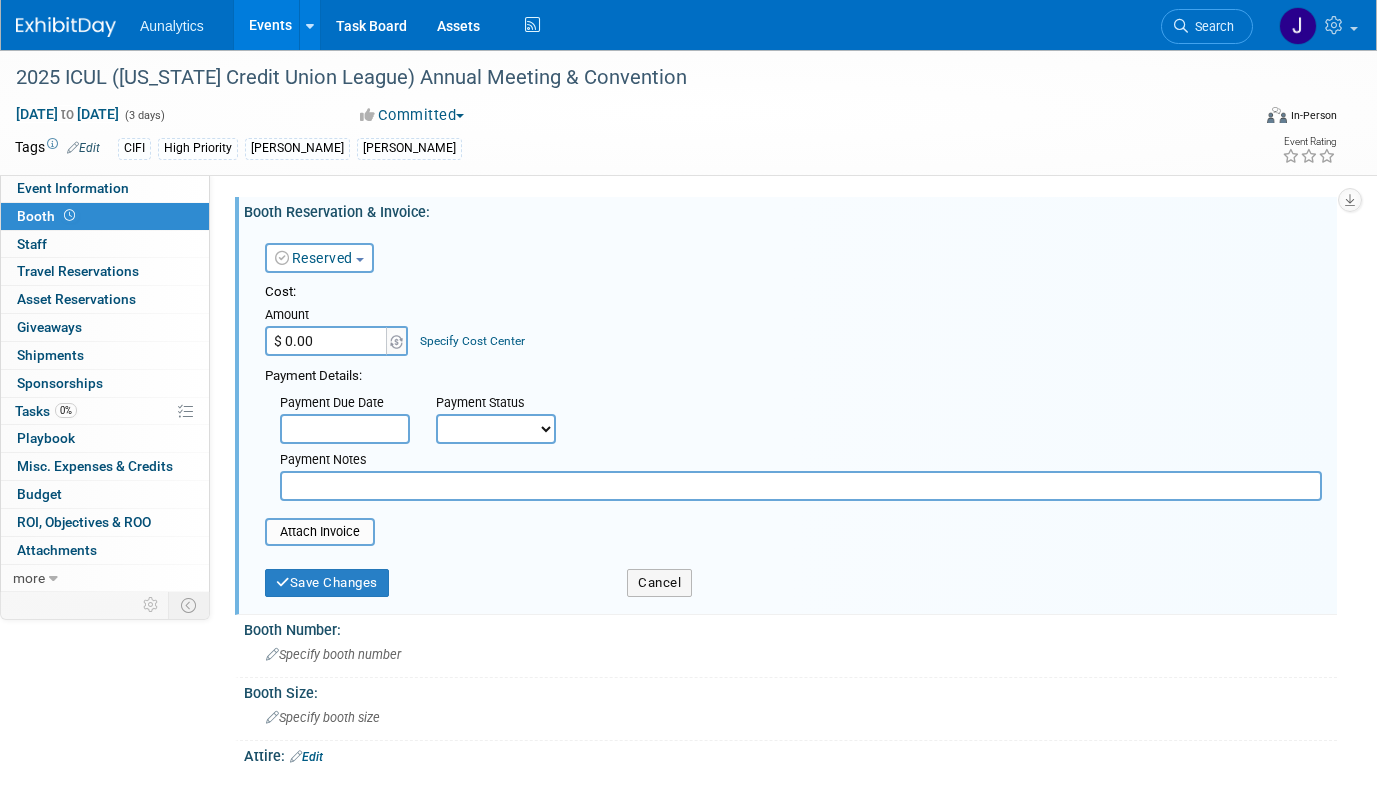 click on "$ 0.00" at bounding box center [327, 341] 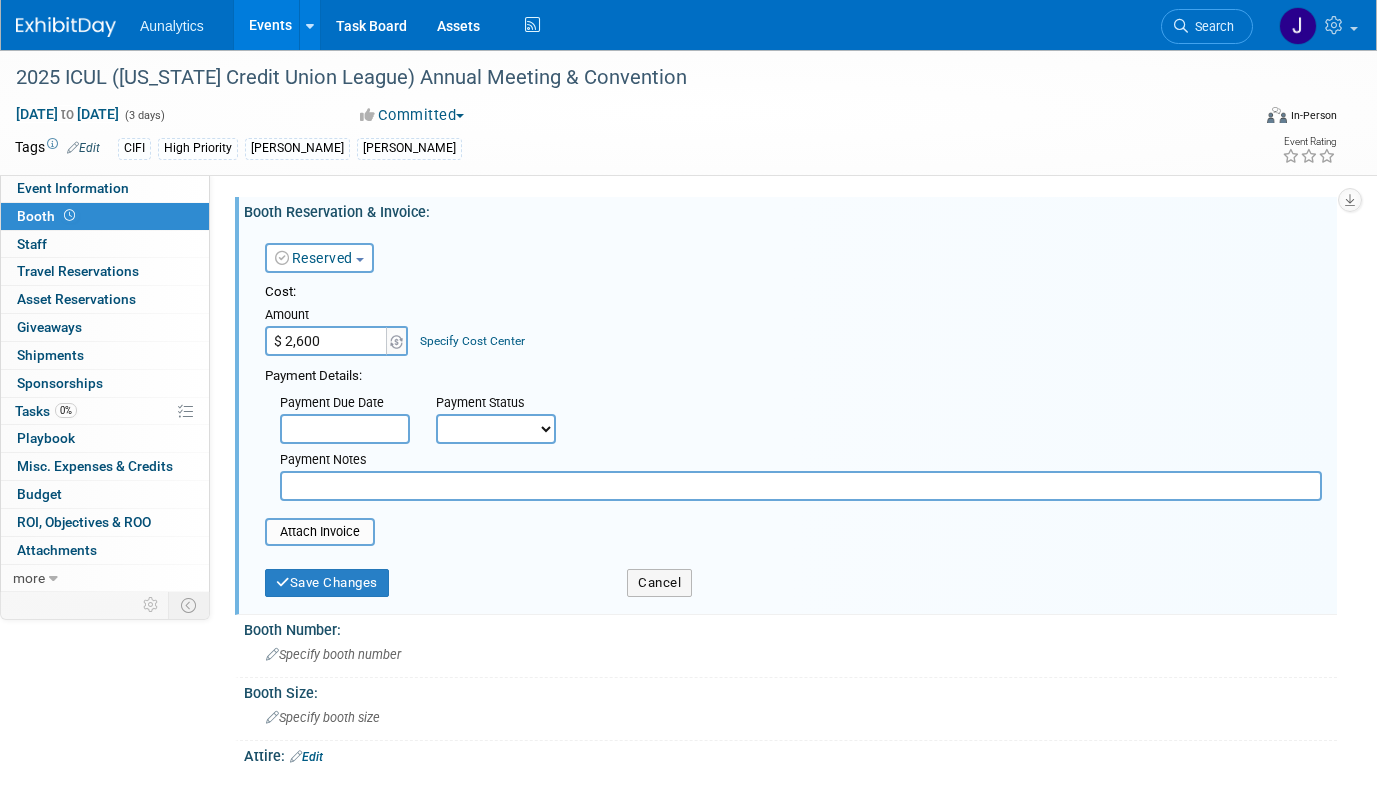 type on "$ 2,600.00" 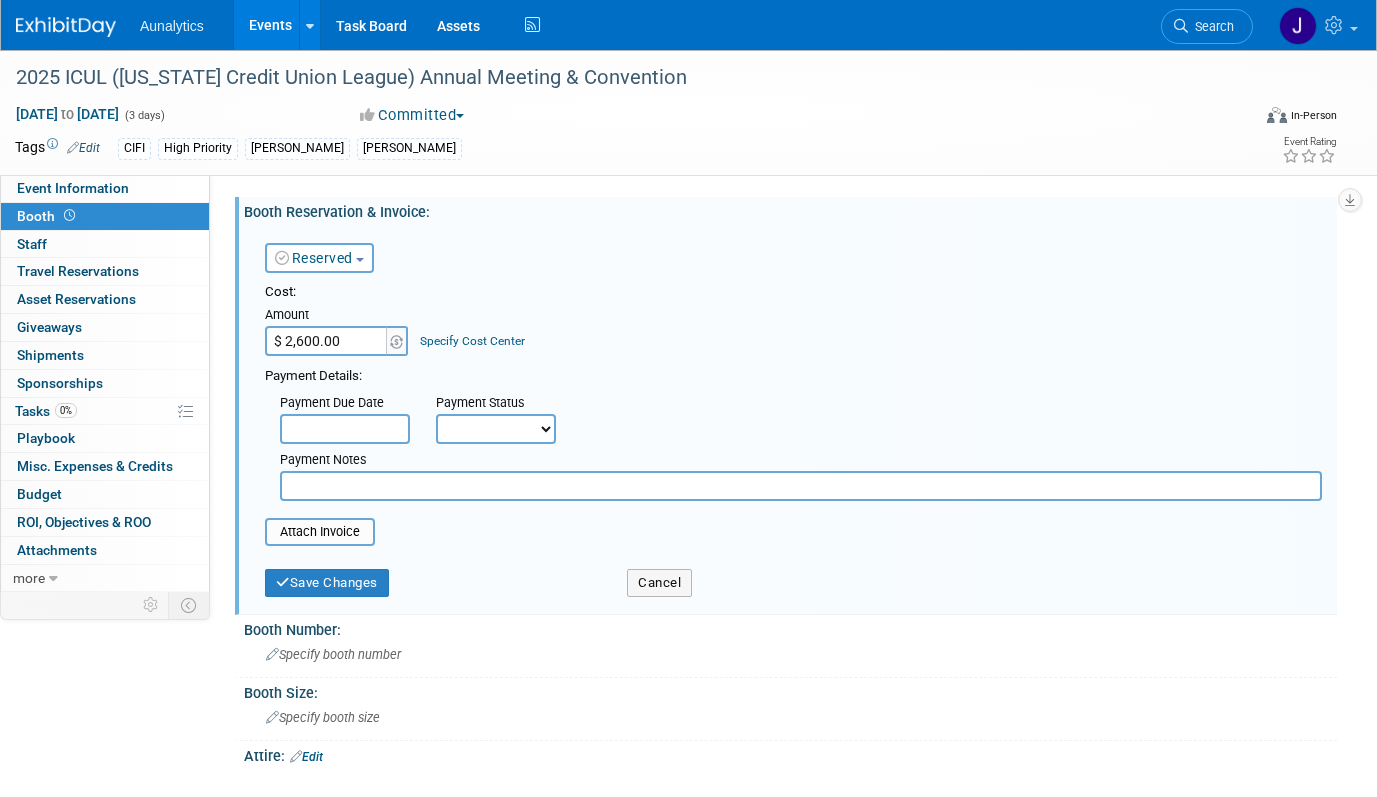 click at bounding box center [345, 429] 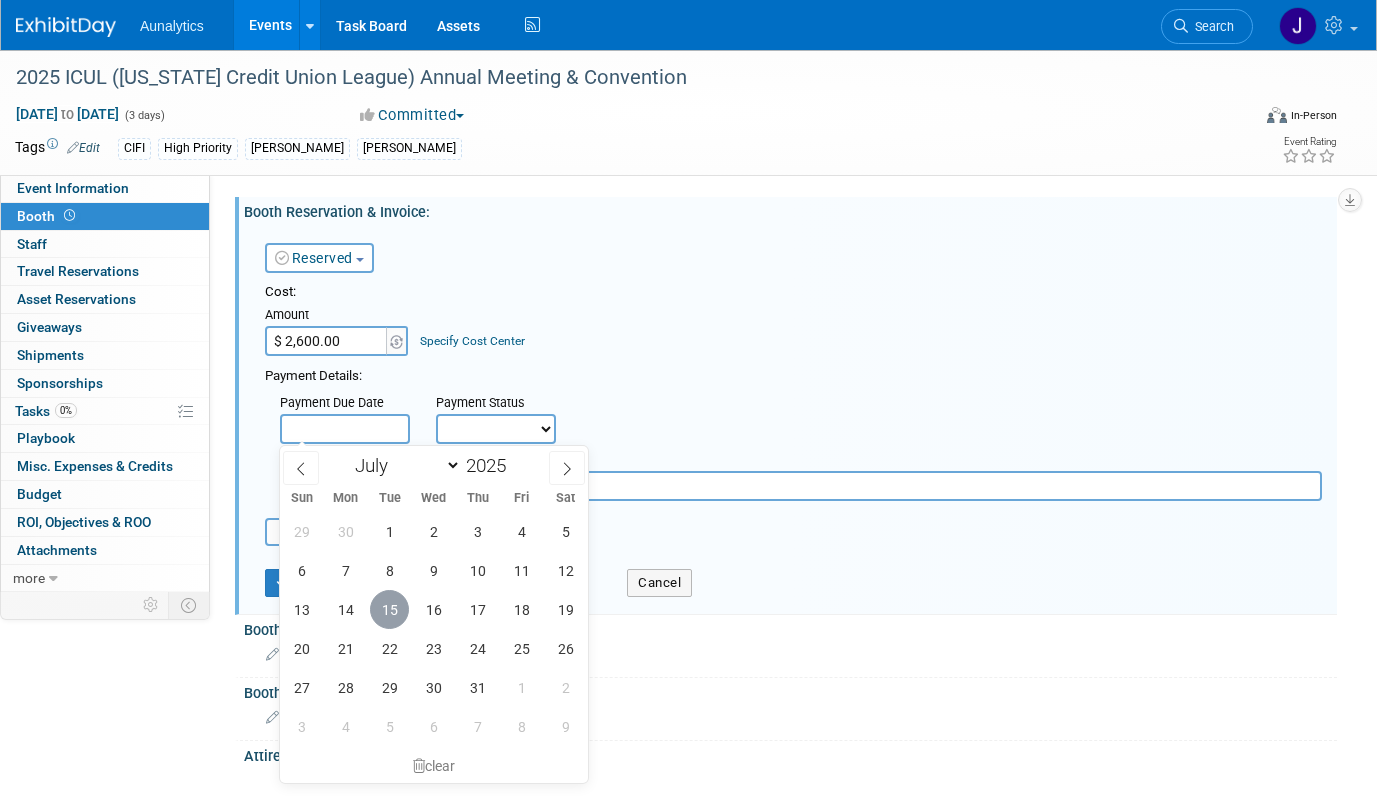 click on "15" at bounding box center (389, 609) 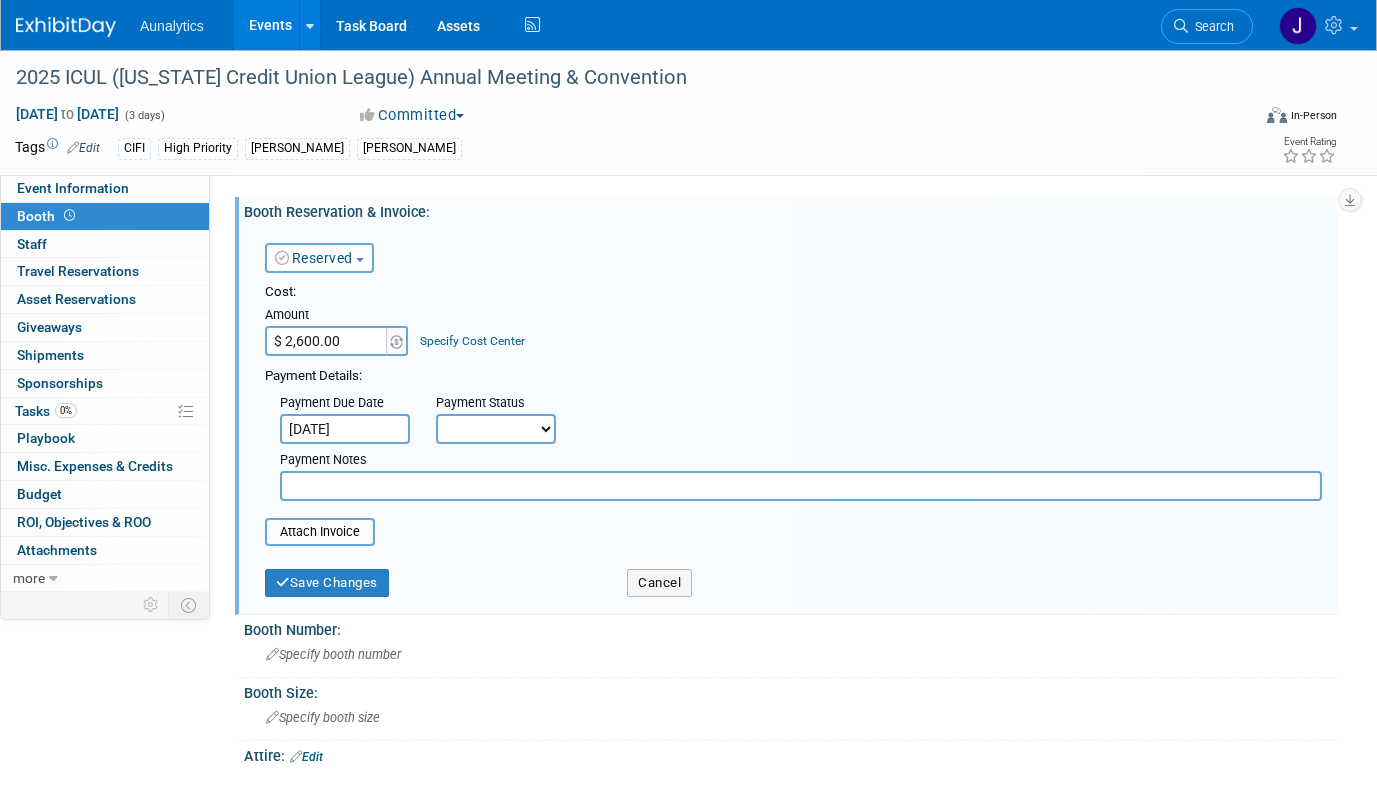 click on "Not Paid Yet
Partially Paid
Paid in Full" at bounding box center [496, 429] 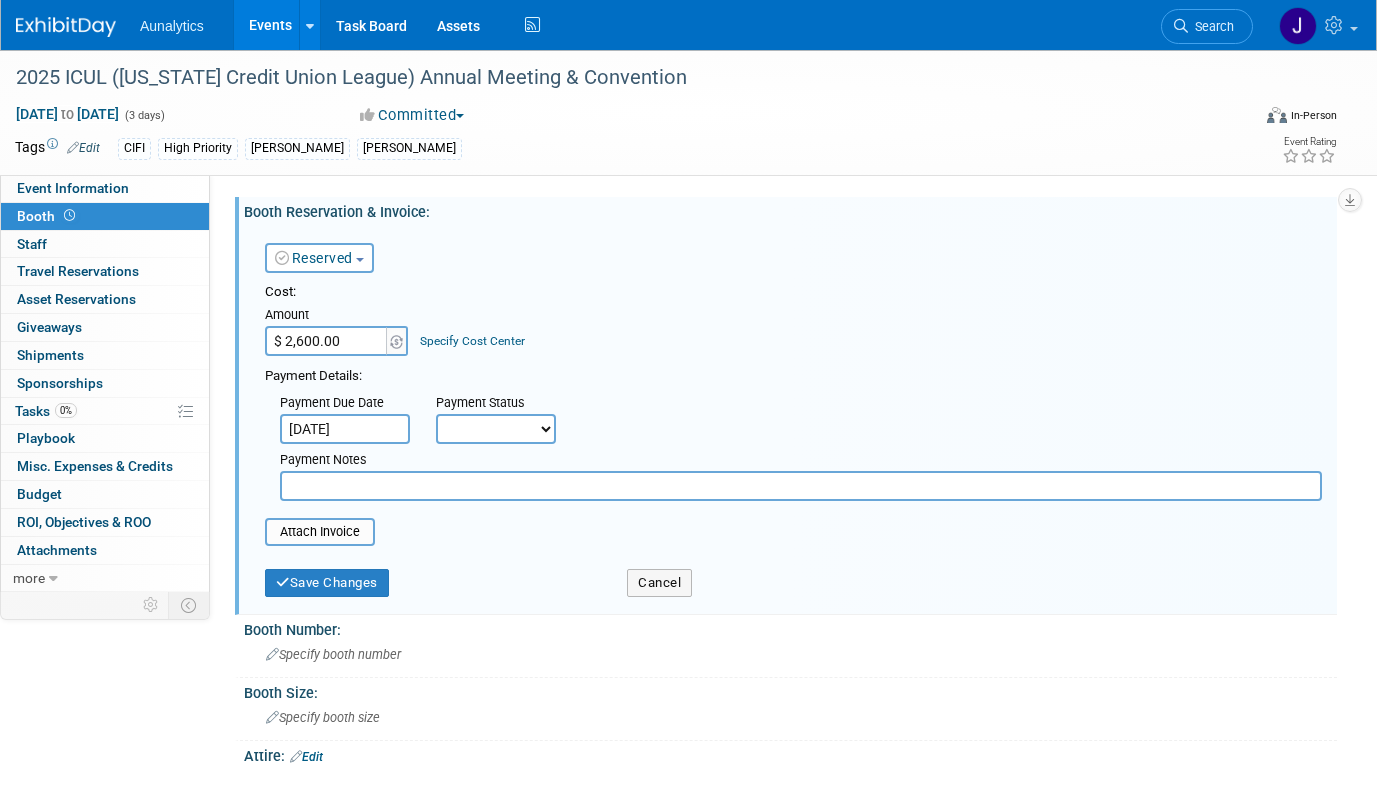 select on "1" 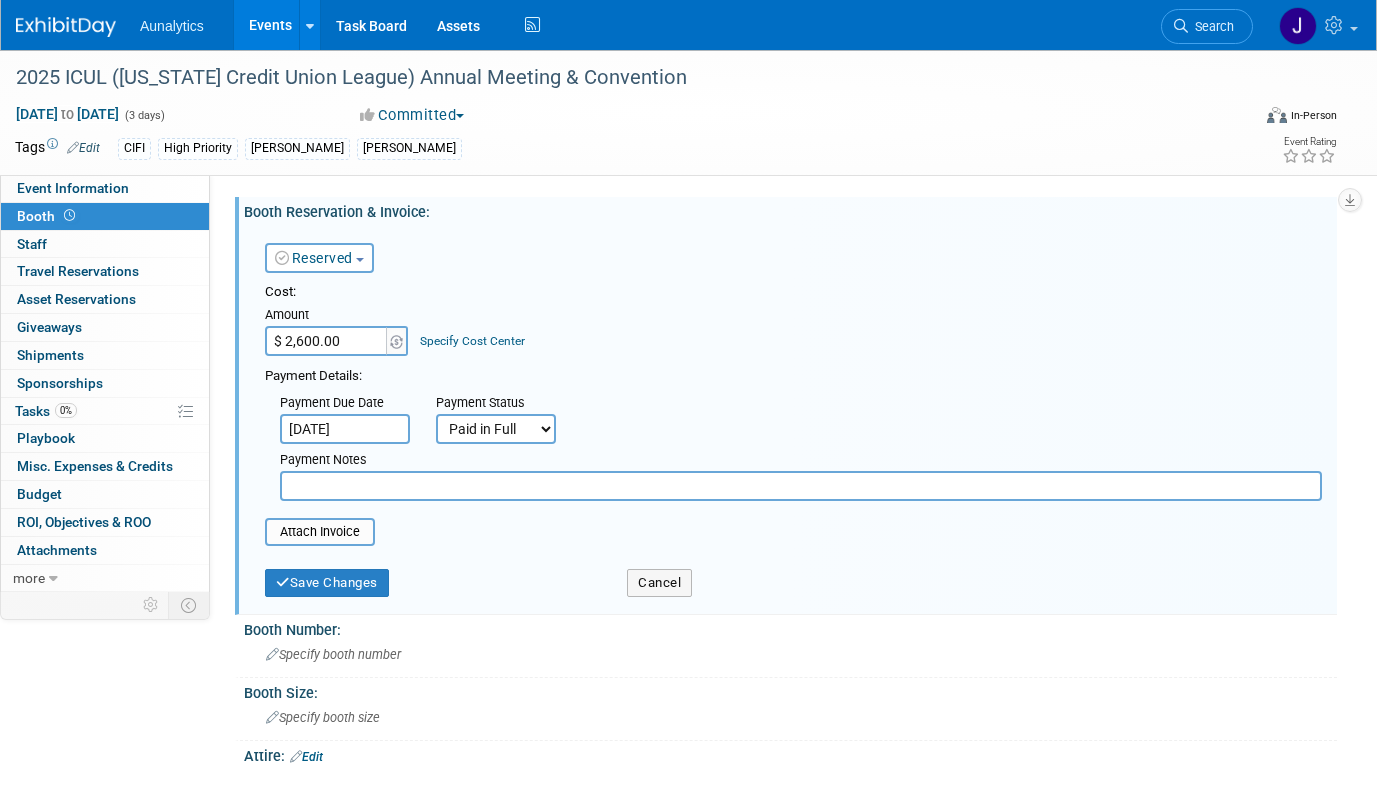 click at bounding box center [801, 486] 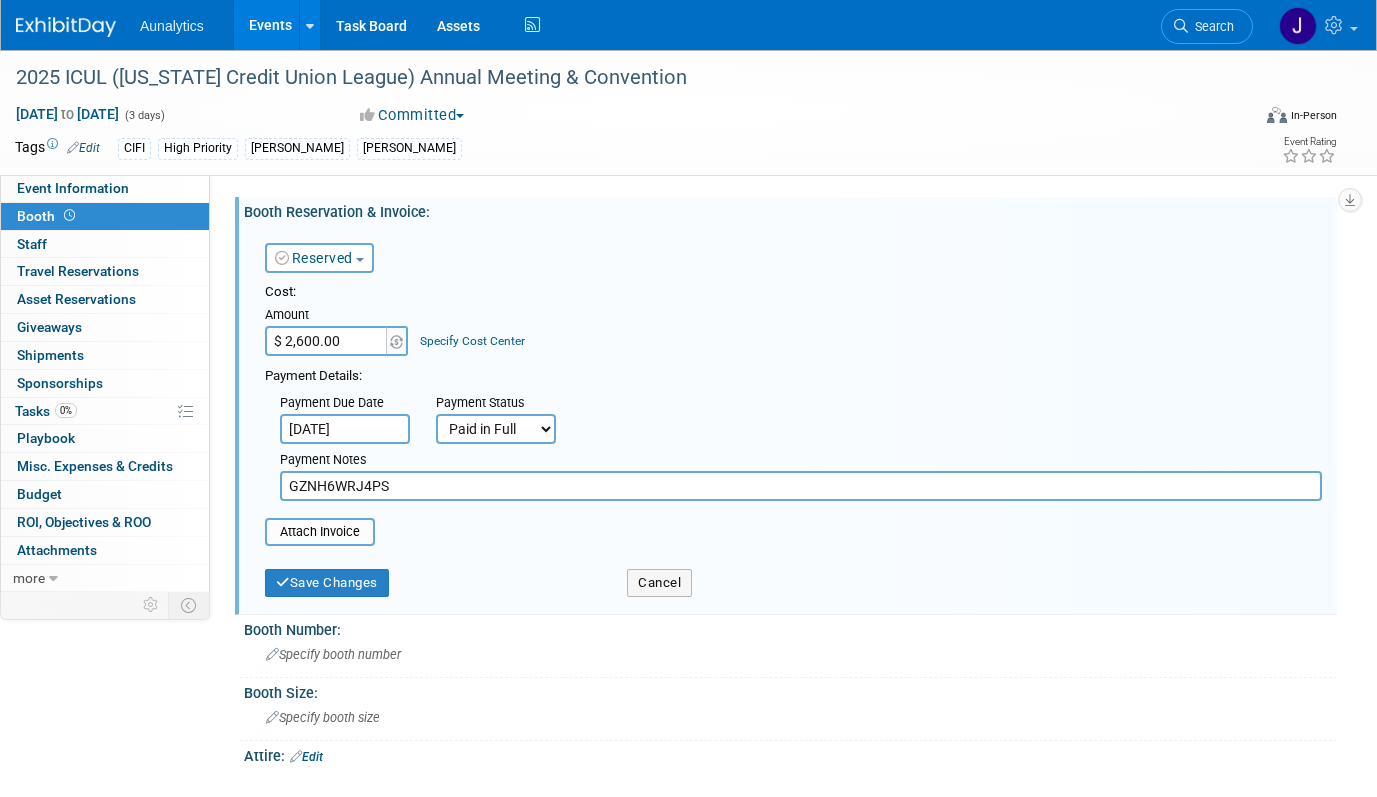 click on "GZNH6WRJ4PS" at bounding box center [801, 486] 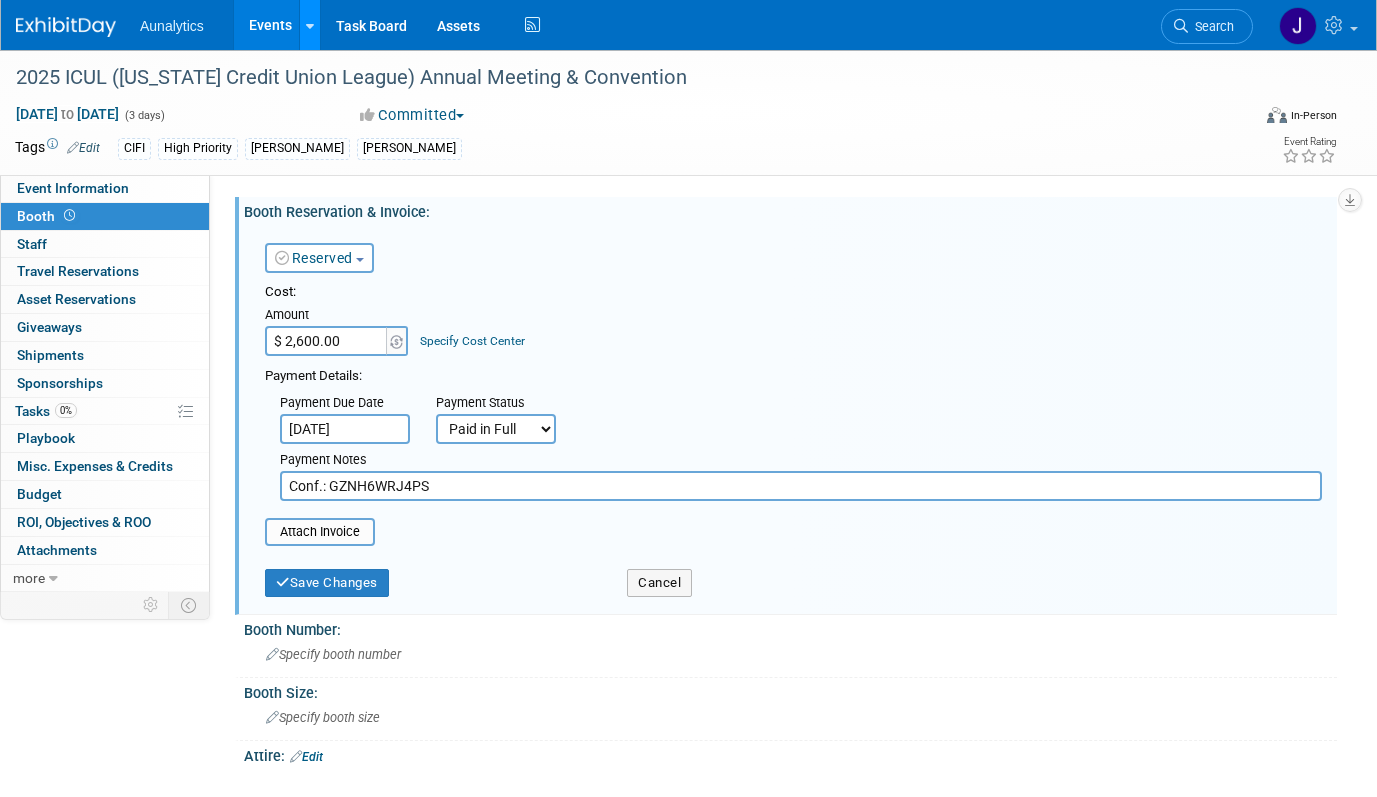type on "Conf.: GZNH6WRJ4PS" 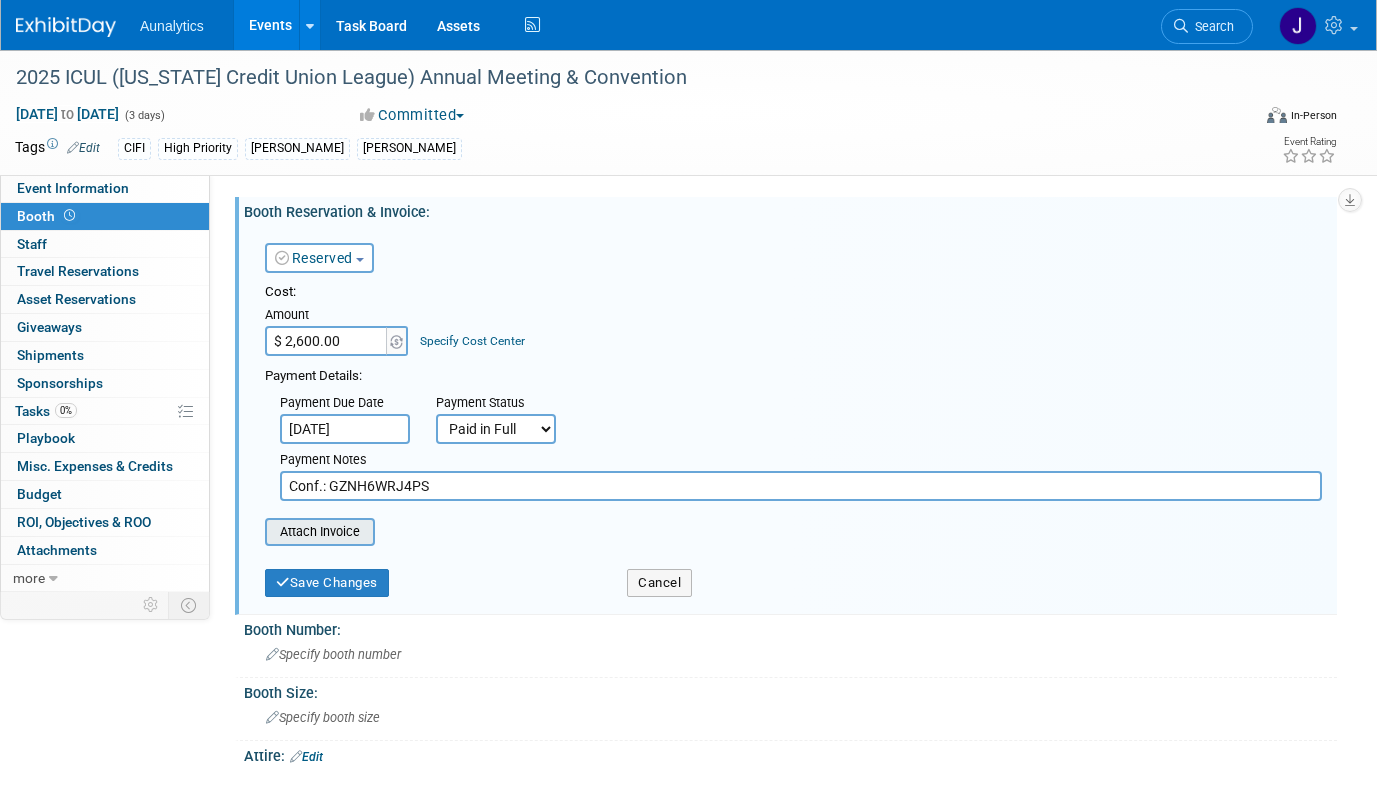 click at bounding box center [254, 532] 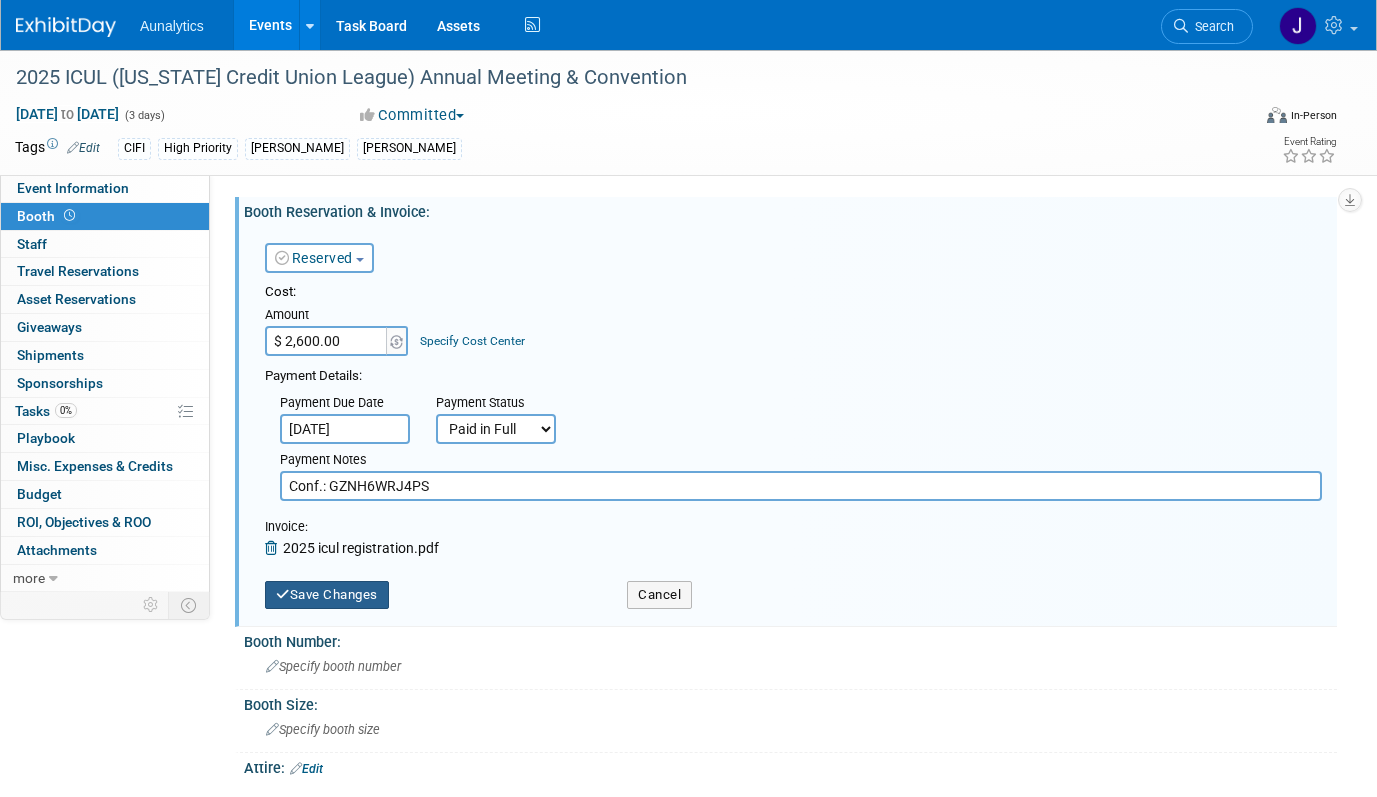 click on "Save Changes" at bounding box center (327, 595) 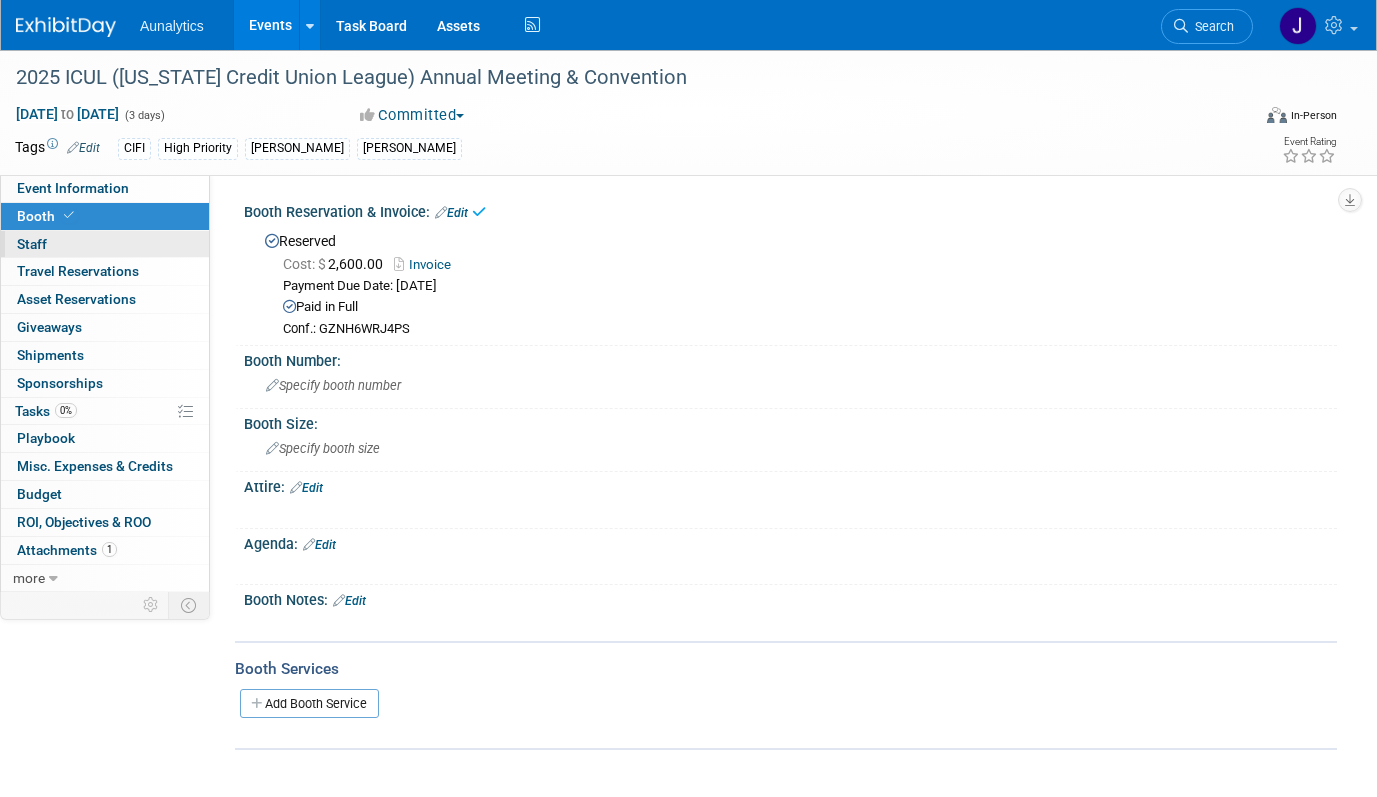 click on "0
Staff 0" at bounding box center [105, 244] 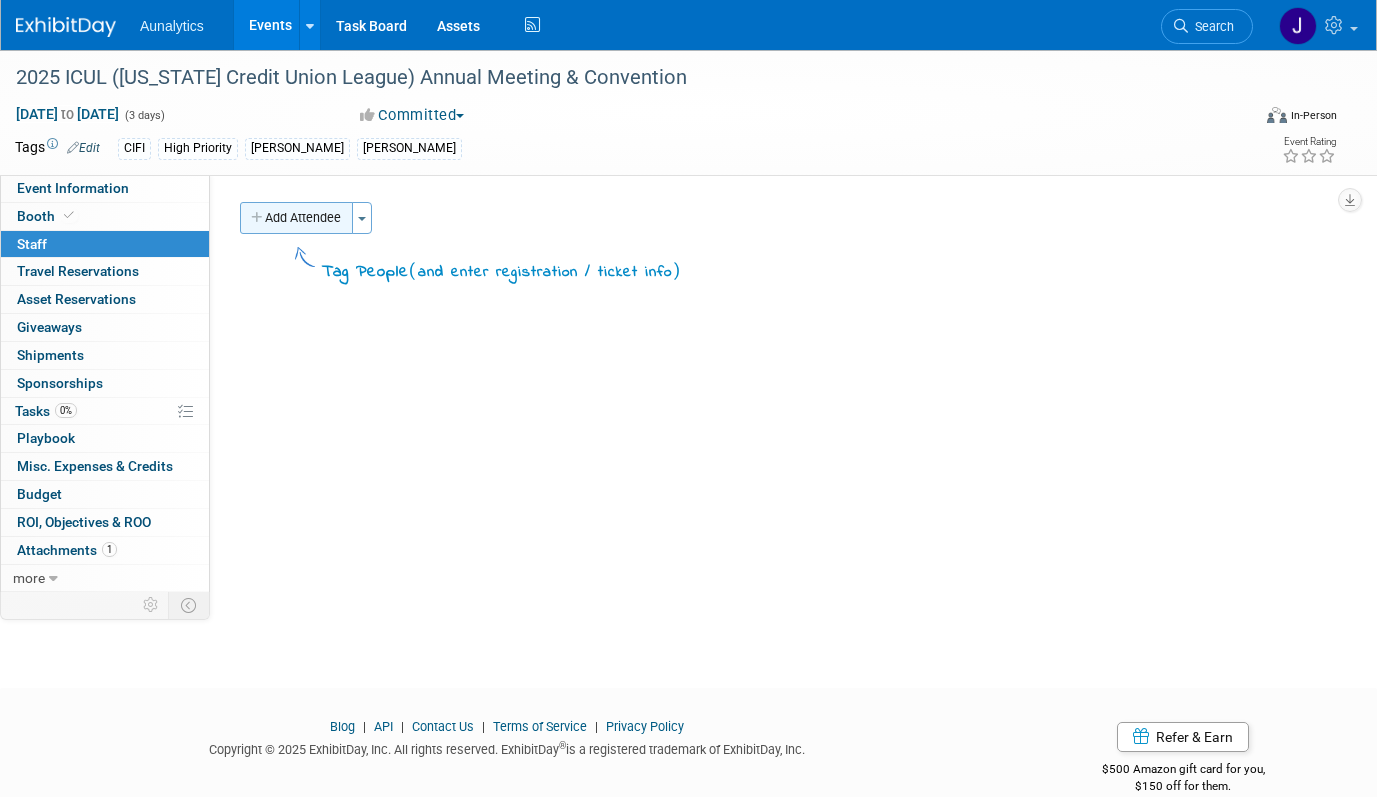 click on "Add Attendee" at bounding box center [296, 218] 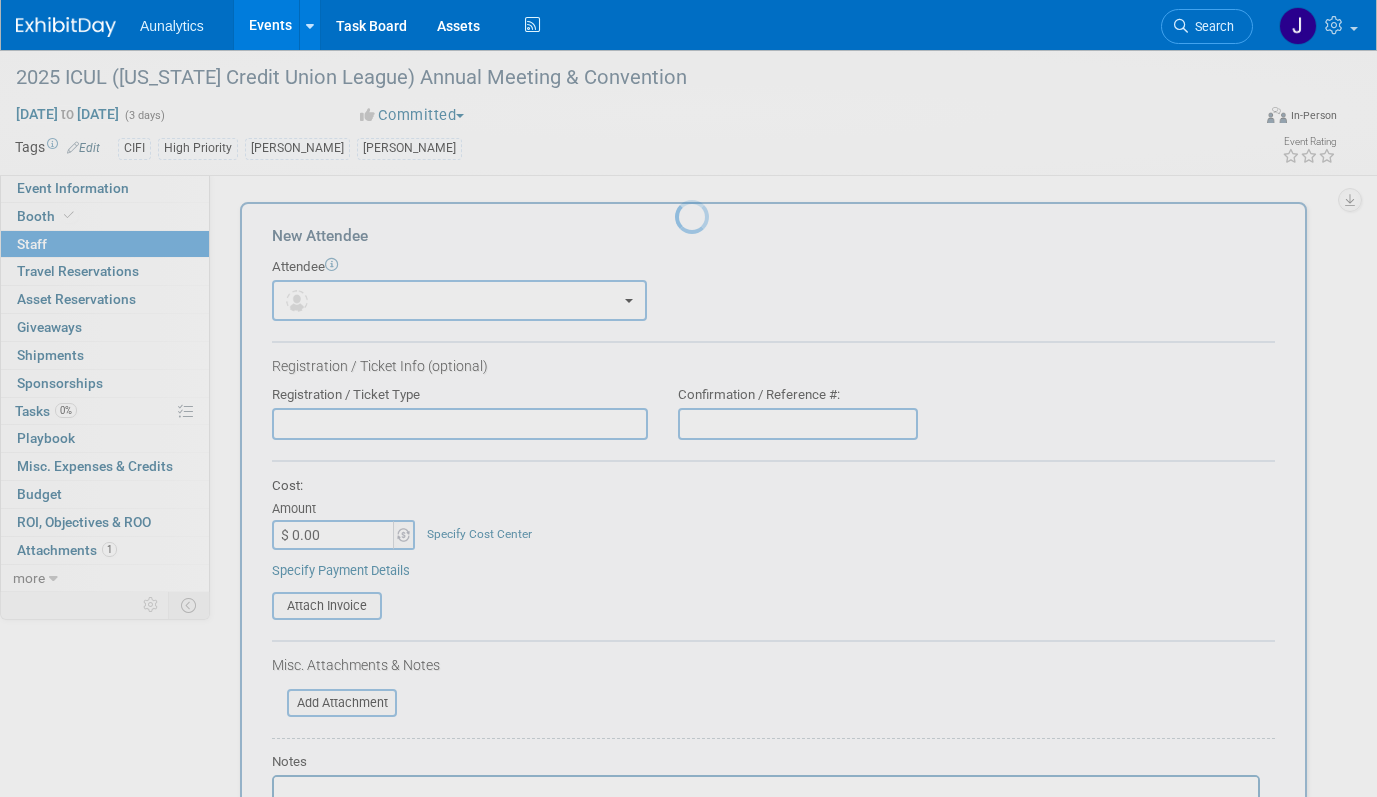 scroll, scrollTop: 0, scrollLeft: 0, axis: both 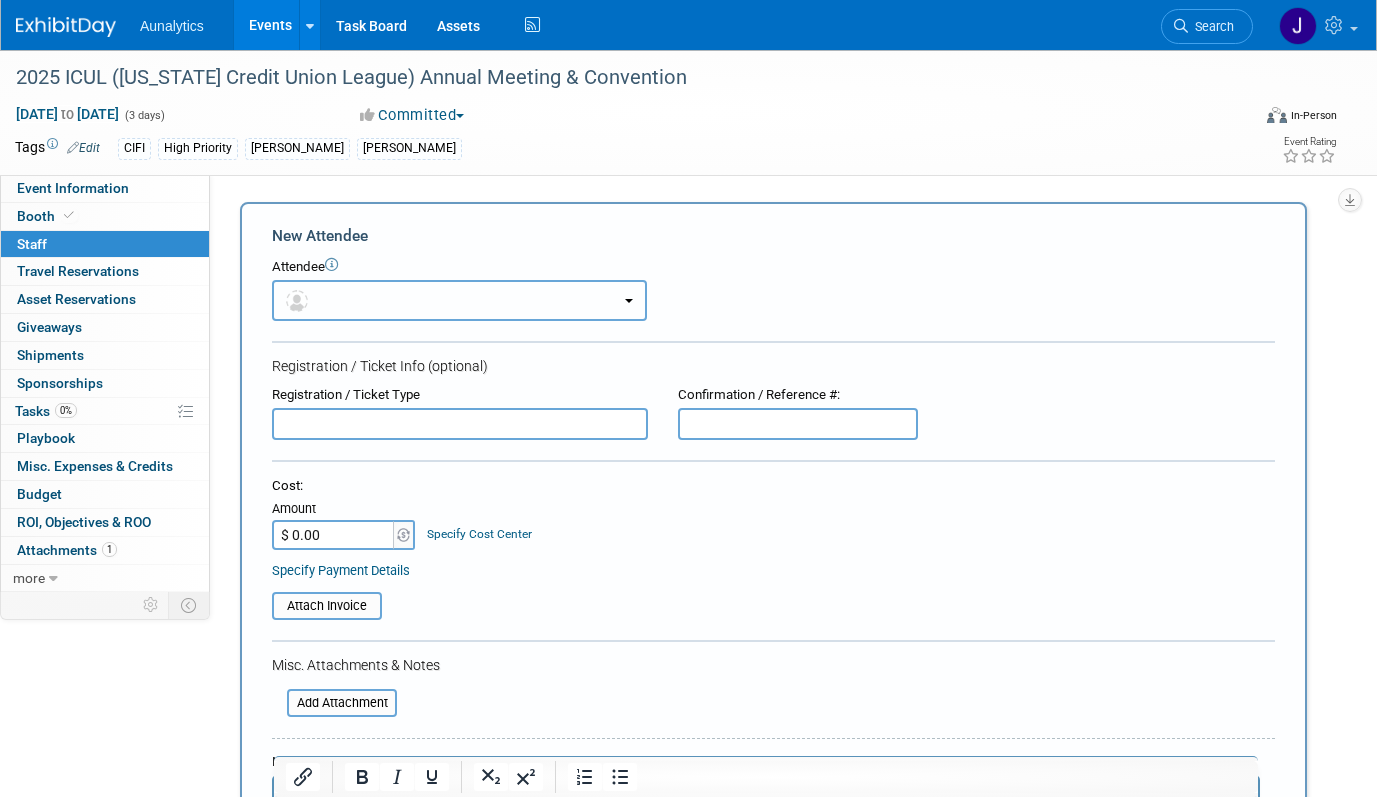click at bounding box center (459, 300) 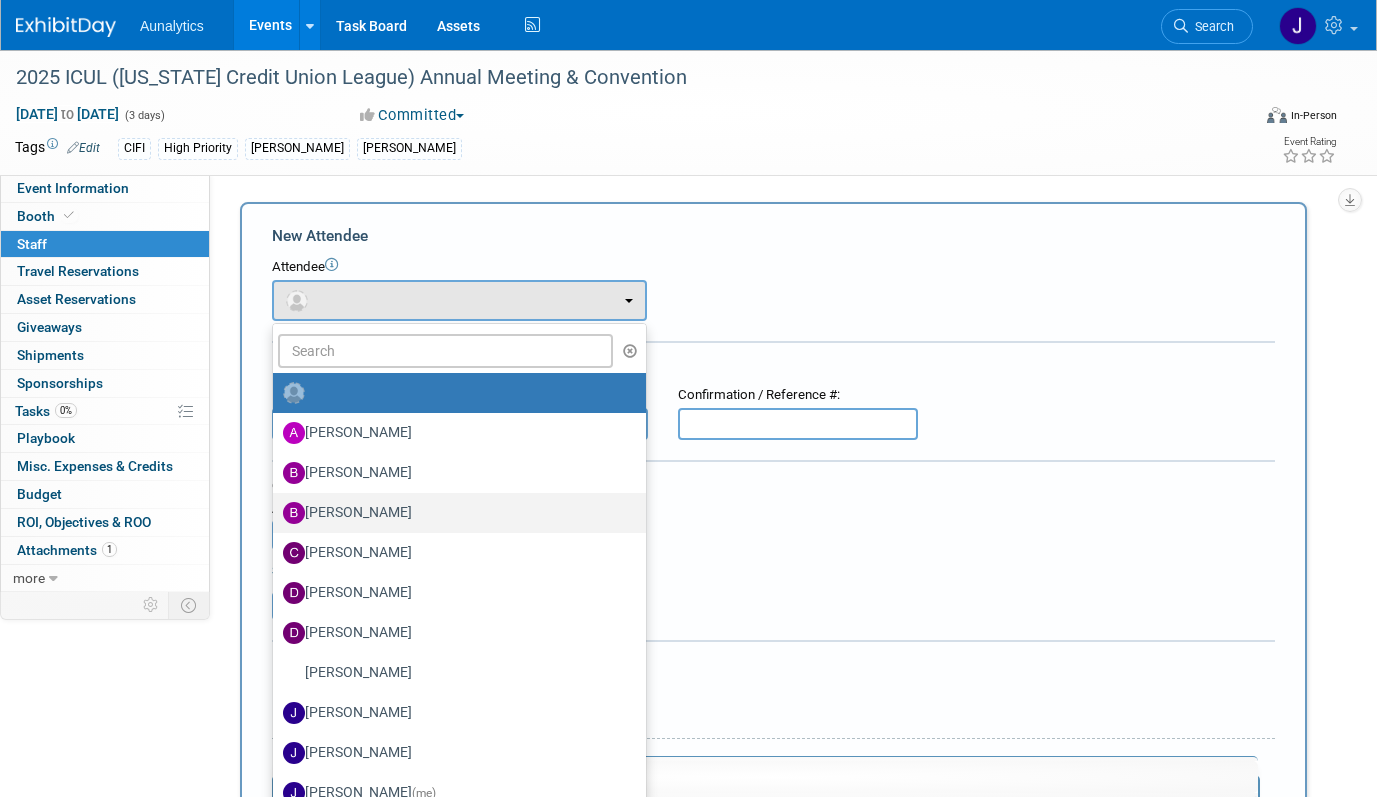 click on "Brad Thien" at bounding box center (454, 513) 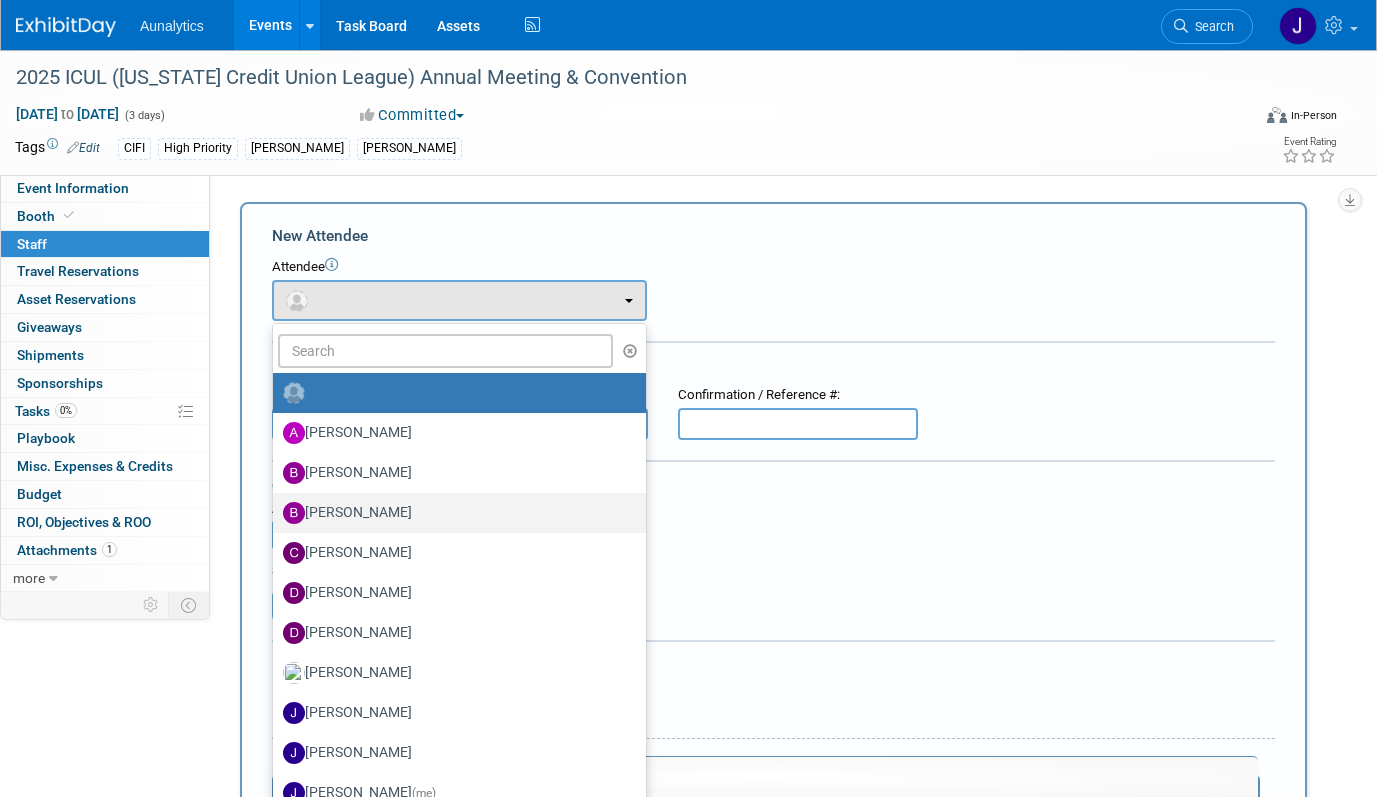 select on "4" 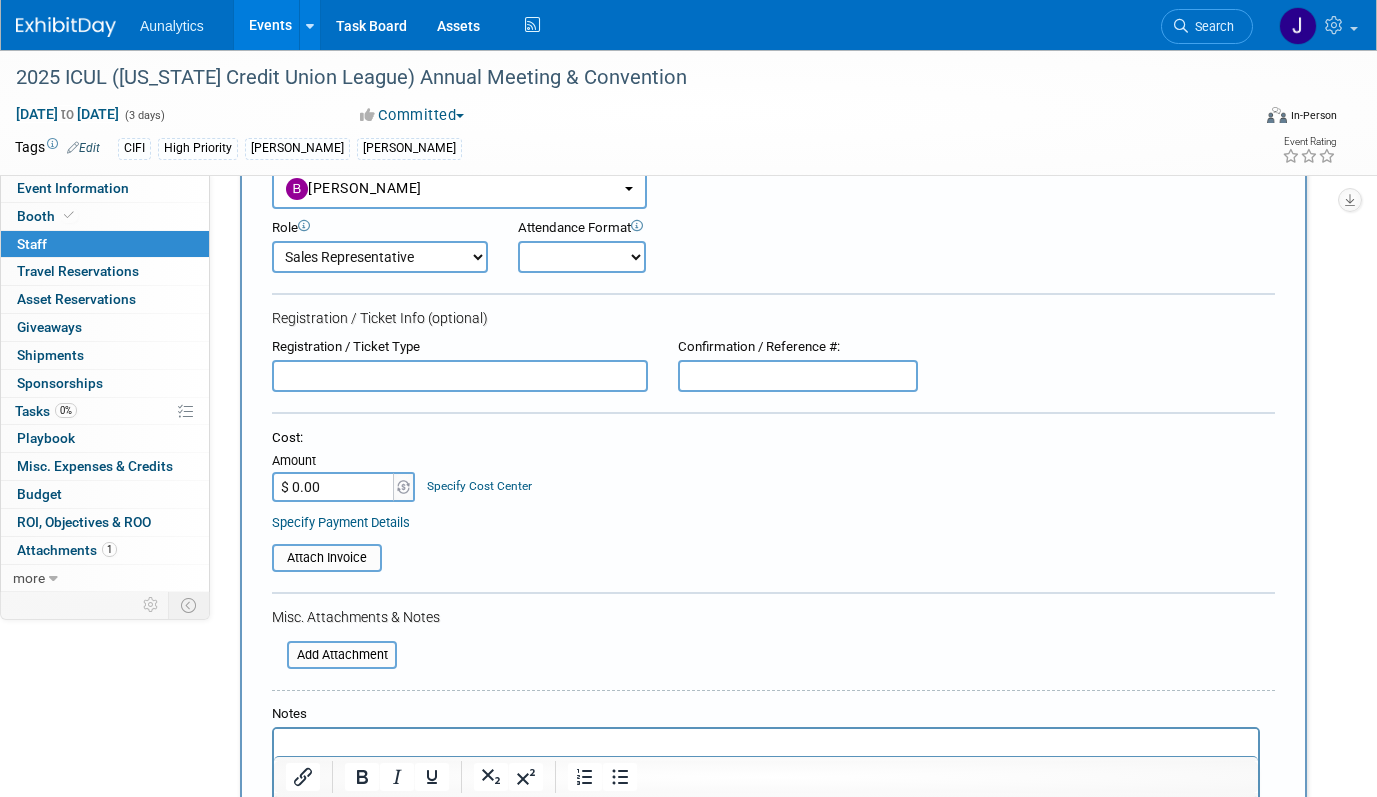 scroll, scrollTop: 124, scrollLeft: 0, axis: vertical 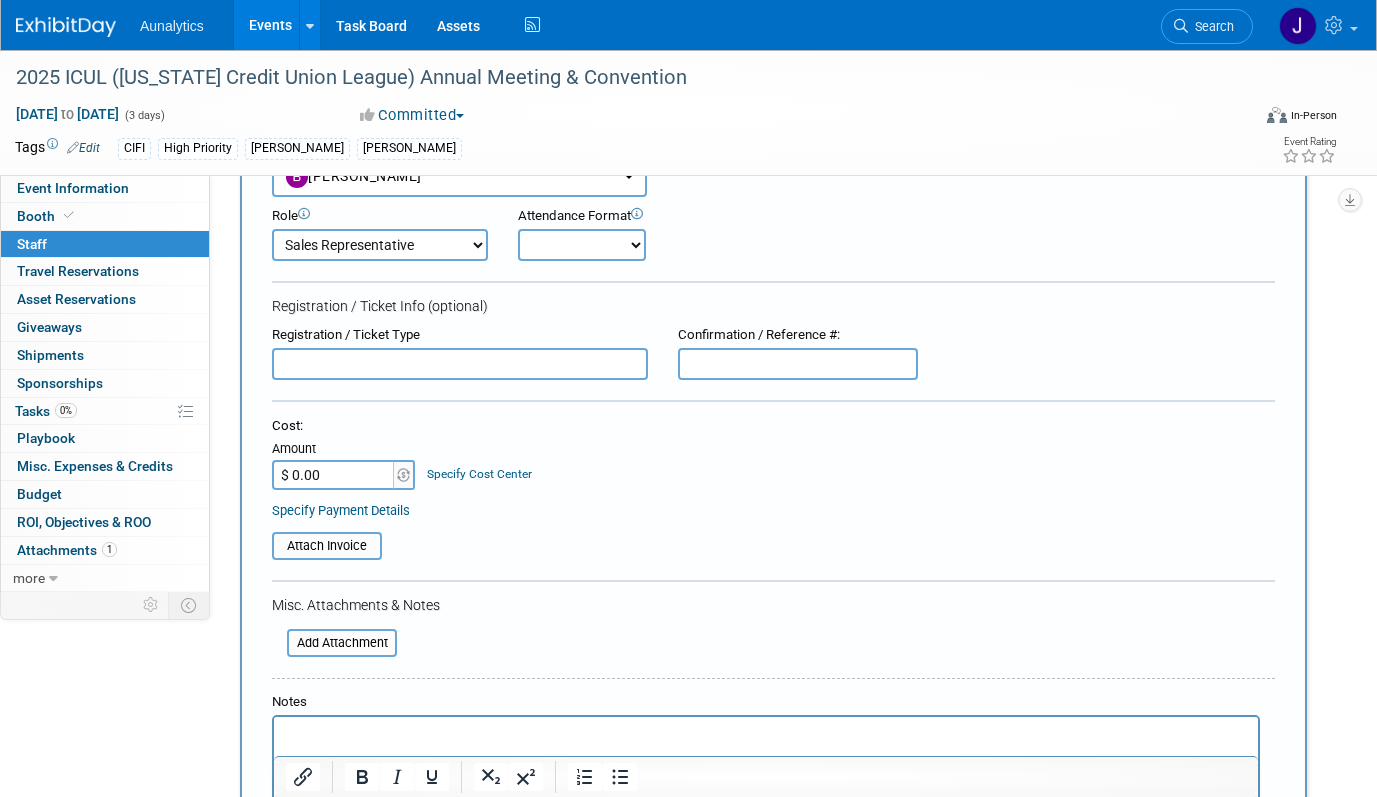 click on "Onsite
Remote" at bounding box center [582, 245] 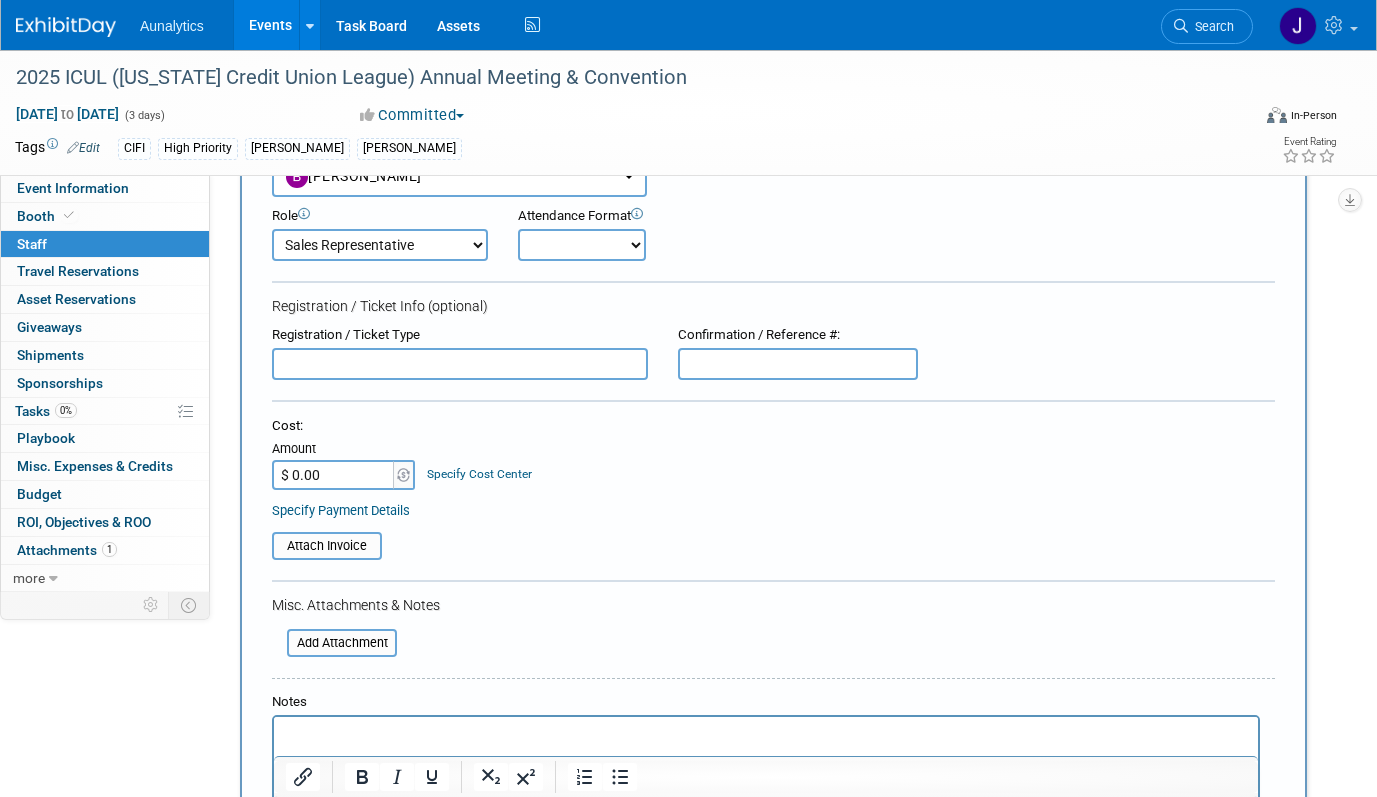 select on "1" 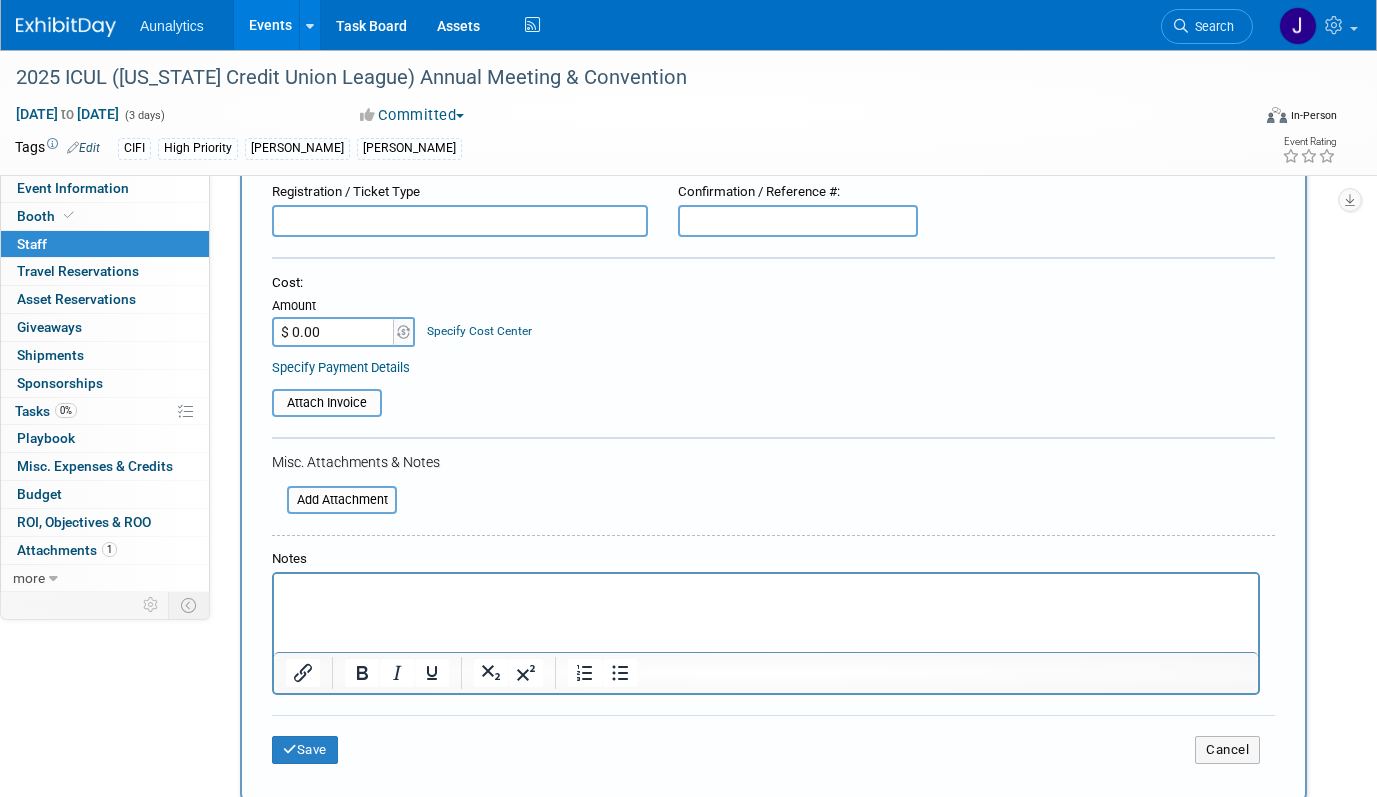 scroll, scrollTop: 272, scrollLeft: 0, axis: vertical 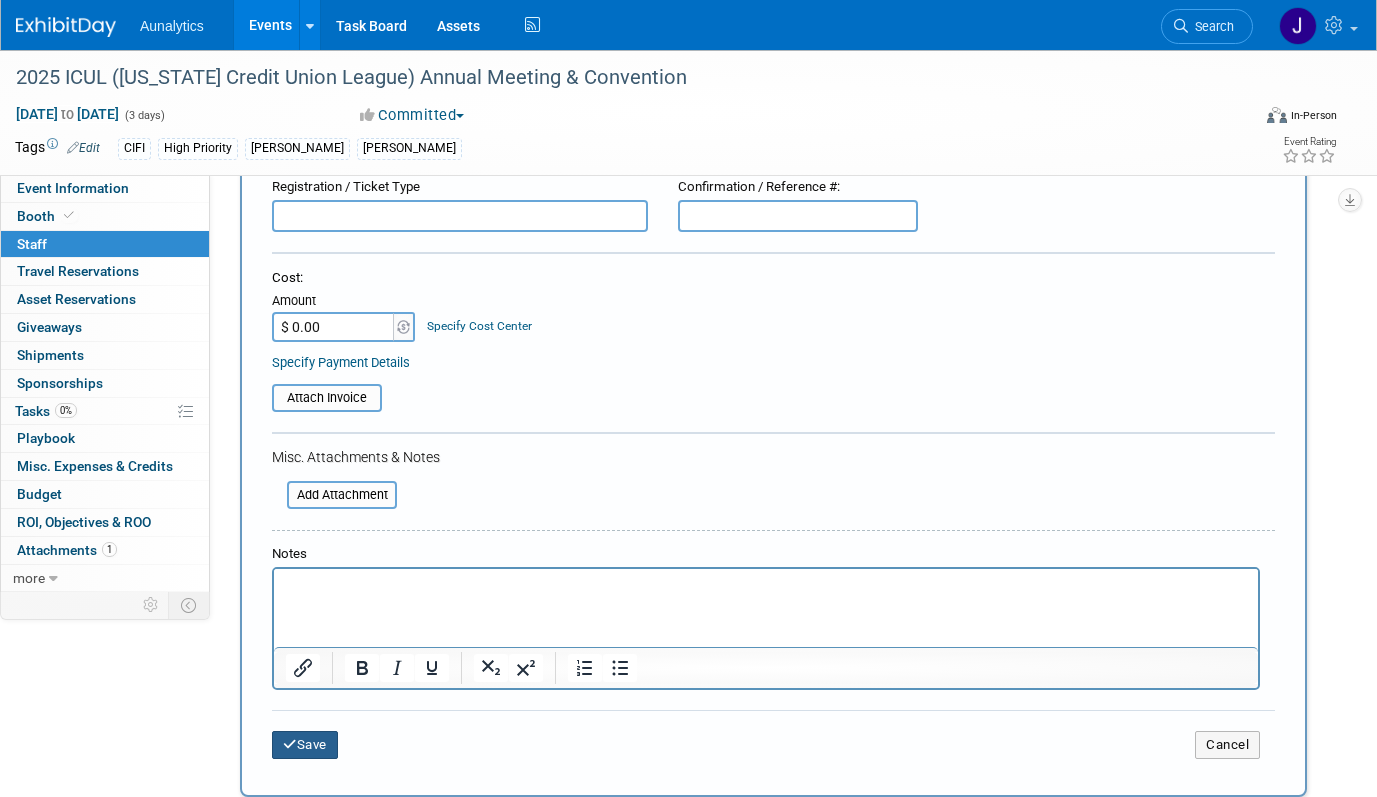 click on "Save" at bounding box center (305, 745) 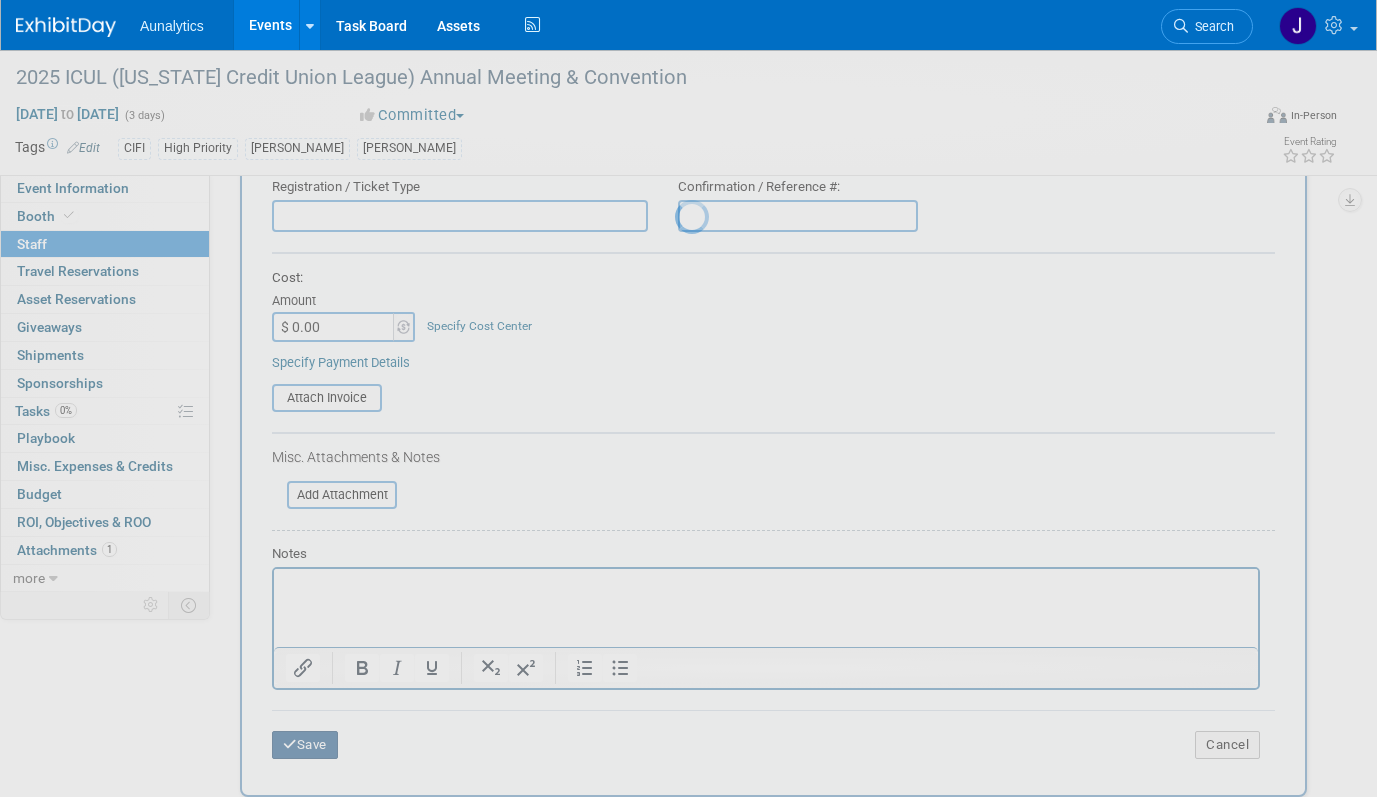 scroll, scrollTop: 31, scrollLeft: 0, axis: vertical 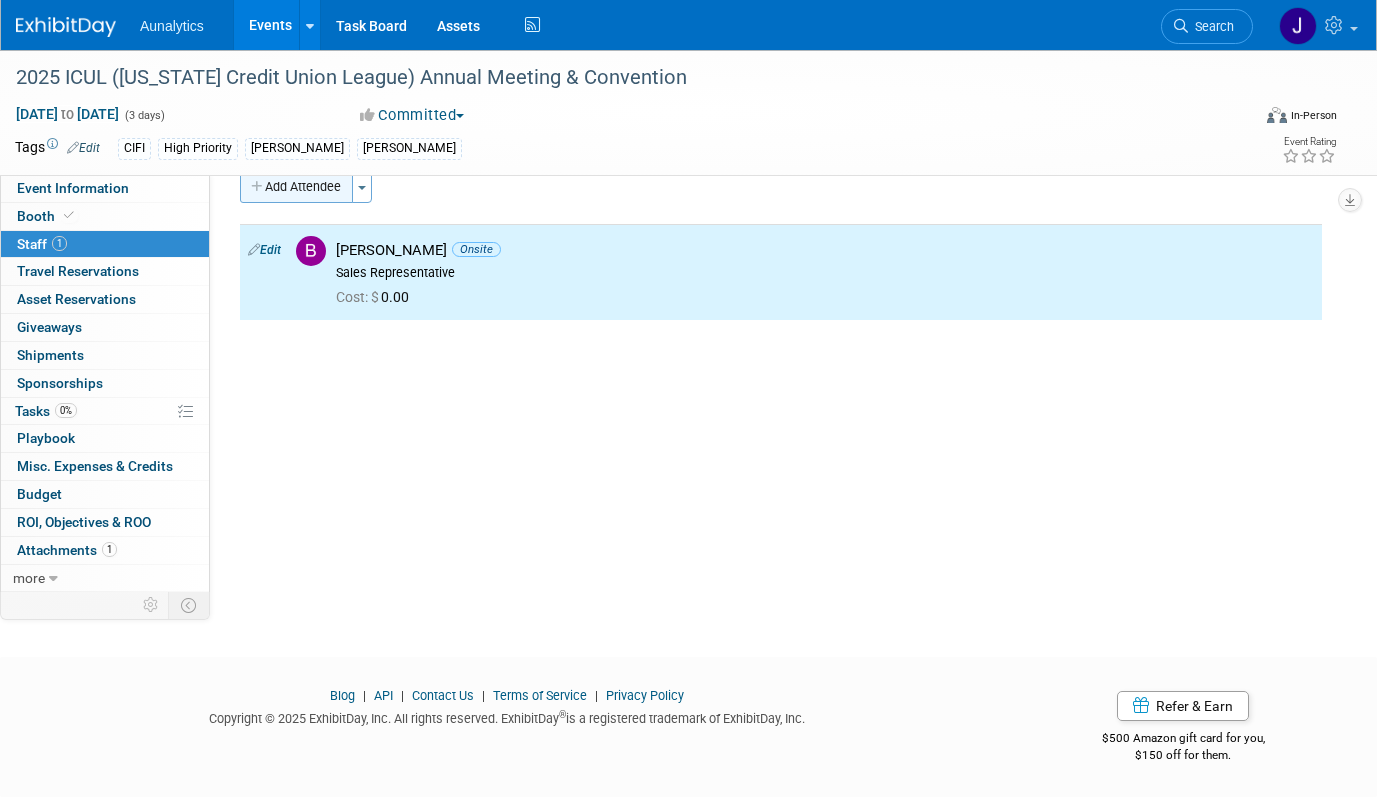 click on "Add Attendee" at bounding box center [296, 187] 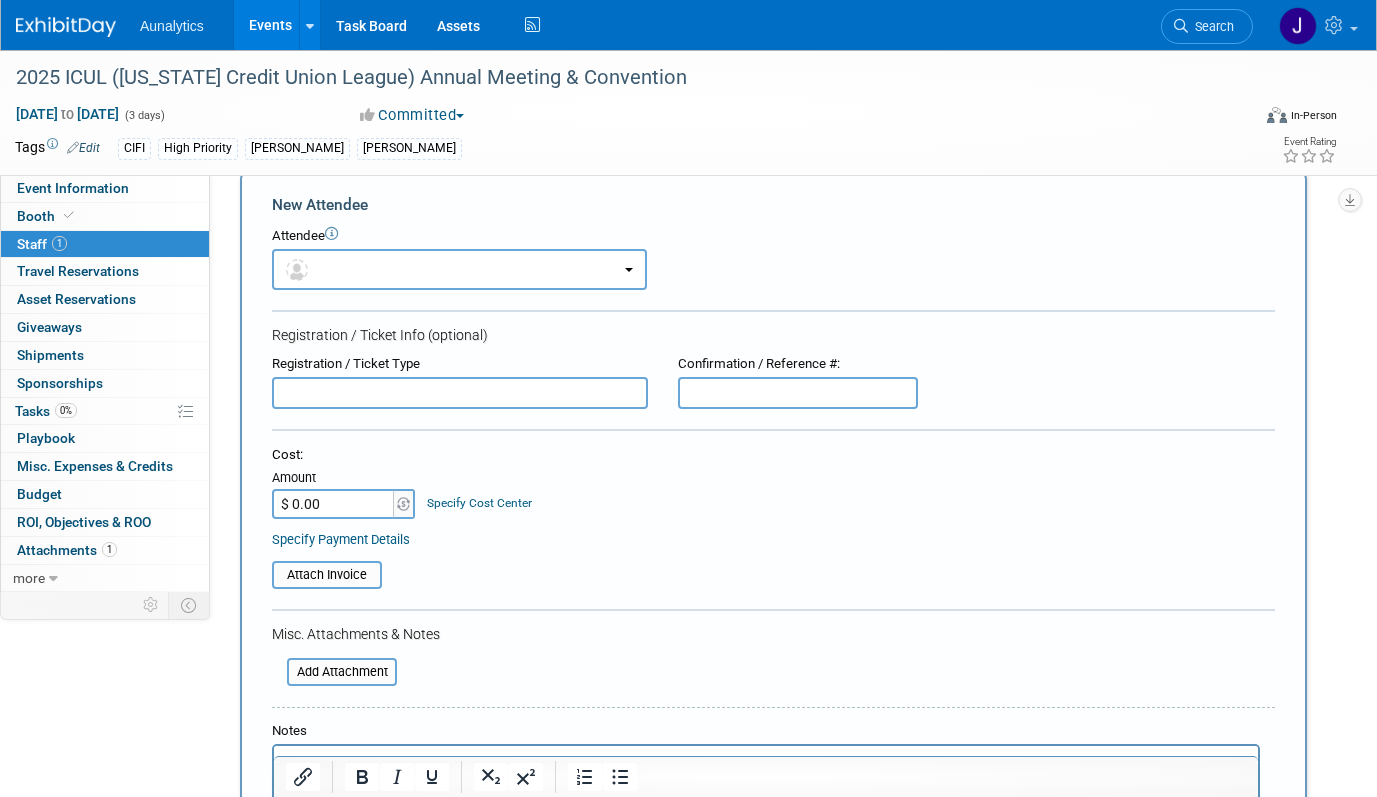 scroll, scrollTop: 0, scrollLeft: 0, axis: both 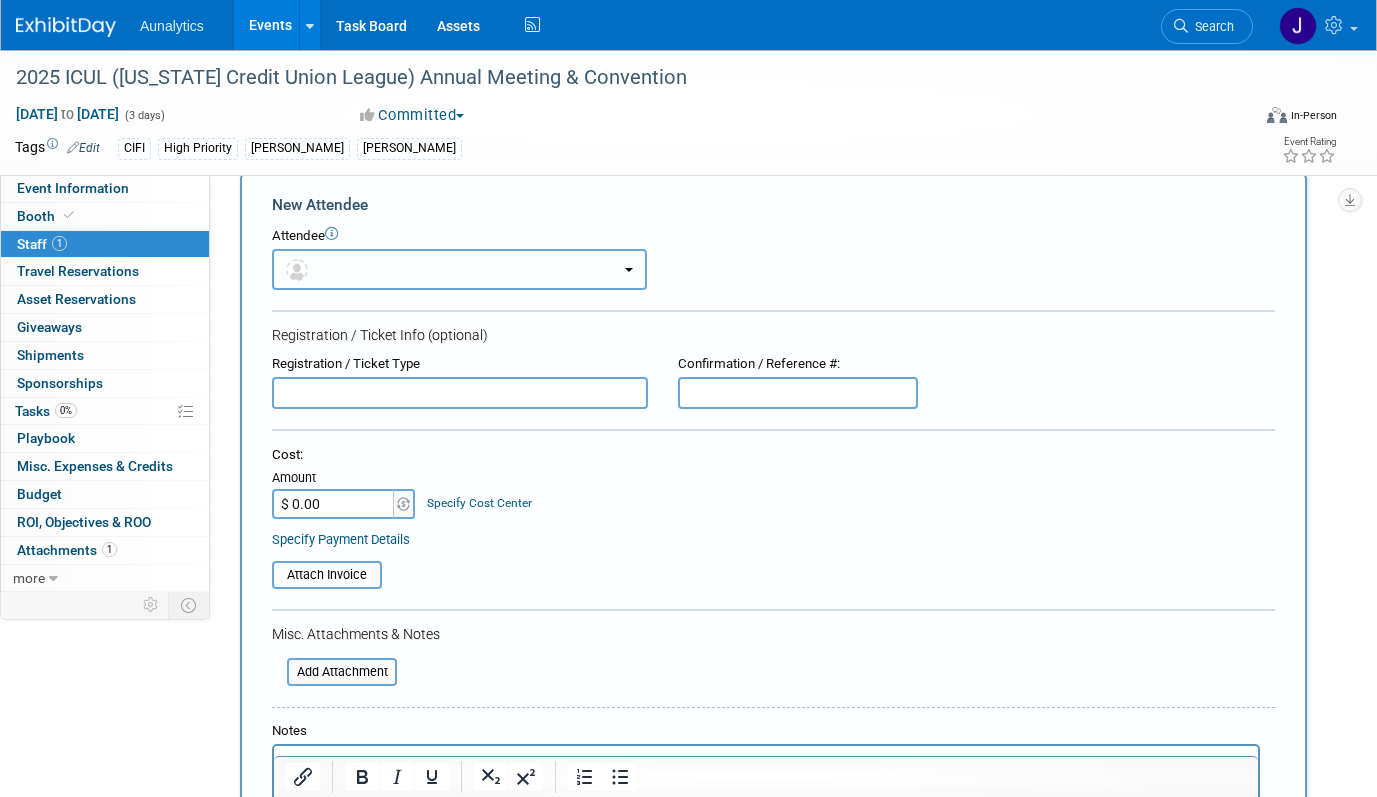 click at bounding box center [459, 269] 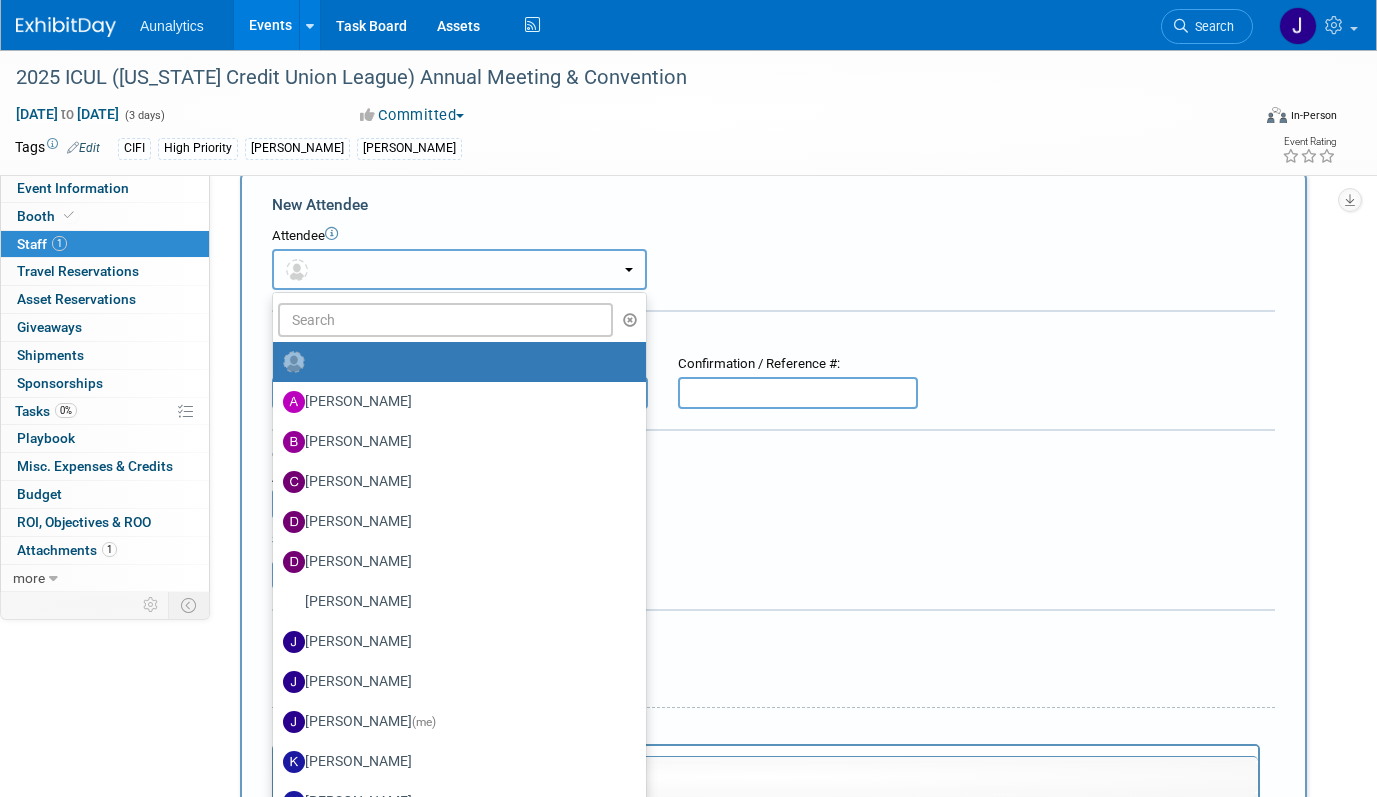 type 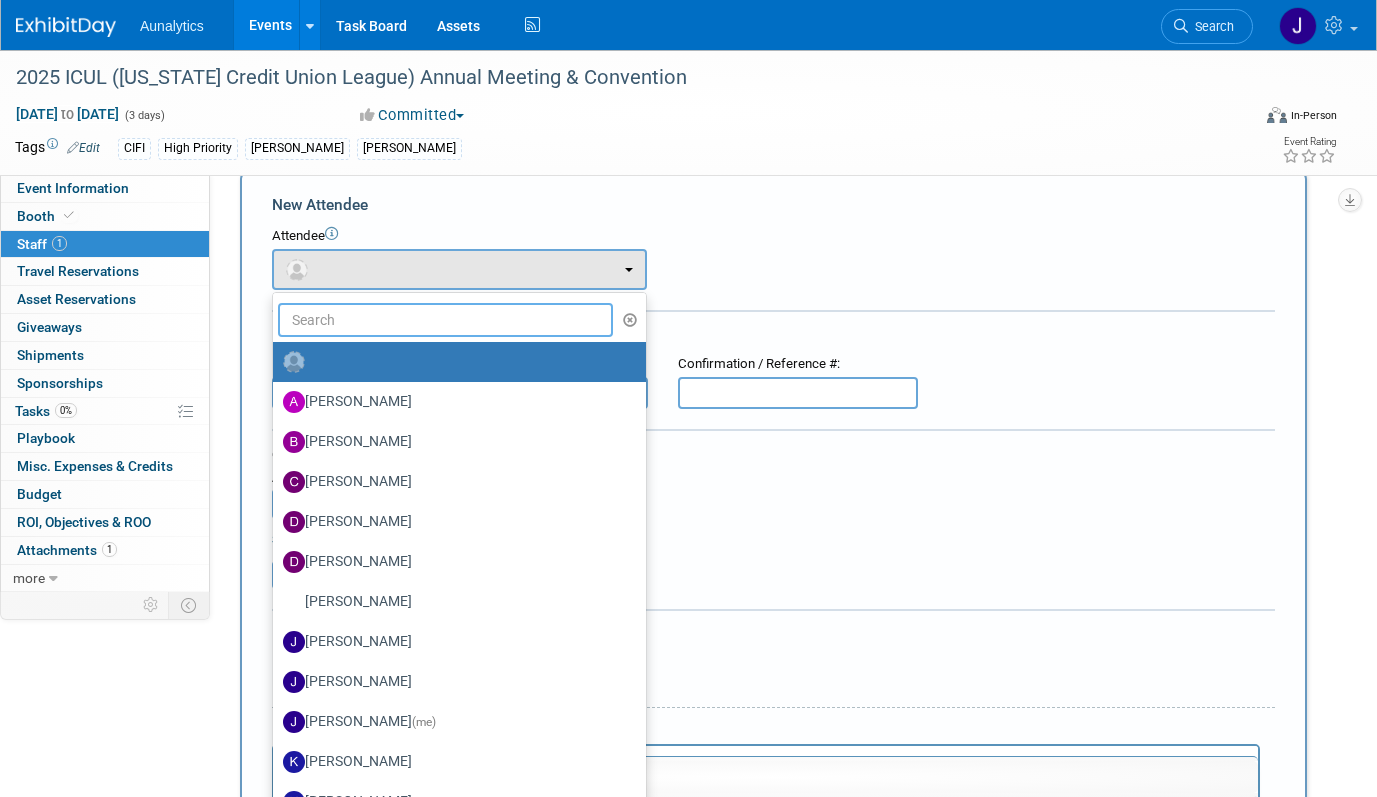 click at bounding box center [445, 320] 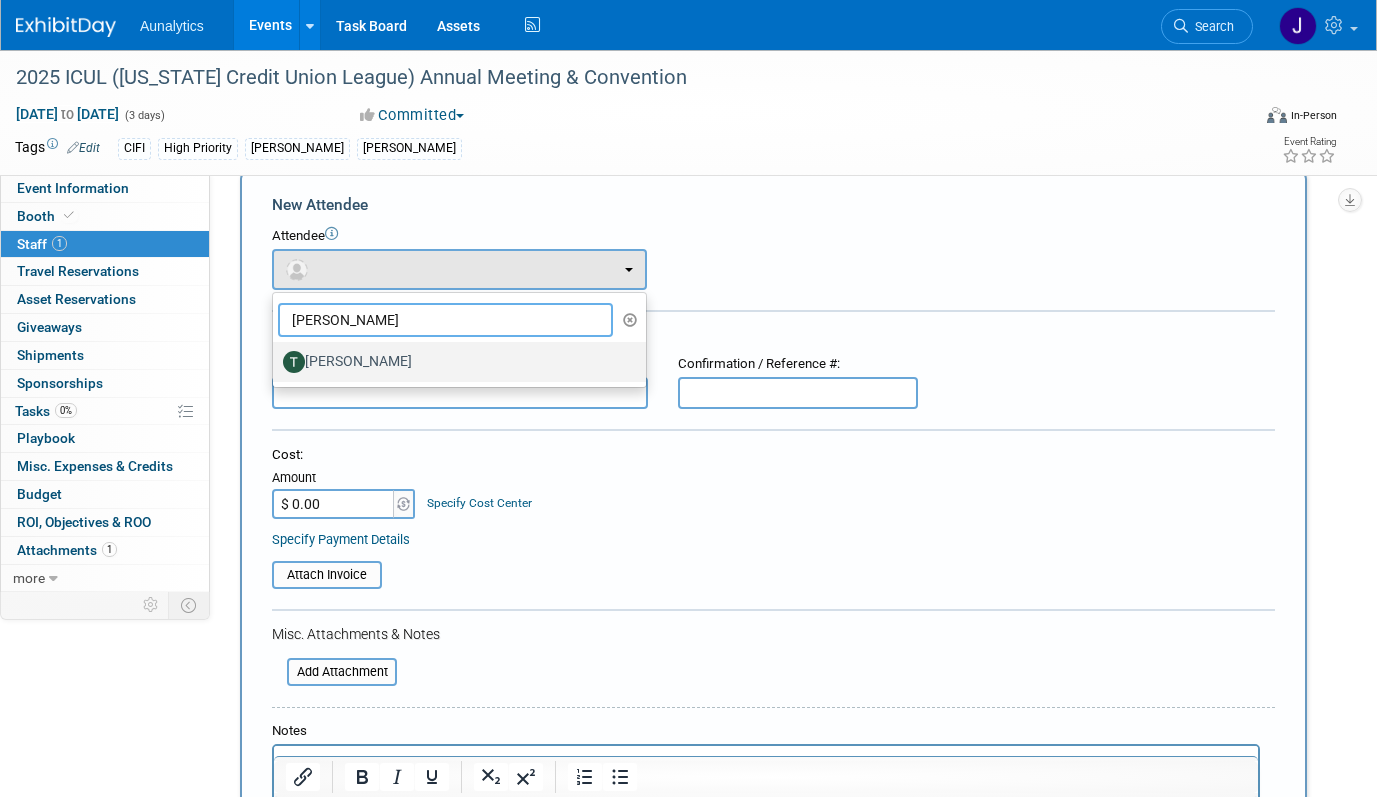 type on "tim" 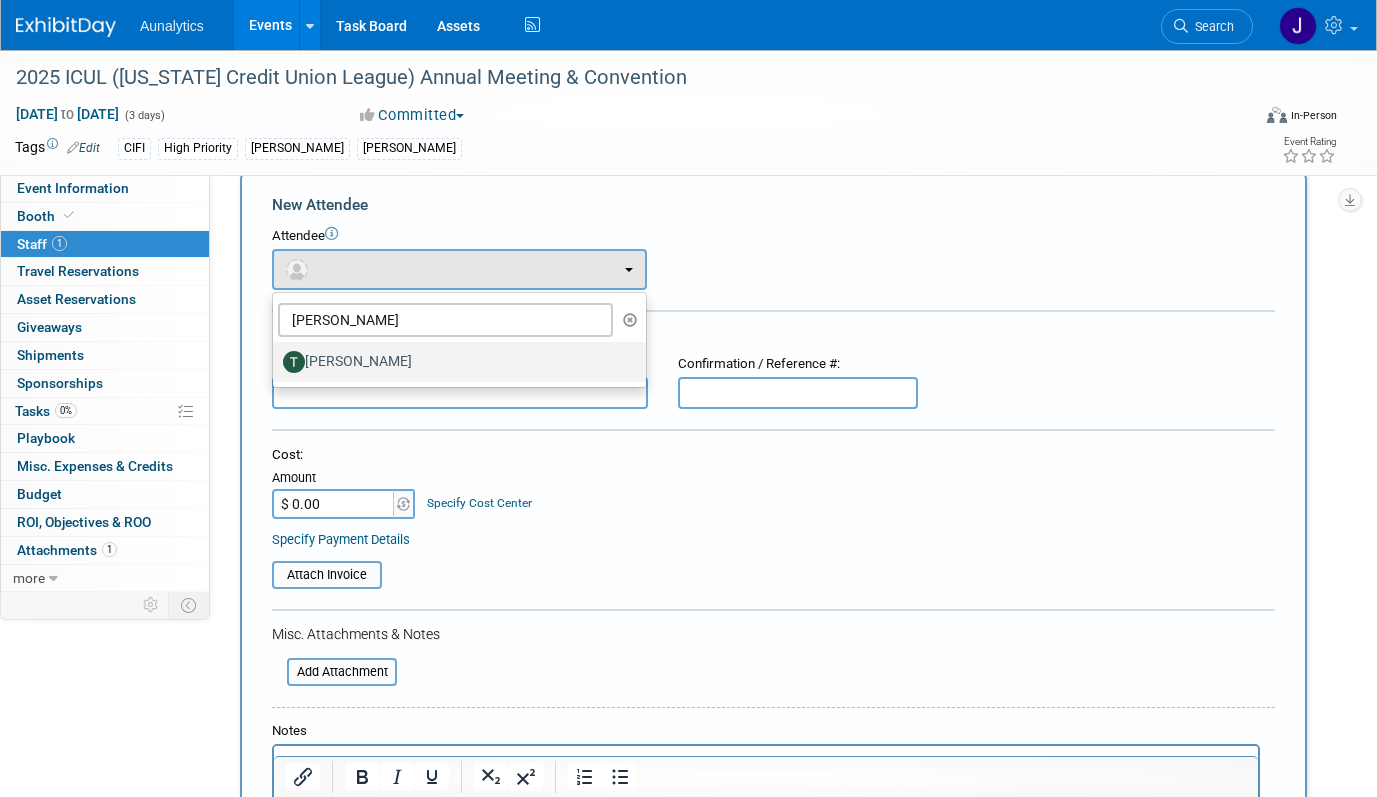 click on "Tim Killilea" at bounding box center [454, 362] 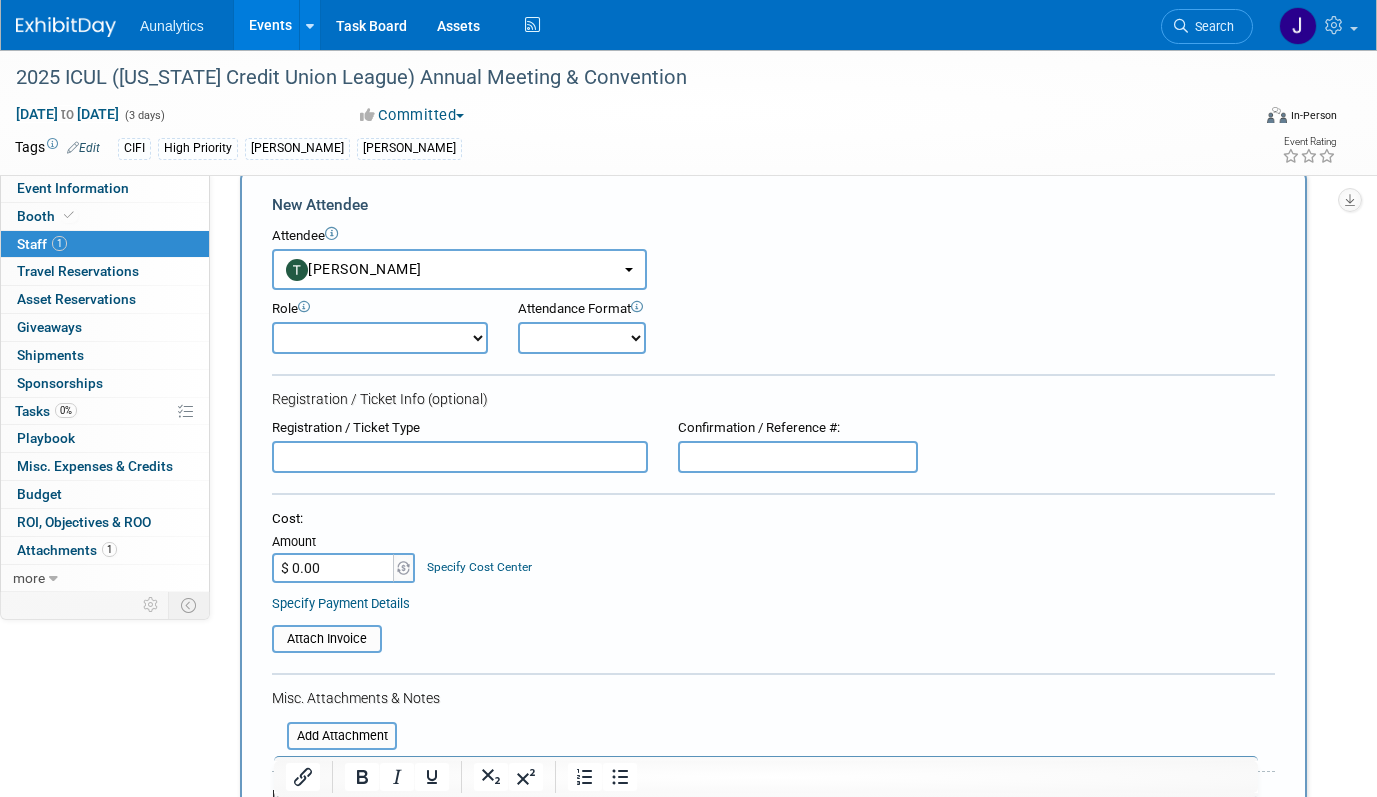 click on "Role
Demonstrator
Host
Planner
Presenter
Sales Representative" at bounding box center (380, 327) 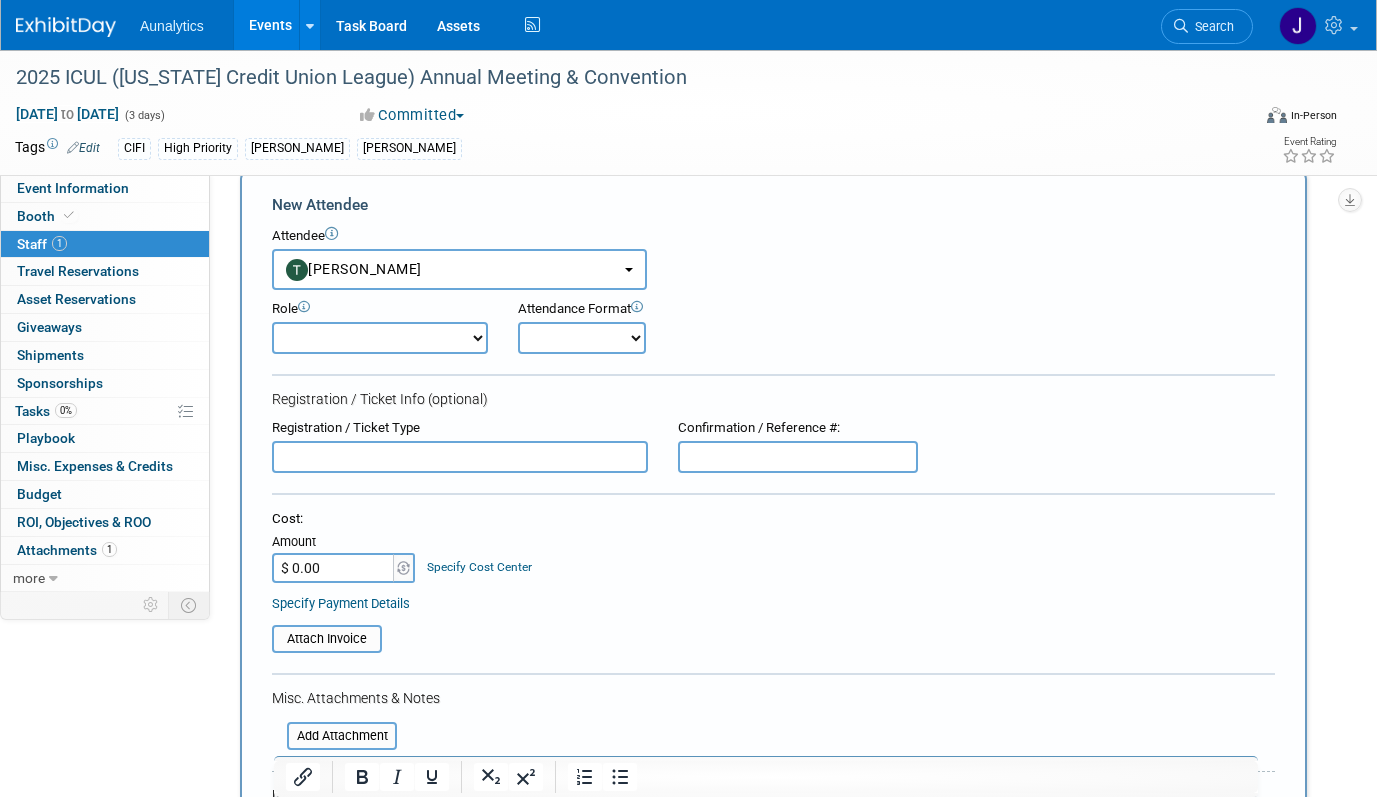 click on "Demonstrator
Host
Planner
Presenter
Sales Representative
Set-up/Dismantle Crew
Speaker" at bounding box center [380, 338] 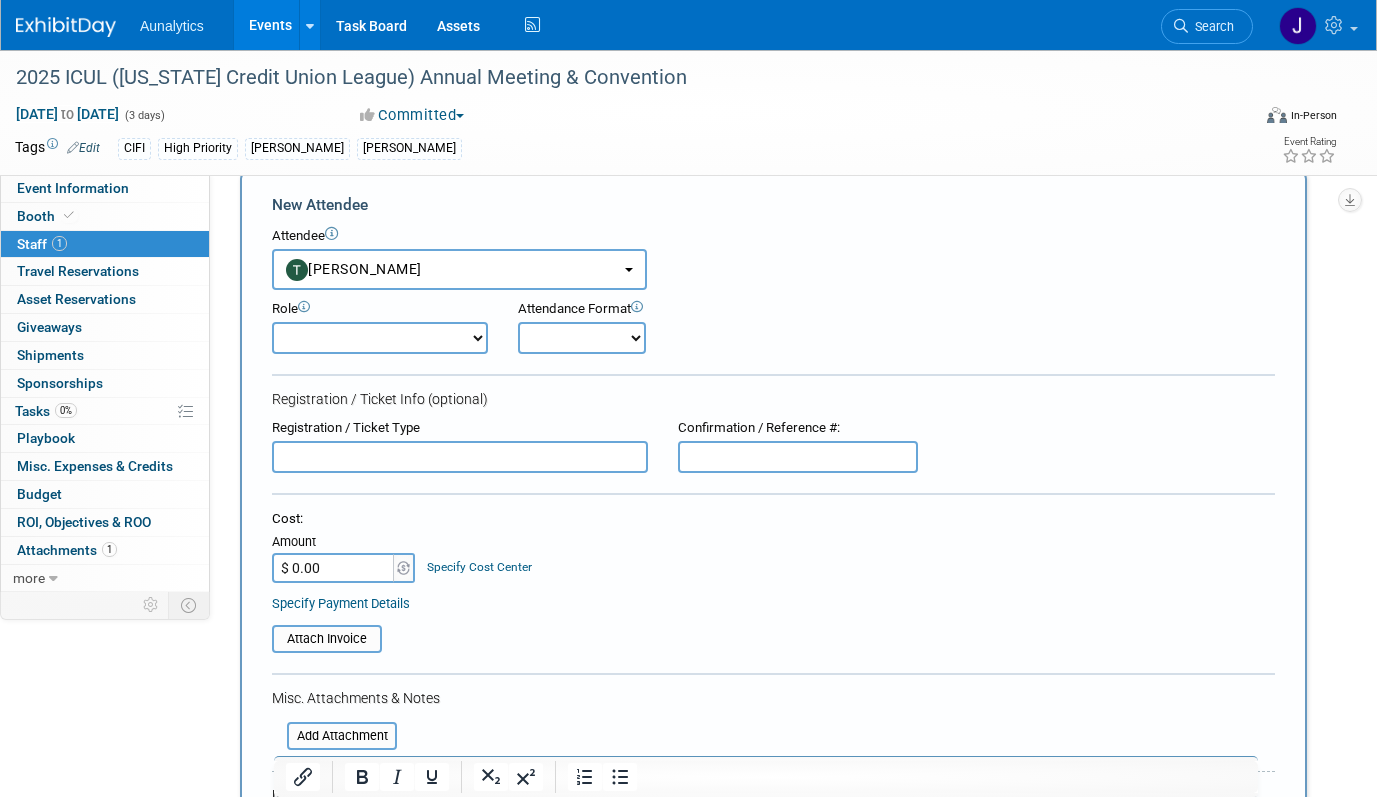 select on "4" 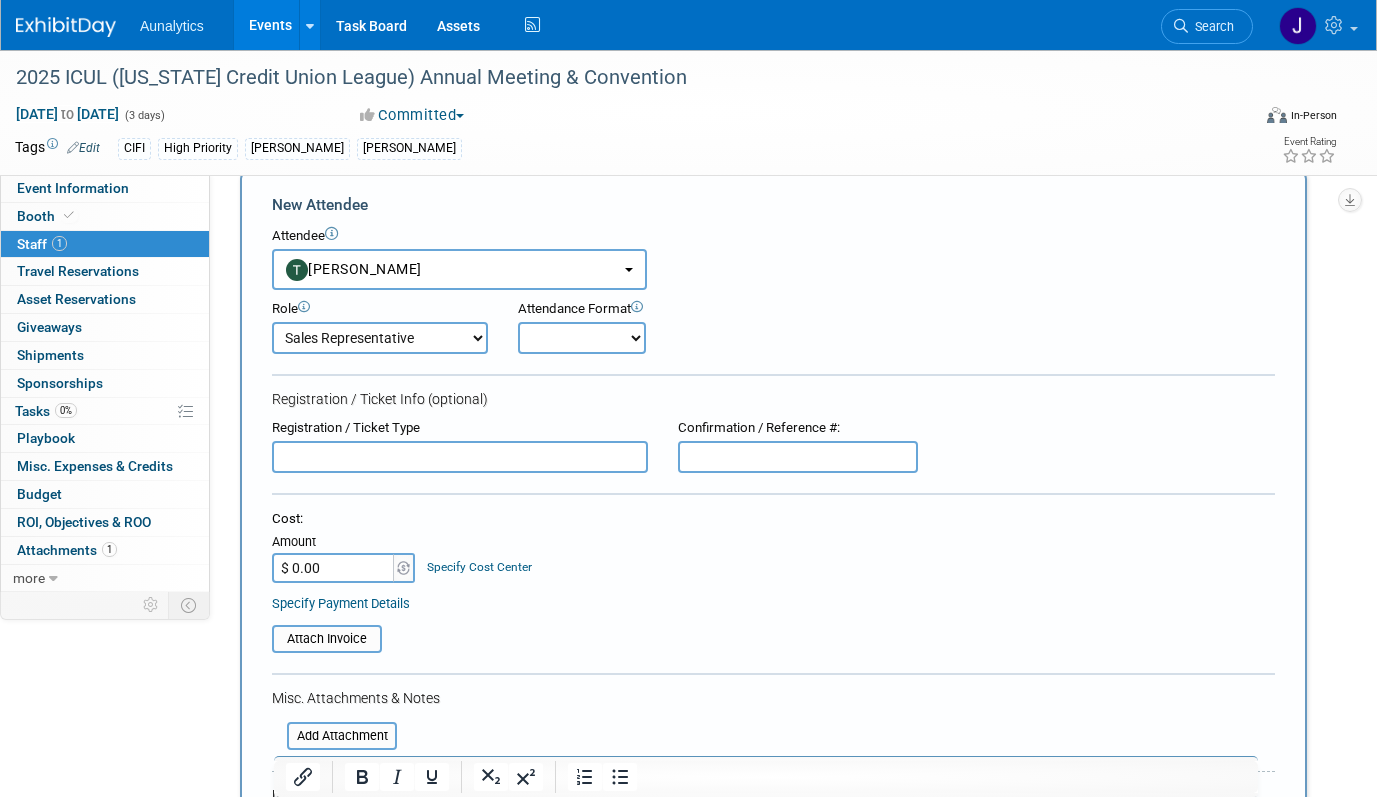 click on "Onsite
Remote" at bounding box center [582, 338] 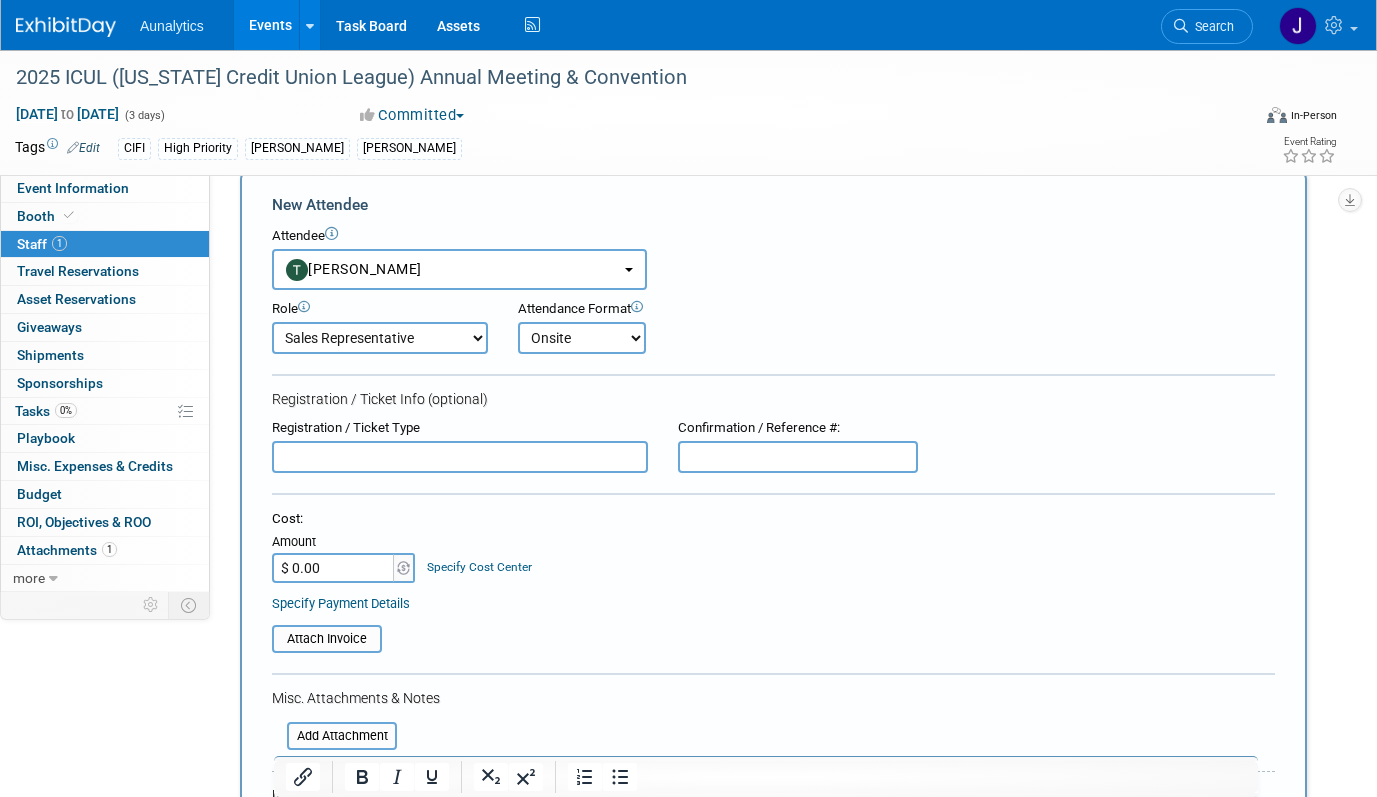click on "Cost:
Amount
$ 0.00
Specify Cost Center
Cost Center
-- Not Specified --" at bounding box center [773, 546] 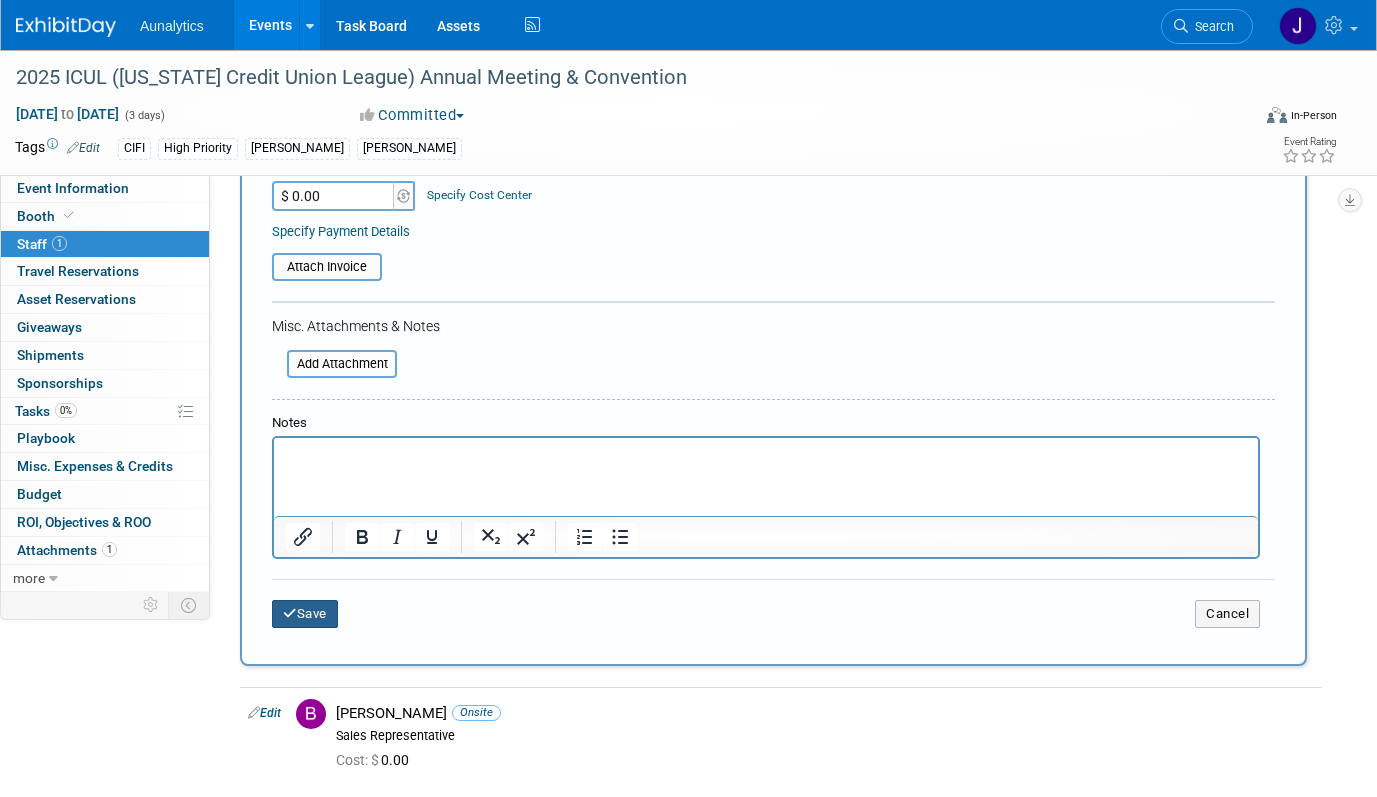click on "Save" at bounding box center (305, 614) 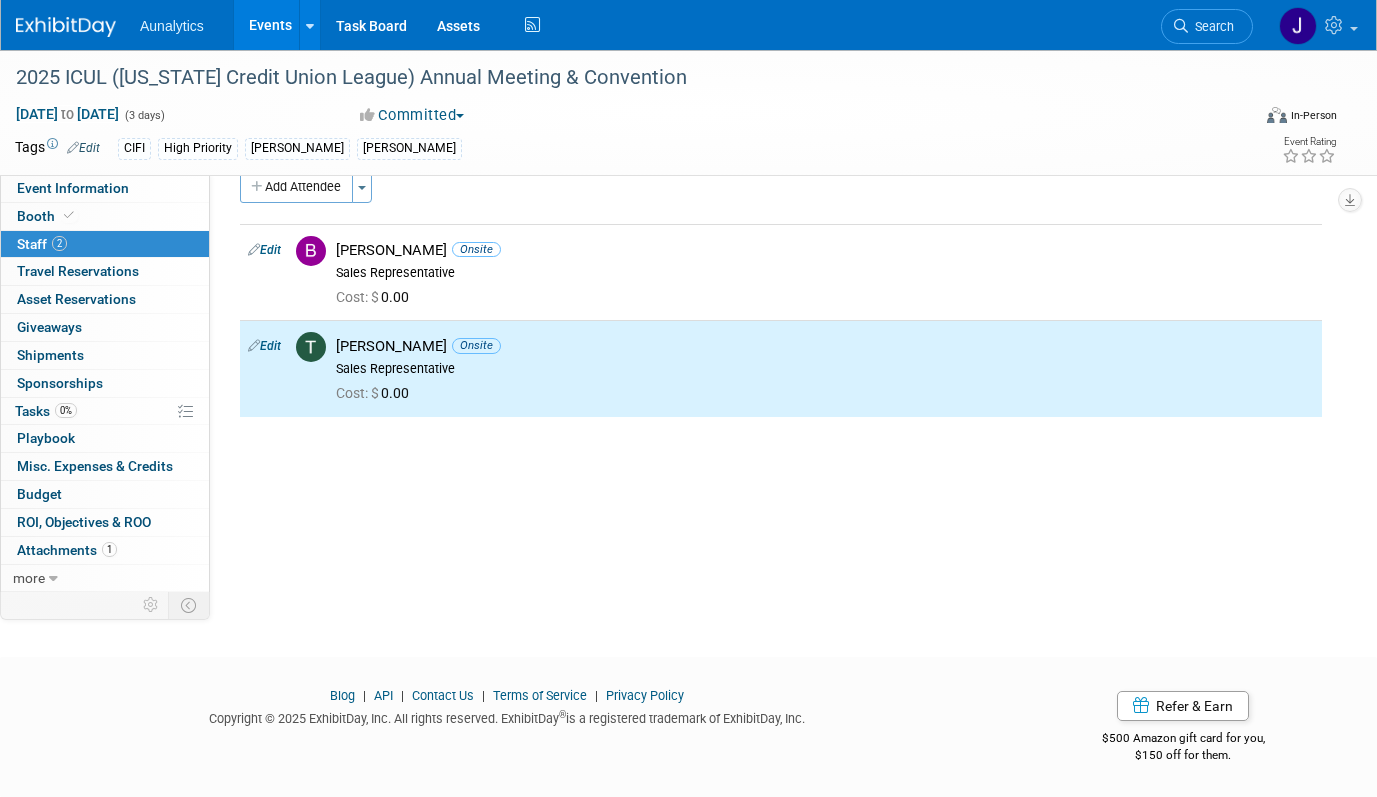 scroll, scrollTop: 0, scrollLeft: 0, axis: both 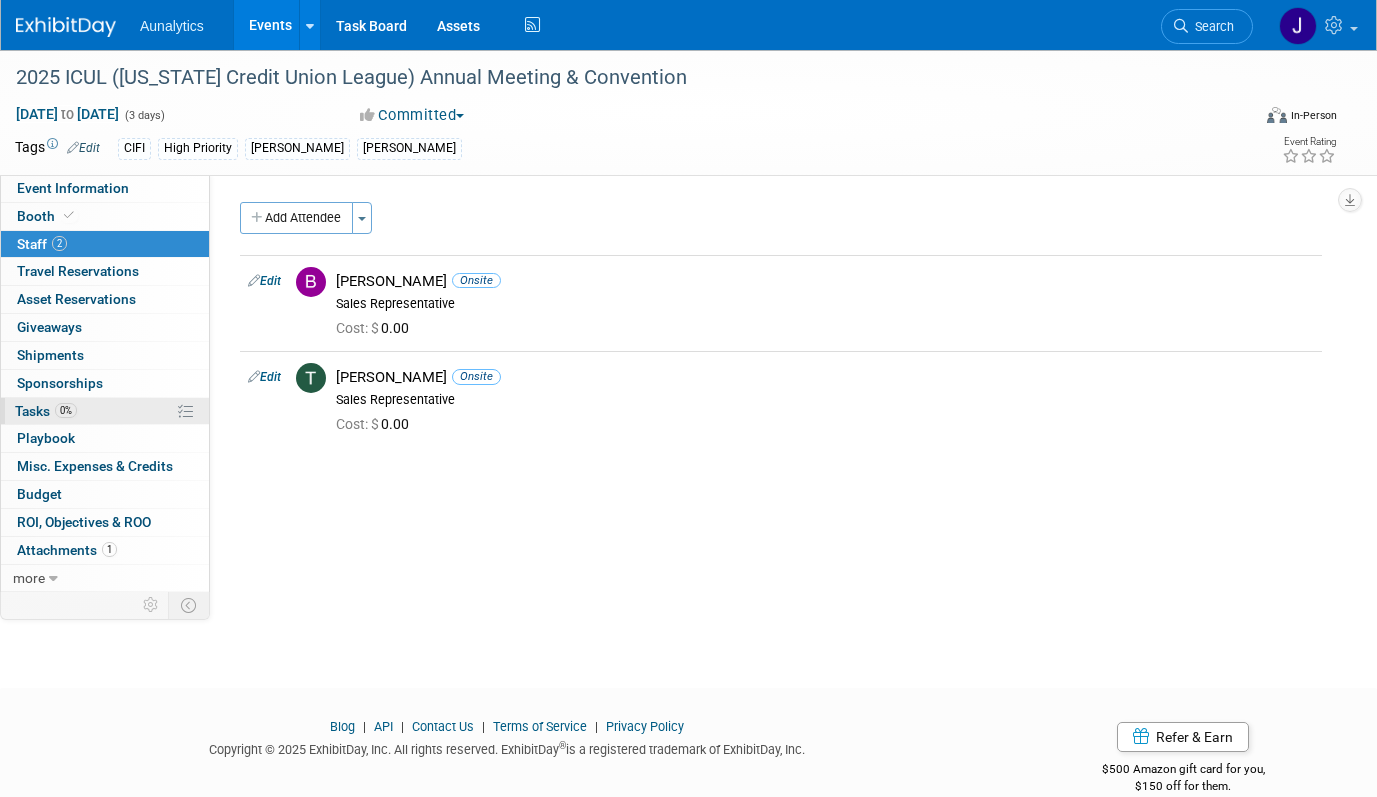 click on "0%
Tasks 0%" at bounding box center (105, 411) 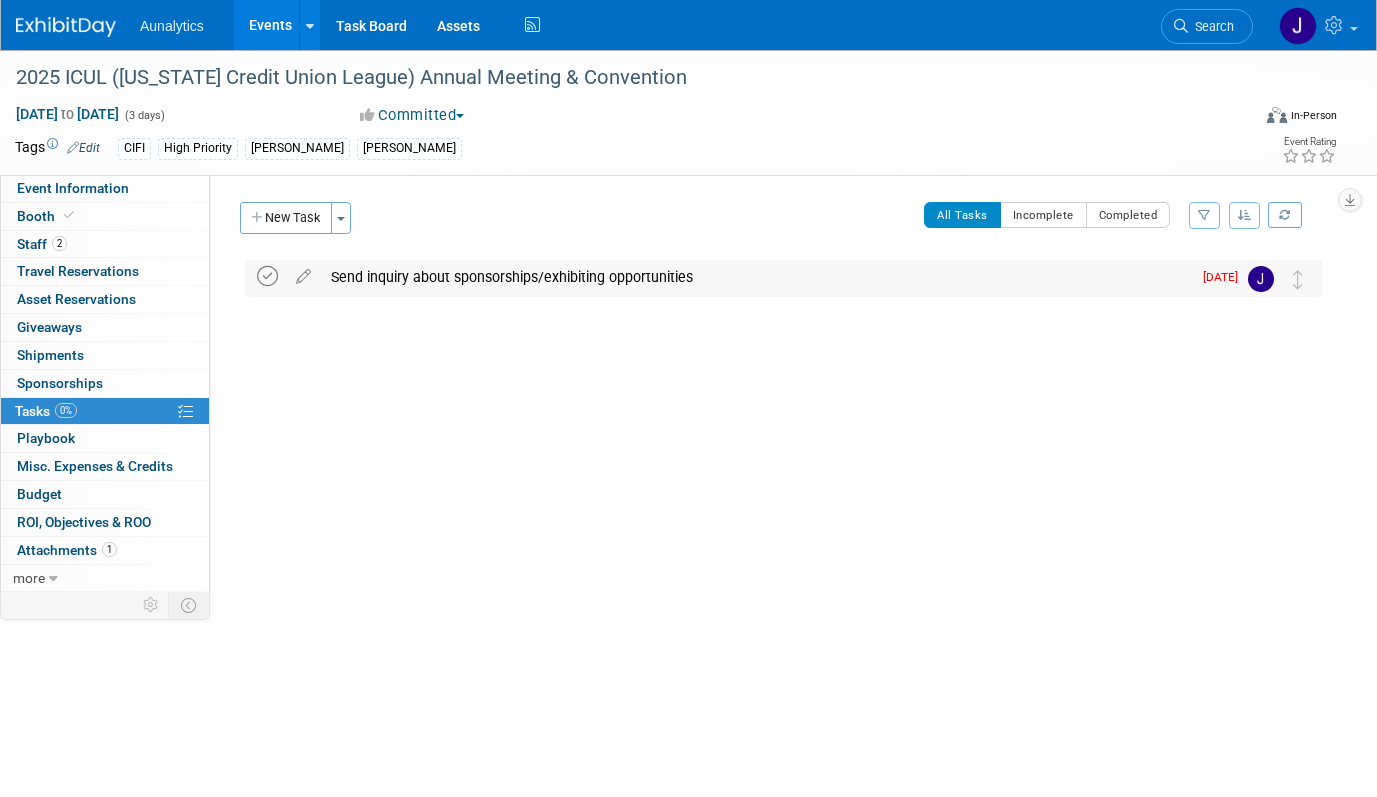click at bounding box center (267, 276) 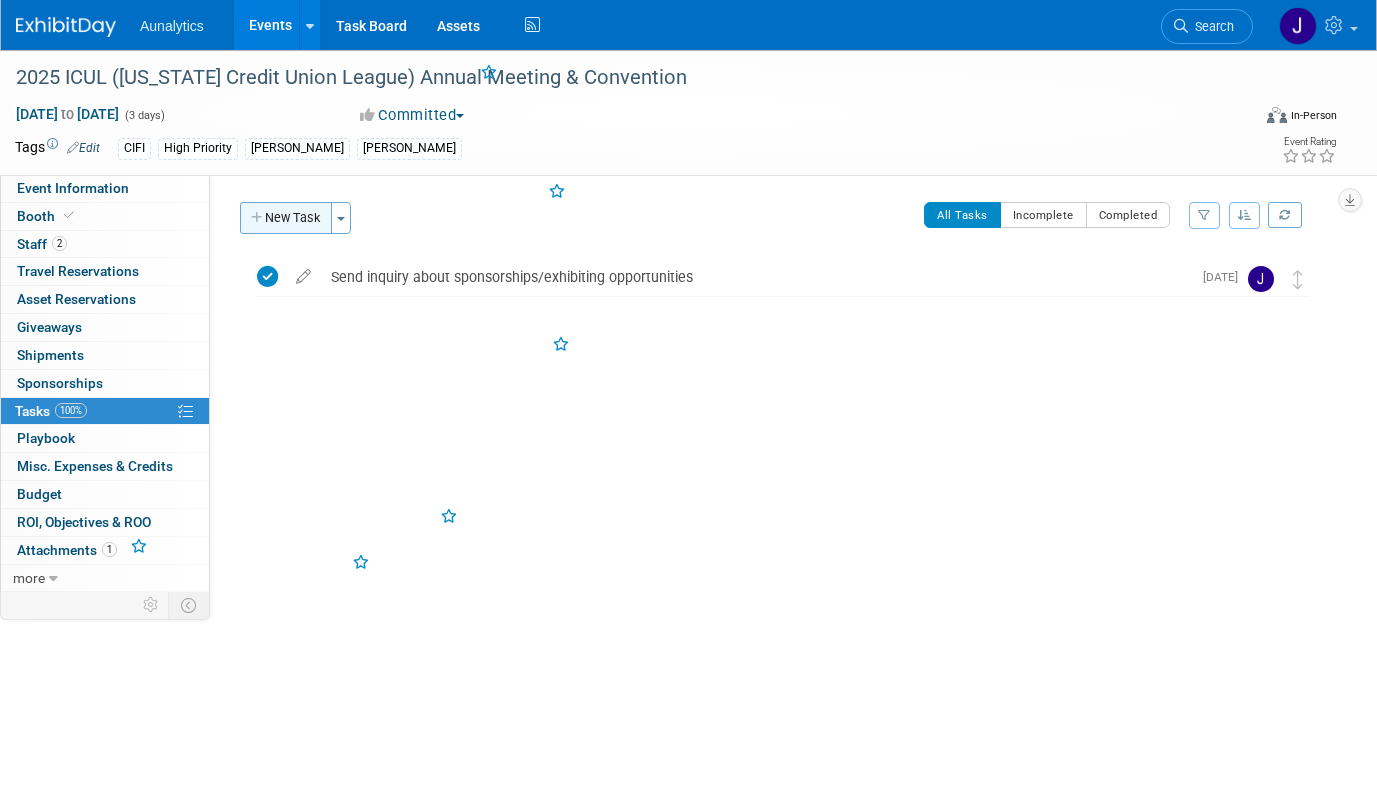 click on "New Task" at bounding box center (286, 218) 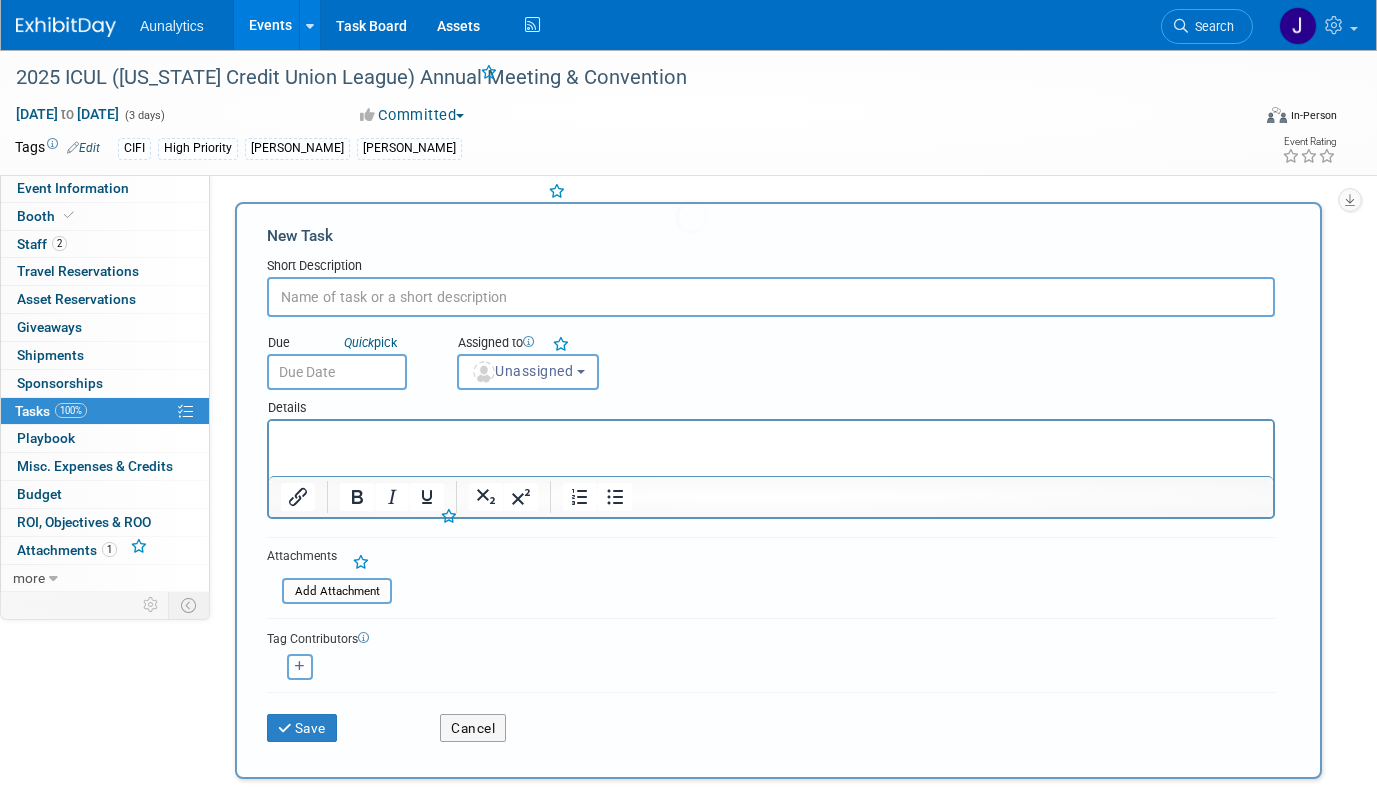 scroll, scrollTop: 0, scrollLeft: 0, axis: both 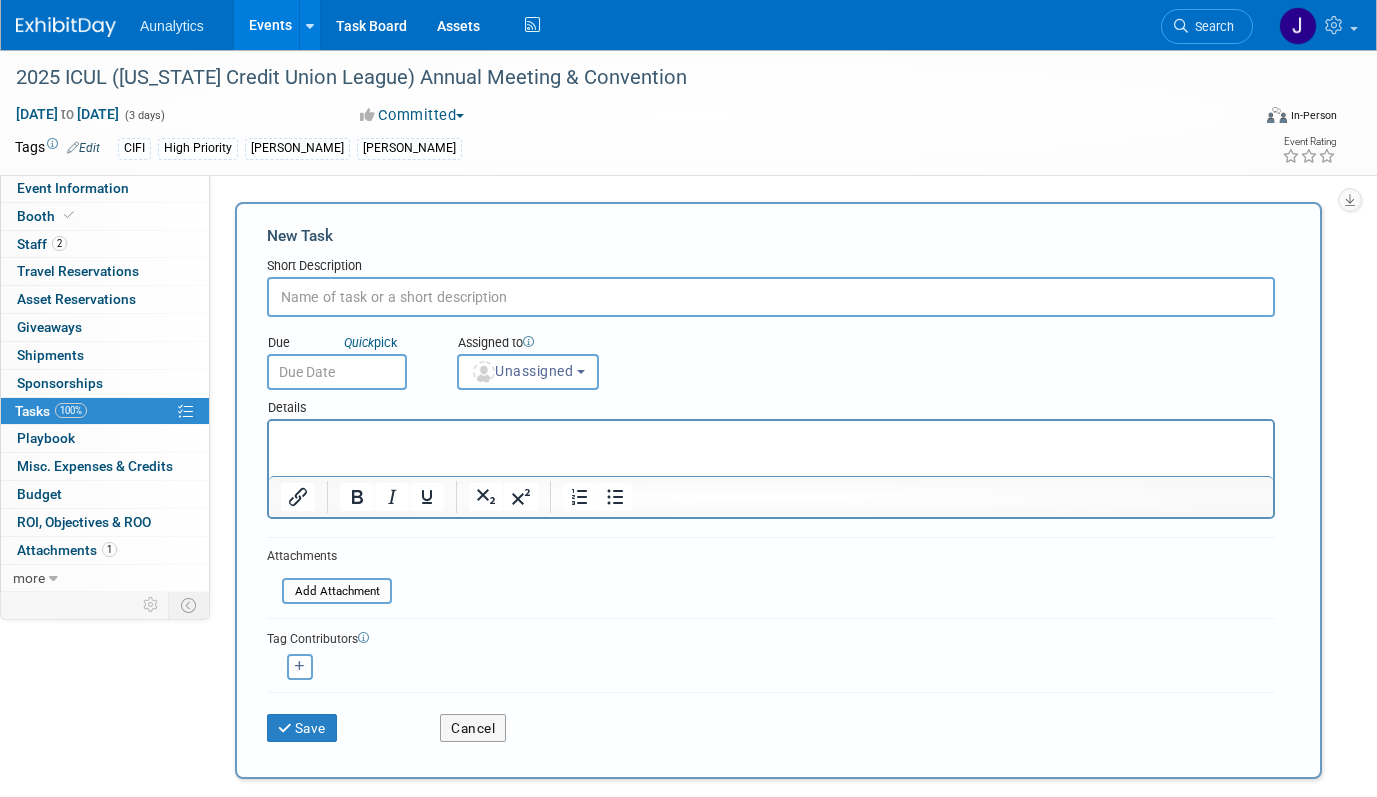 paste on "Secure booth & pay invoice" 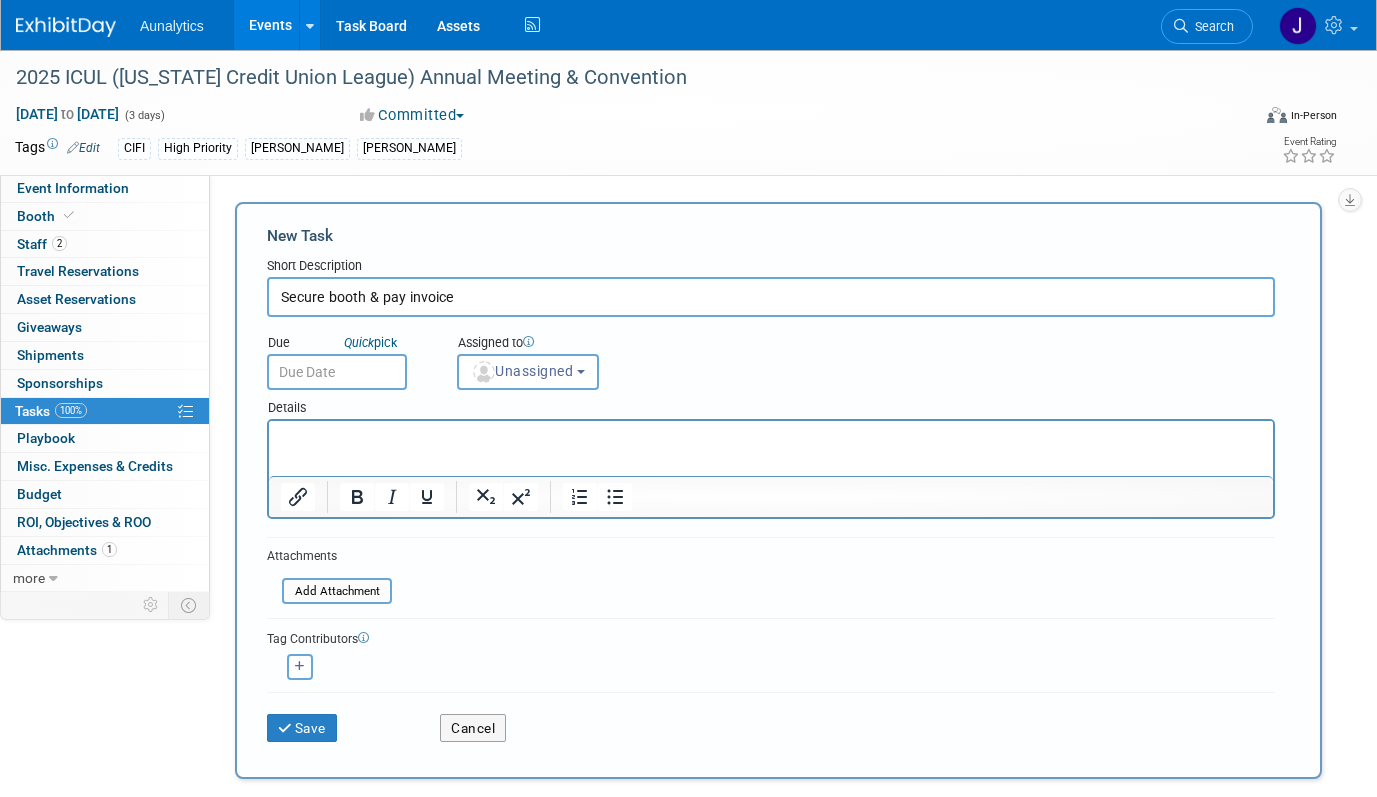 type on "Secure booth & pay invoice" 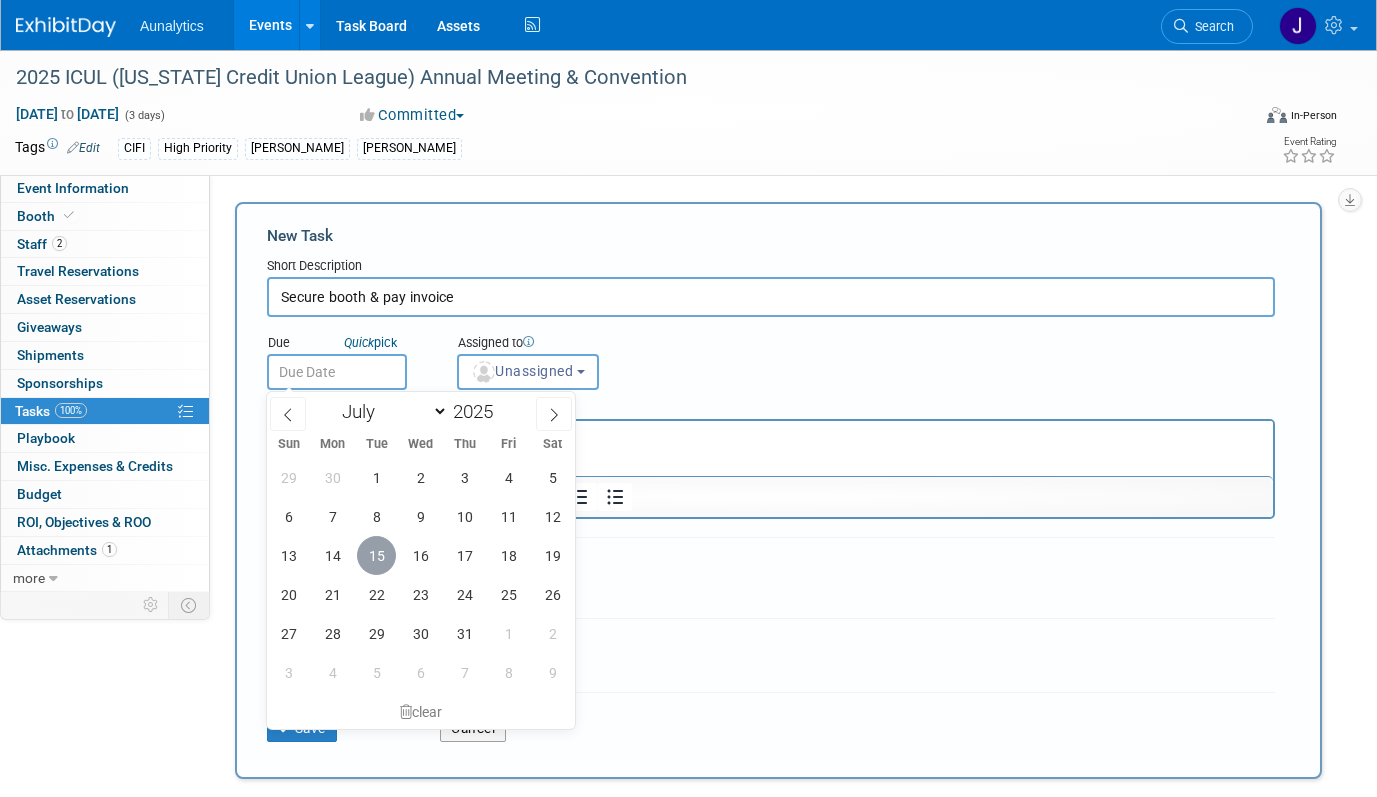 click on "15" at bounding box center (376, 555) 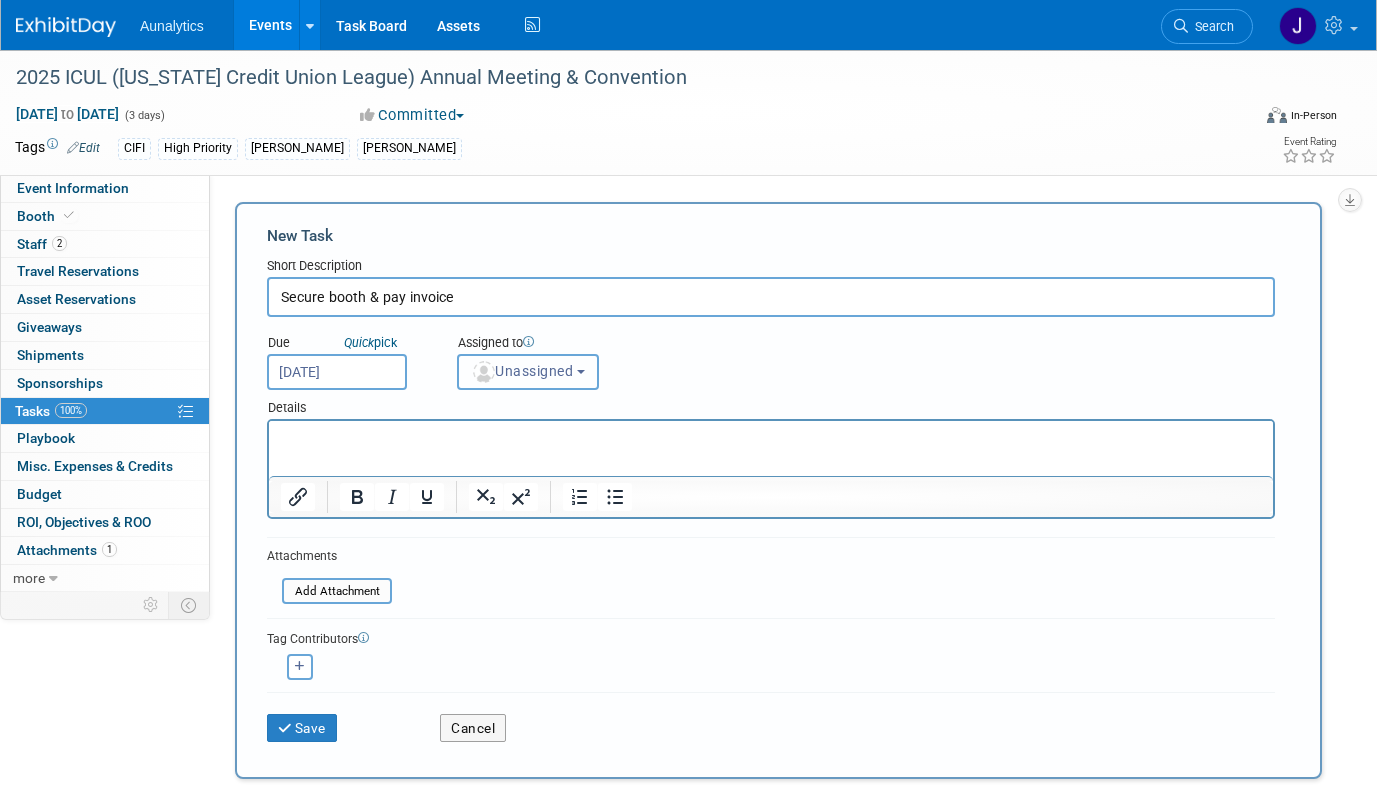 click on "Unassigned" at bounding box center (528, 372) 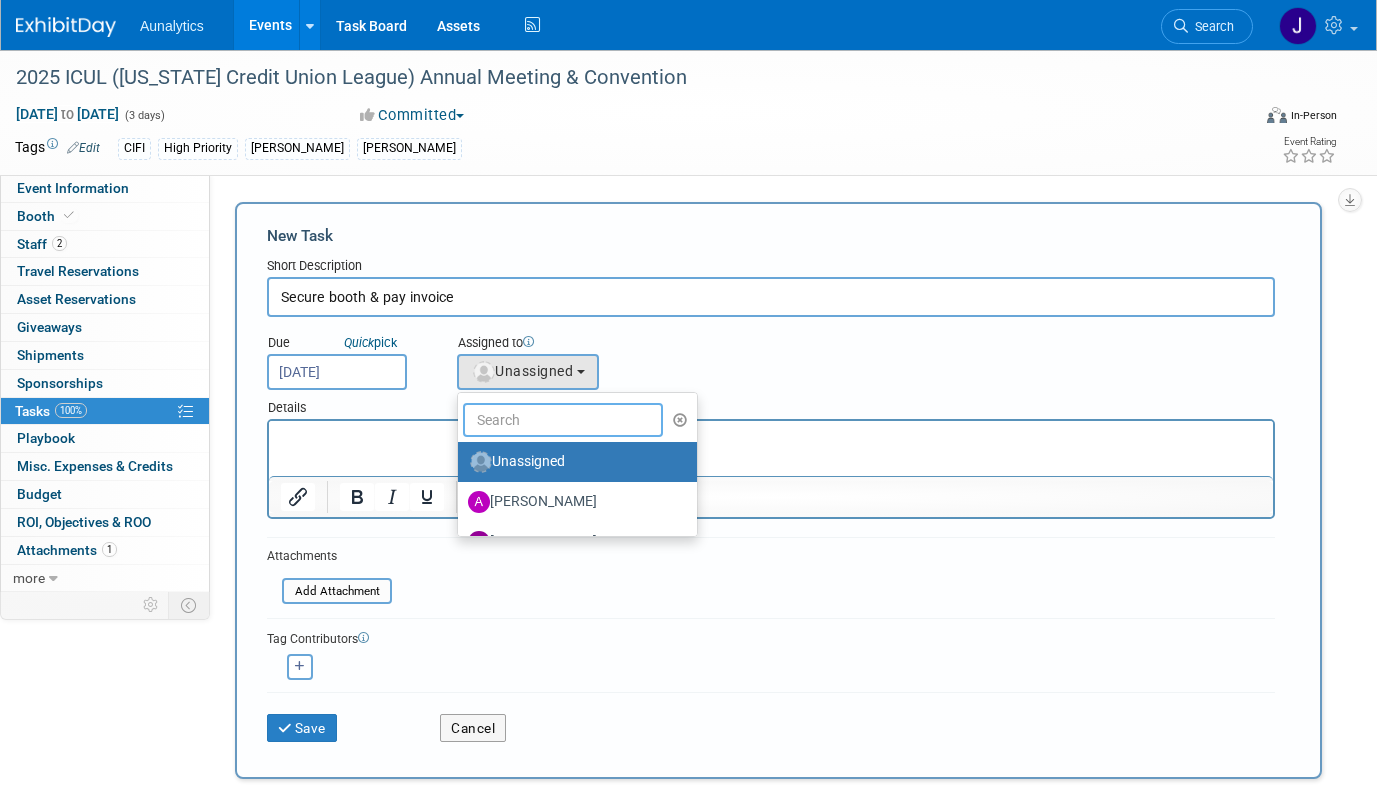 click at bounding box center [563, 420] 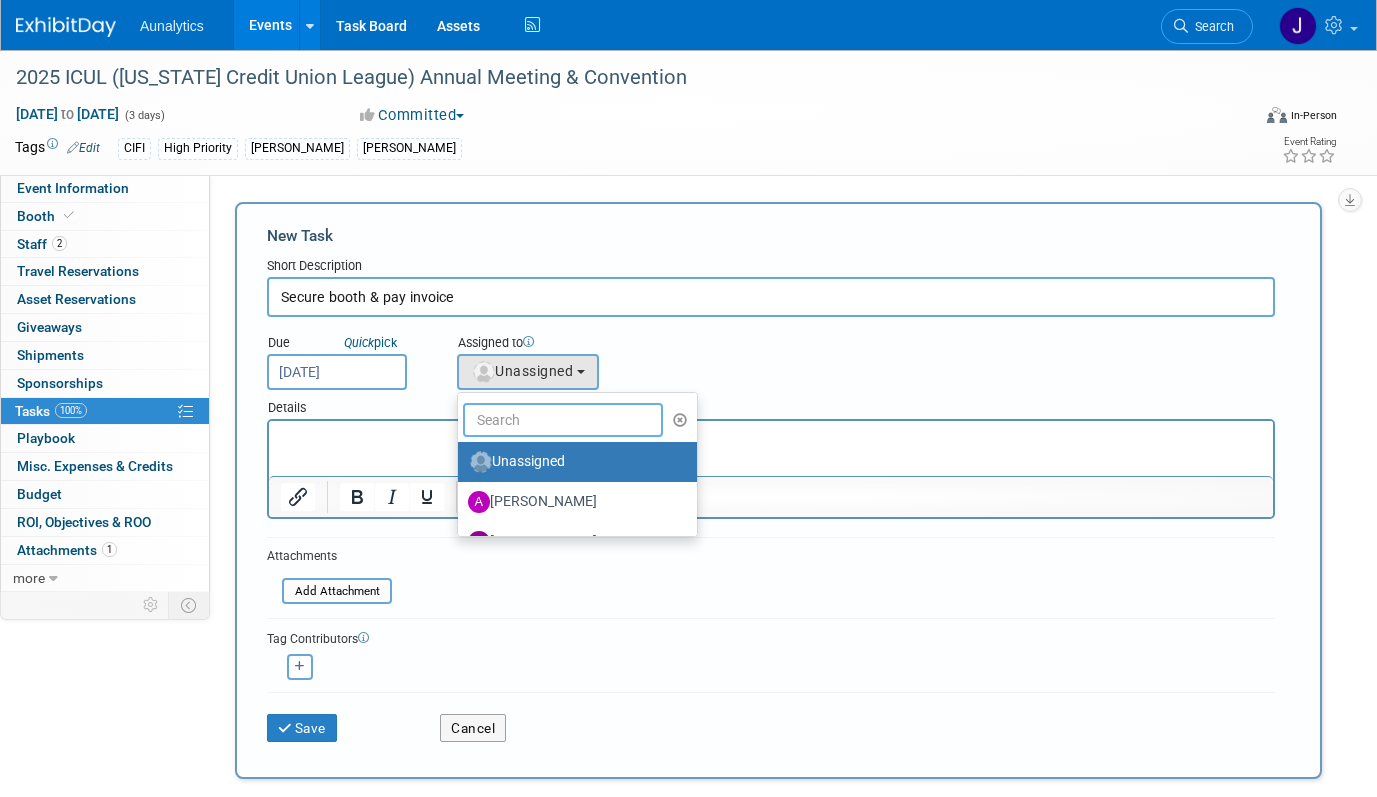 type on "Julie" 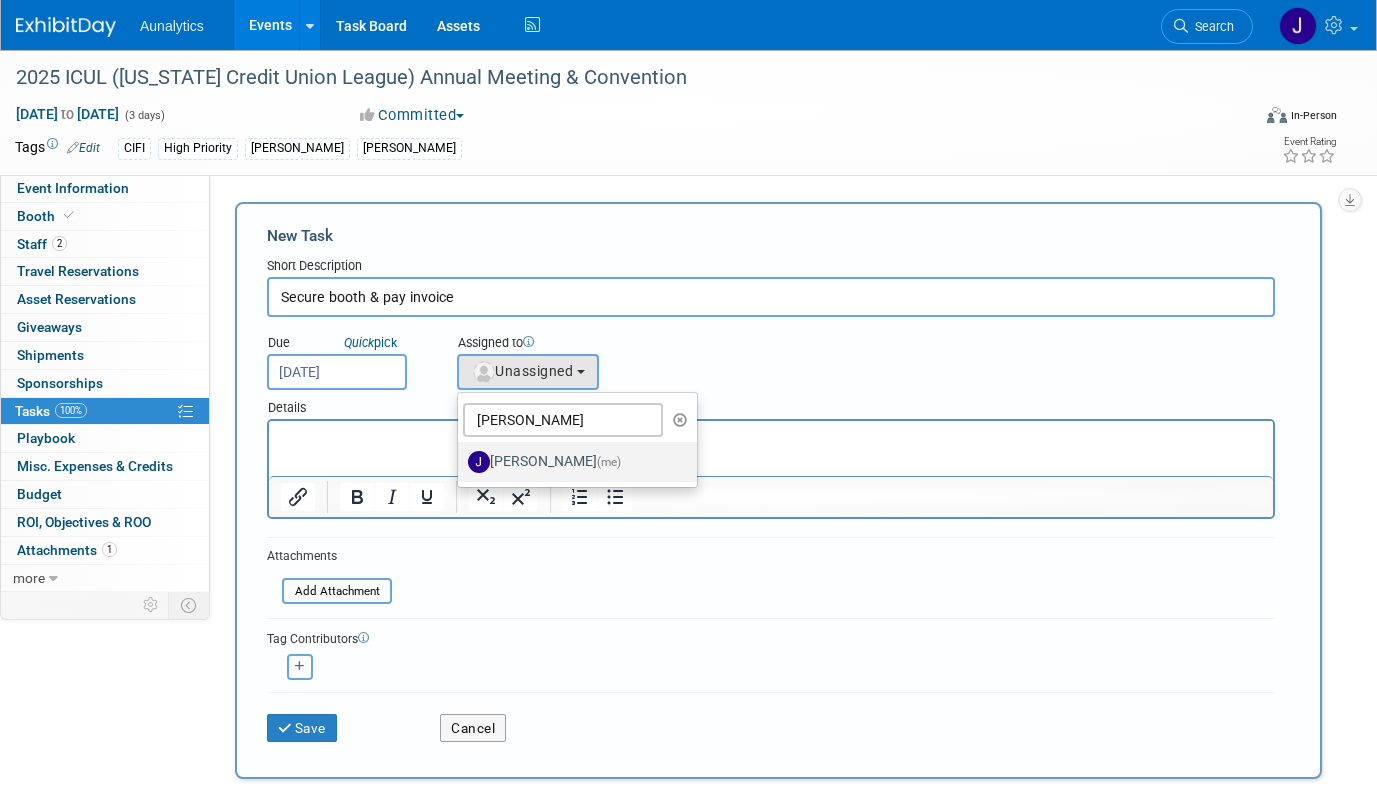 click on "Julie Grisanti-Cieslak
(me)" at bounding box center [572, 462] 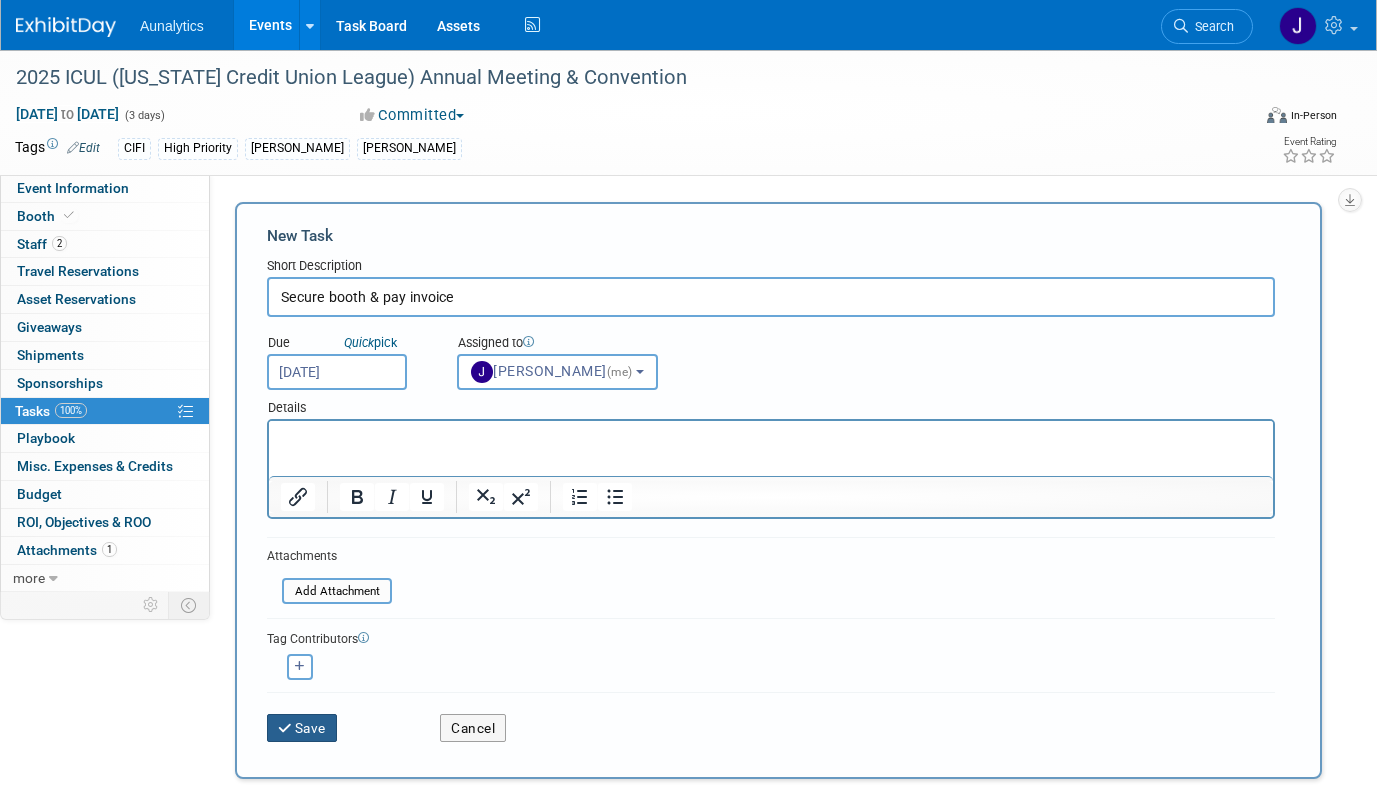 click on "Save" at bounding box center [302, 728] 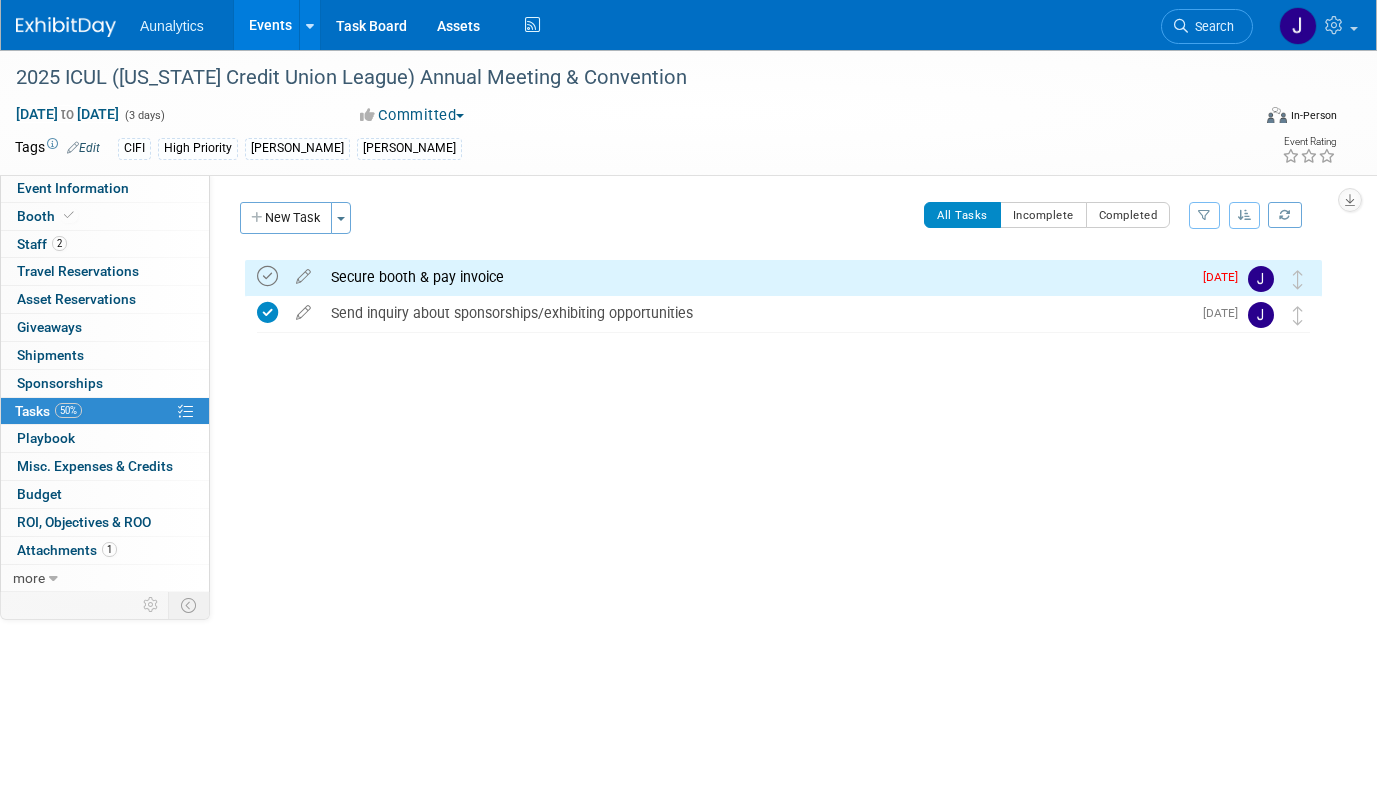 click at bounding box center [267, 276] 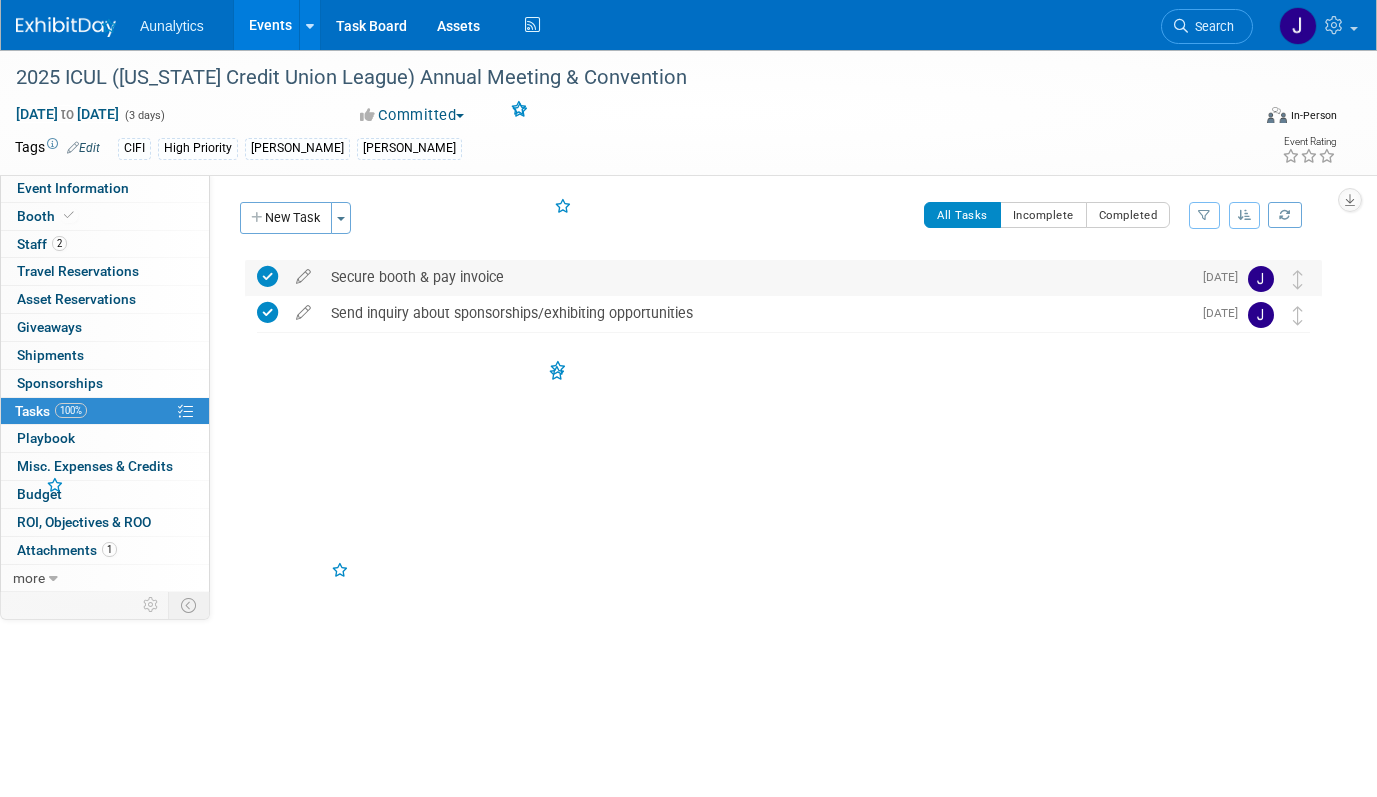 click on "Secure booth & pay invoice" at bounding box center [756, 277] 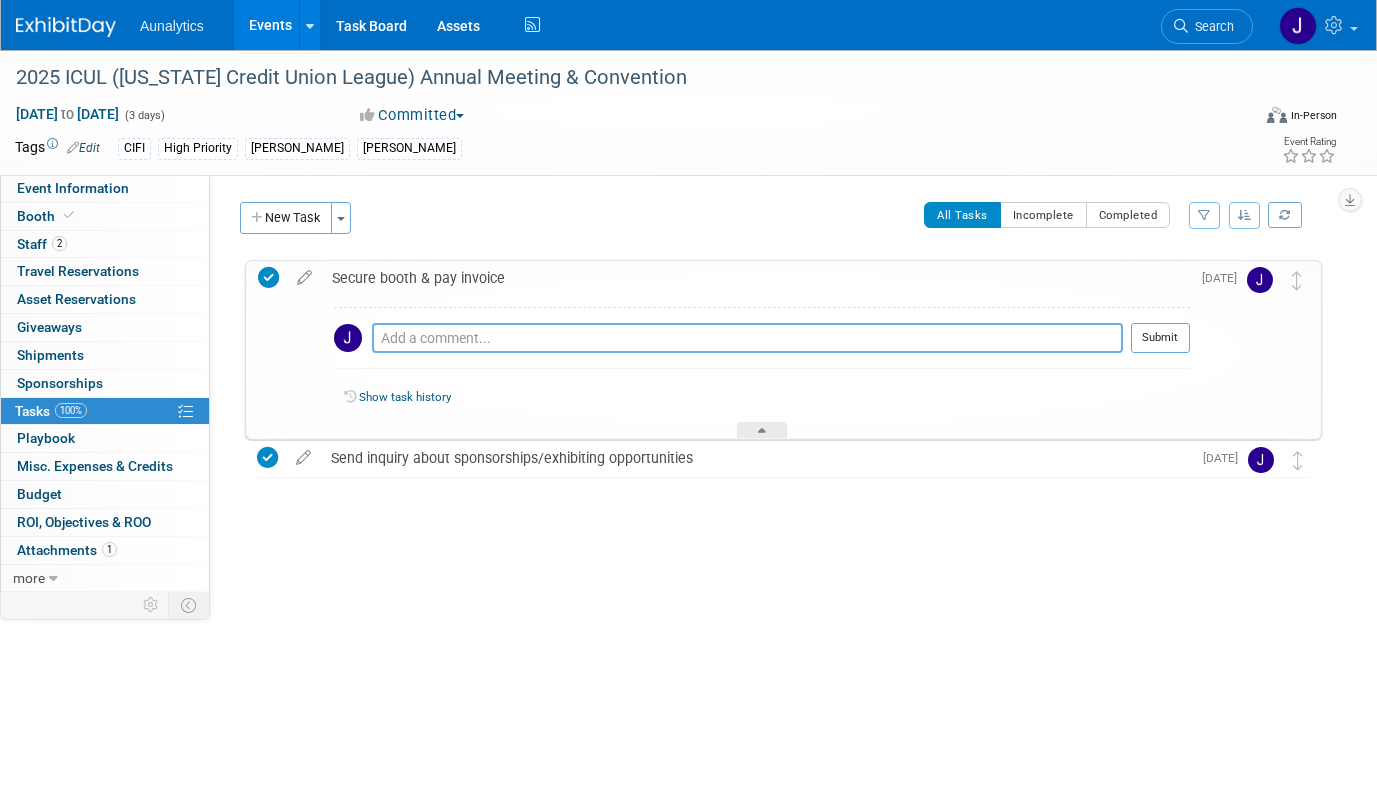 click at bounding box center (747, 338) 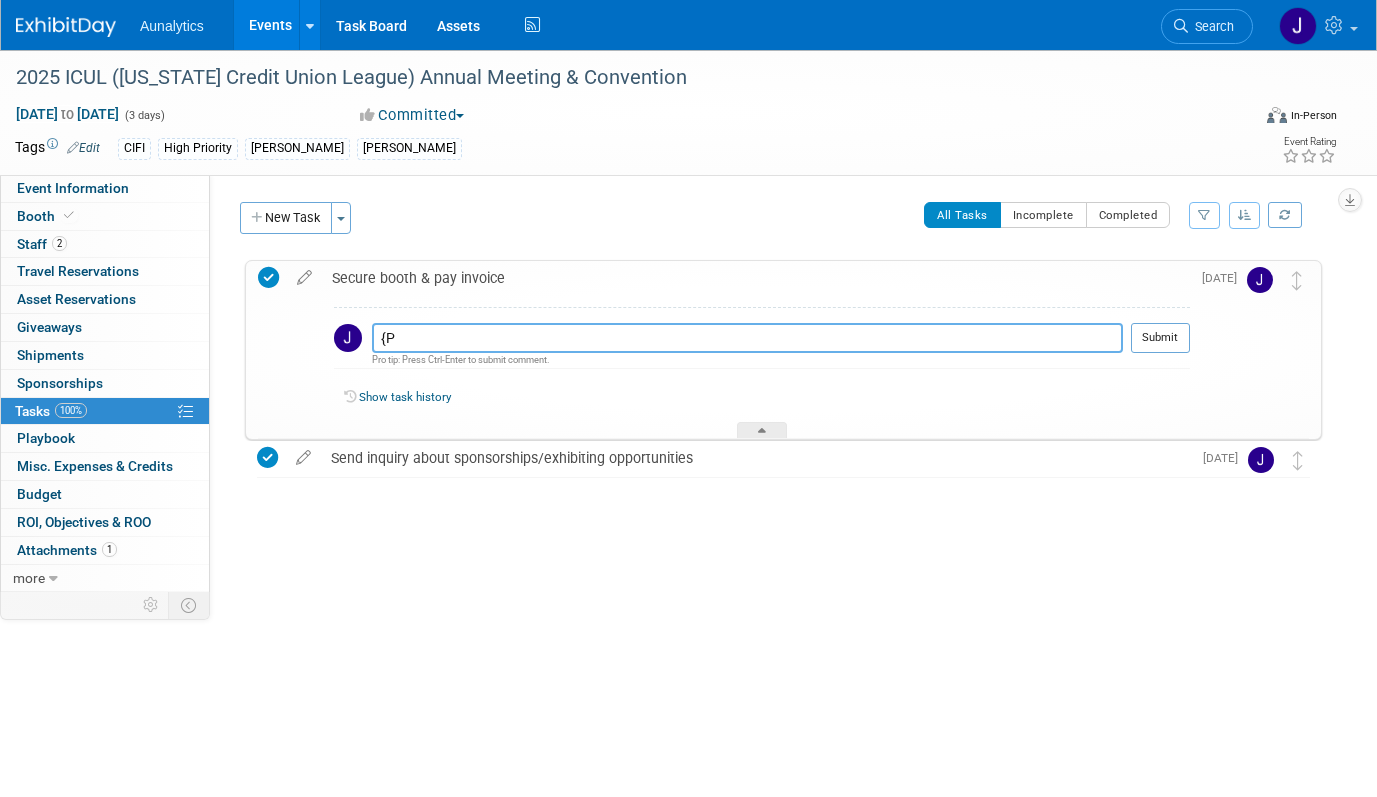 type on "{" 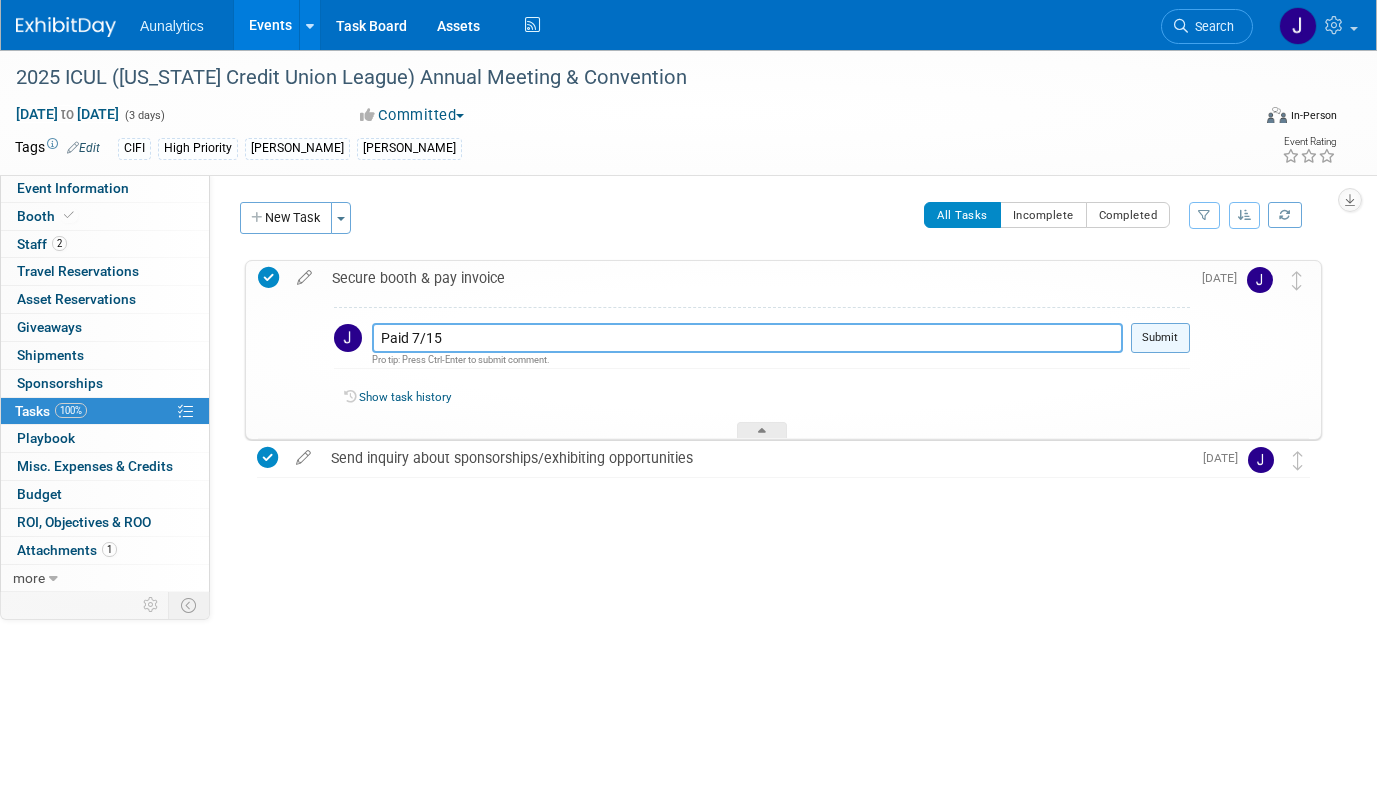 type on "Paid 7/15" 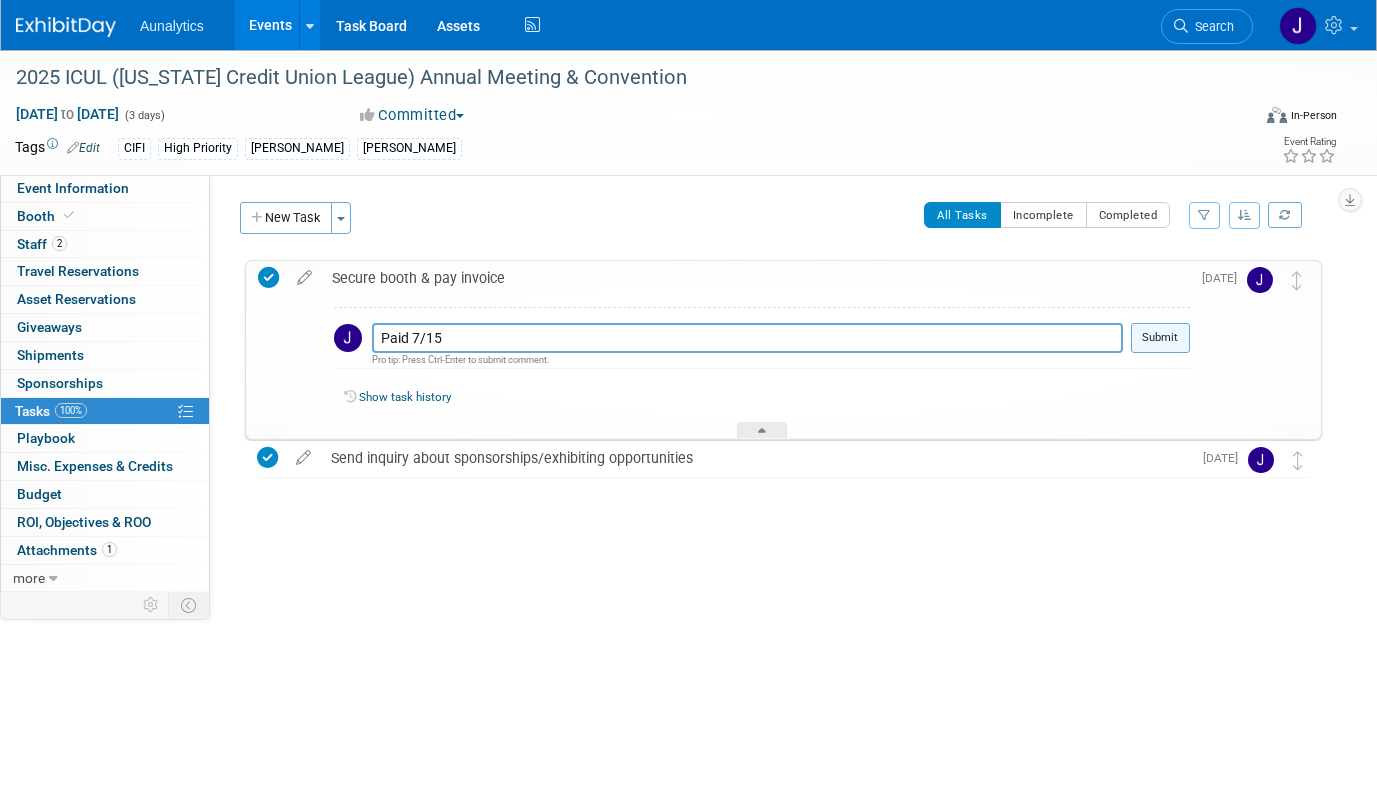 click on "Submit" at bounding box center (1160, 338) 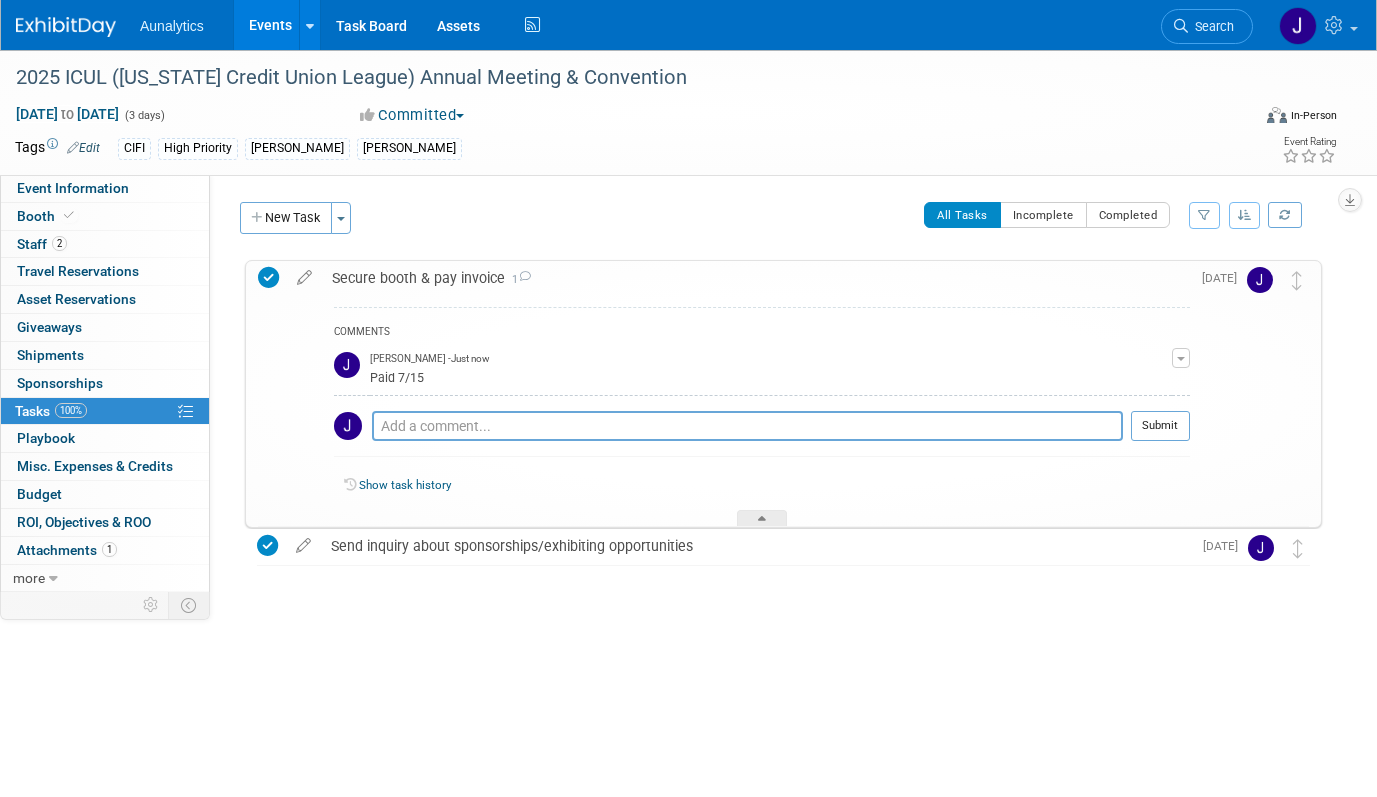click on "Secure booth & pay invoice
1" at bounding box center (756, 278) 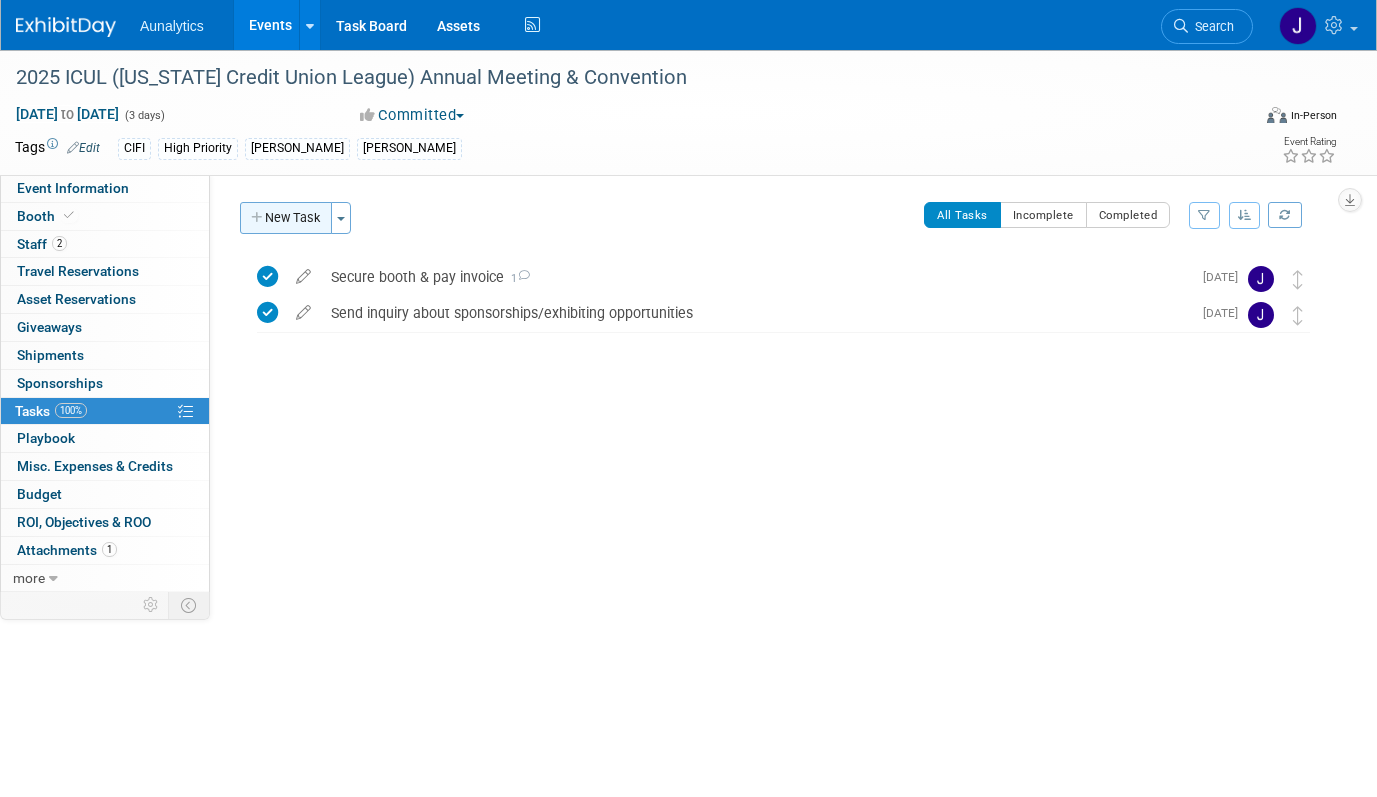 click on "New Task" at bounding box center [286, 218] 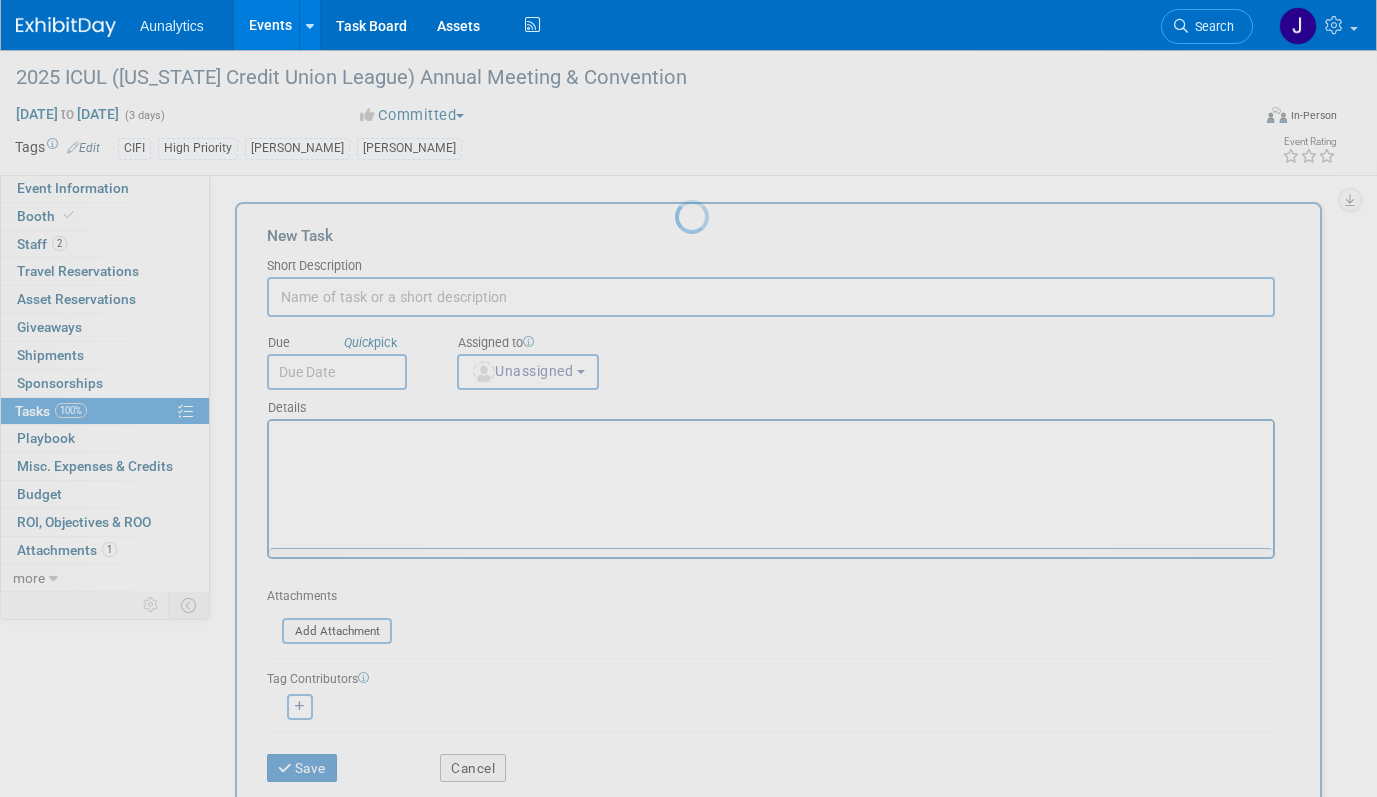 scroll, scrollTop: 0, scrollLeft: 0, axis: both 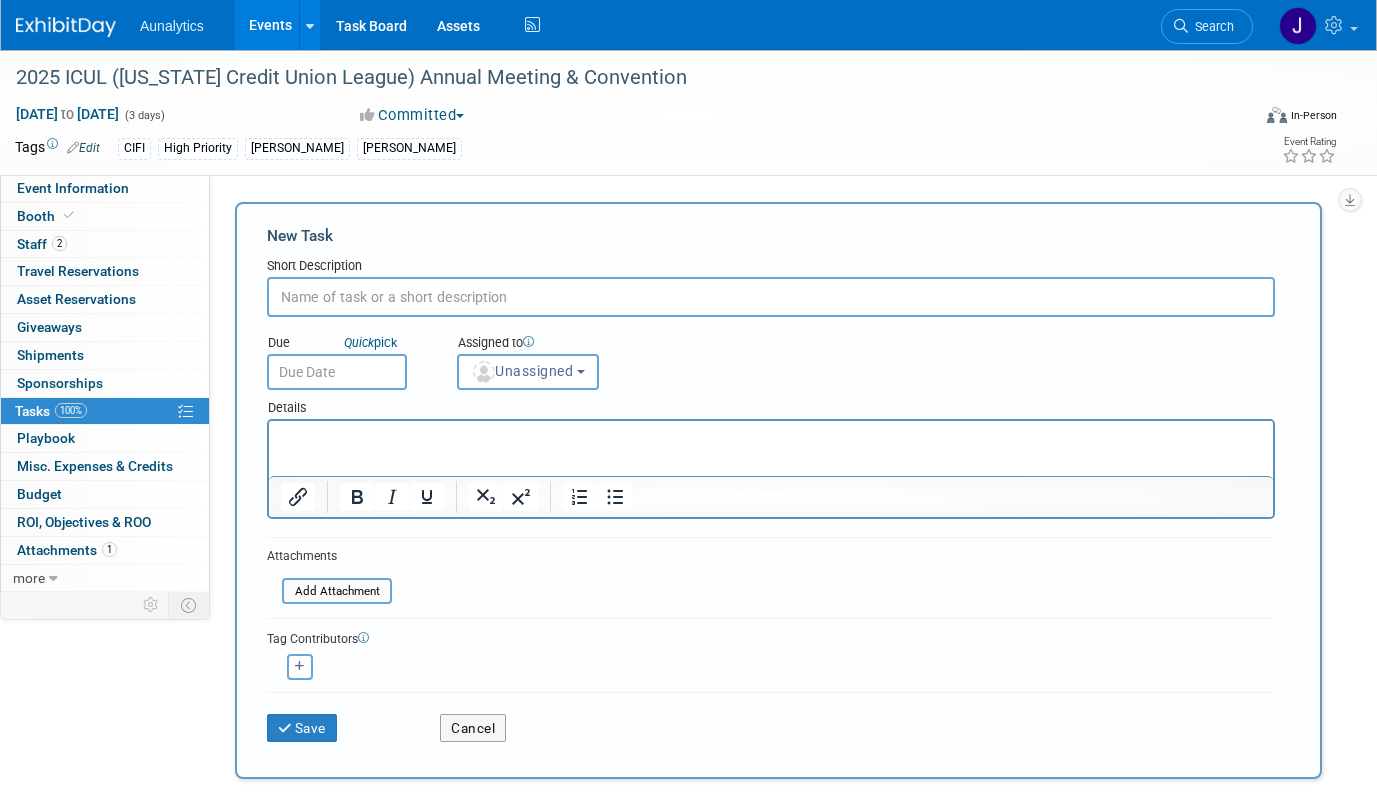 click at bounding box center [771, 297] 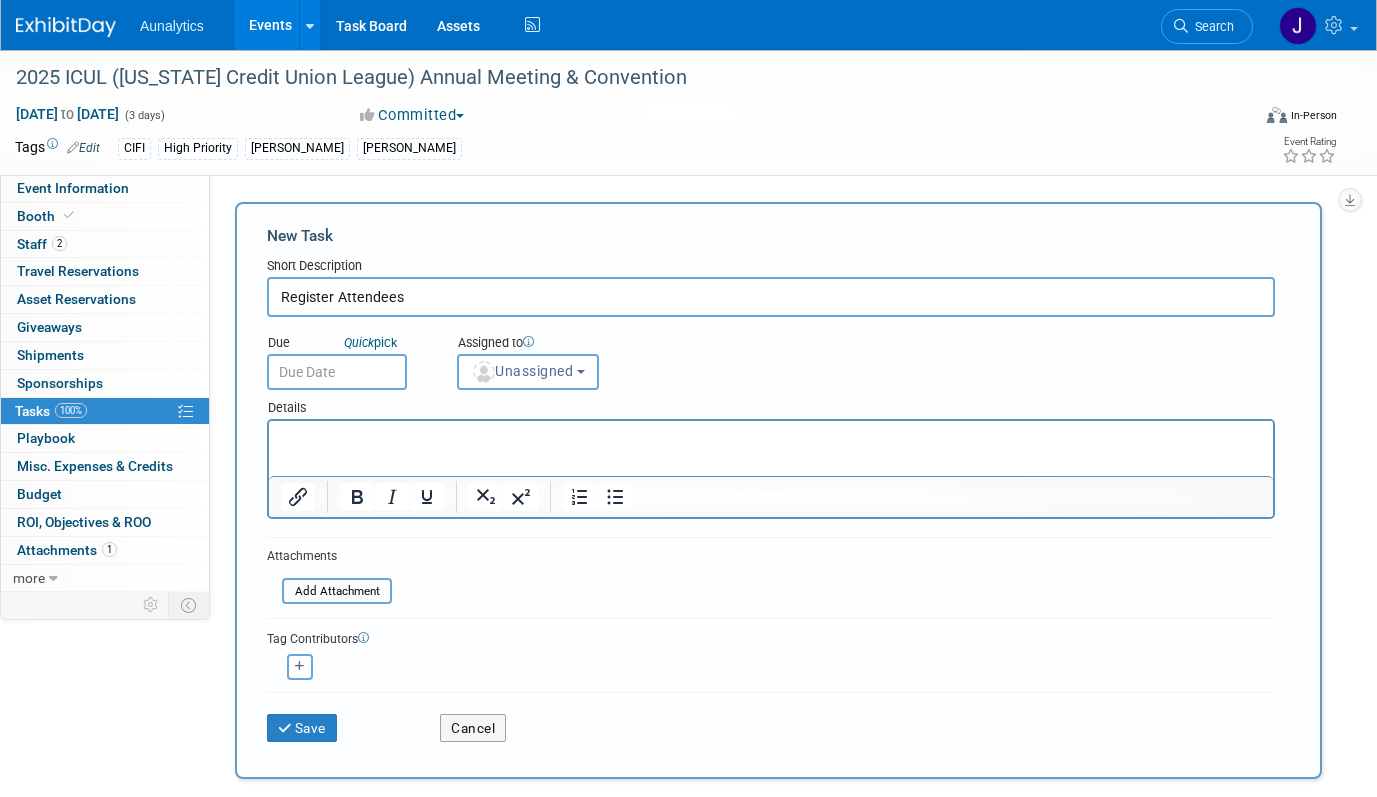 type on "Register Attendees" 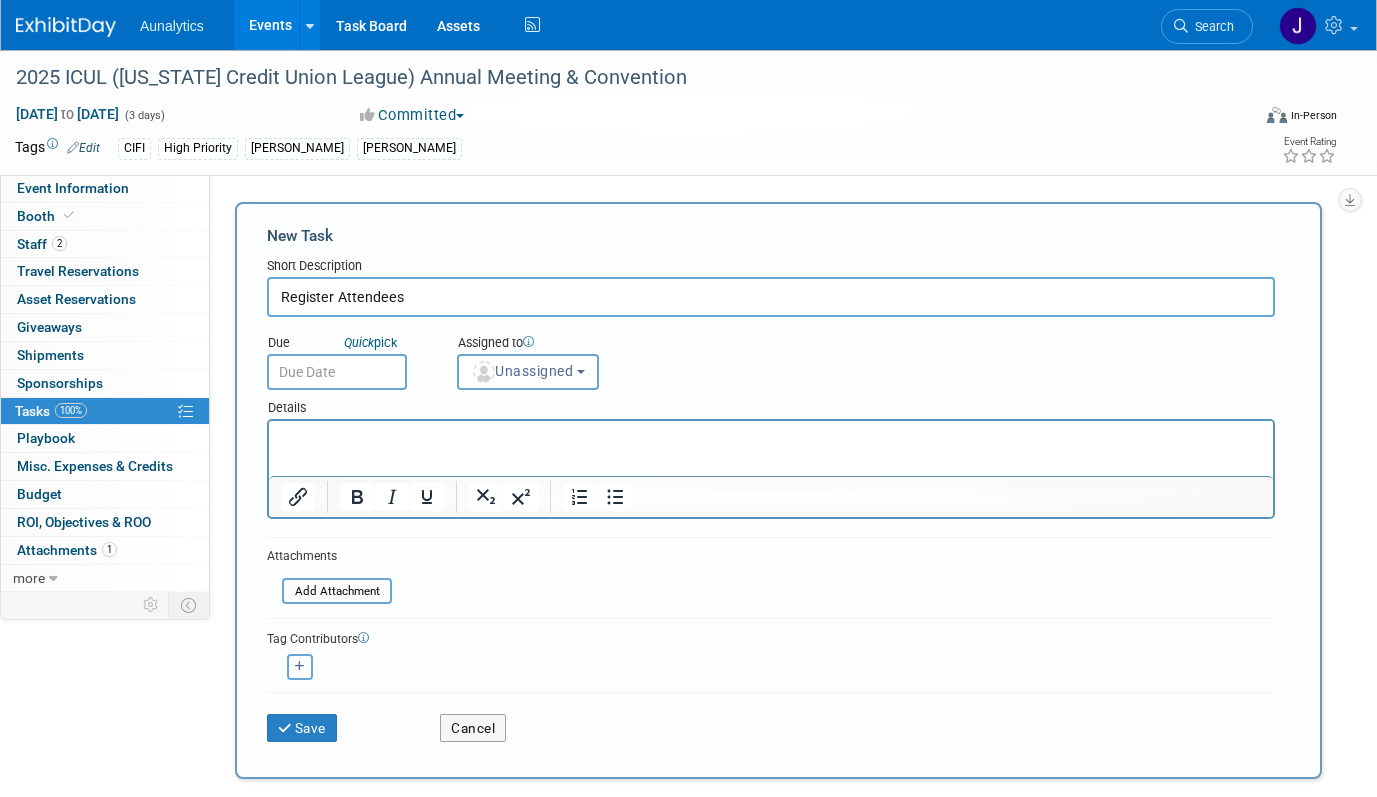 click at bounding box center [337, 372] 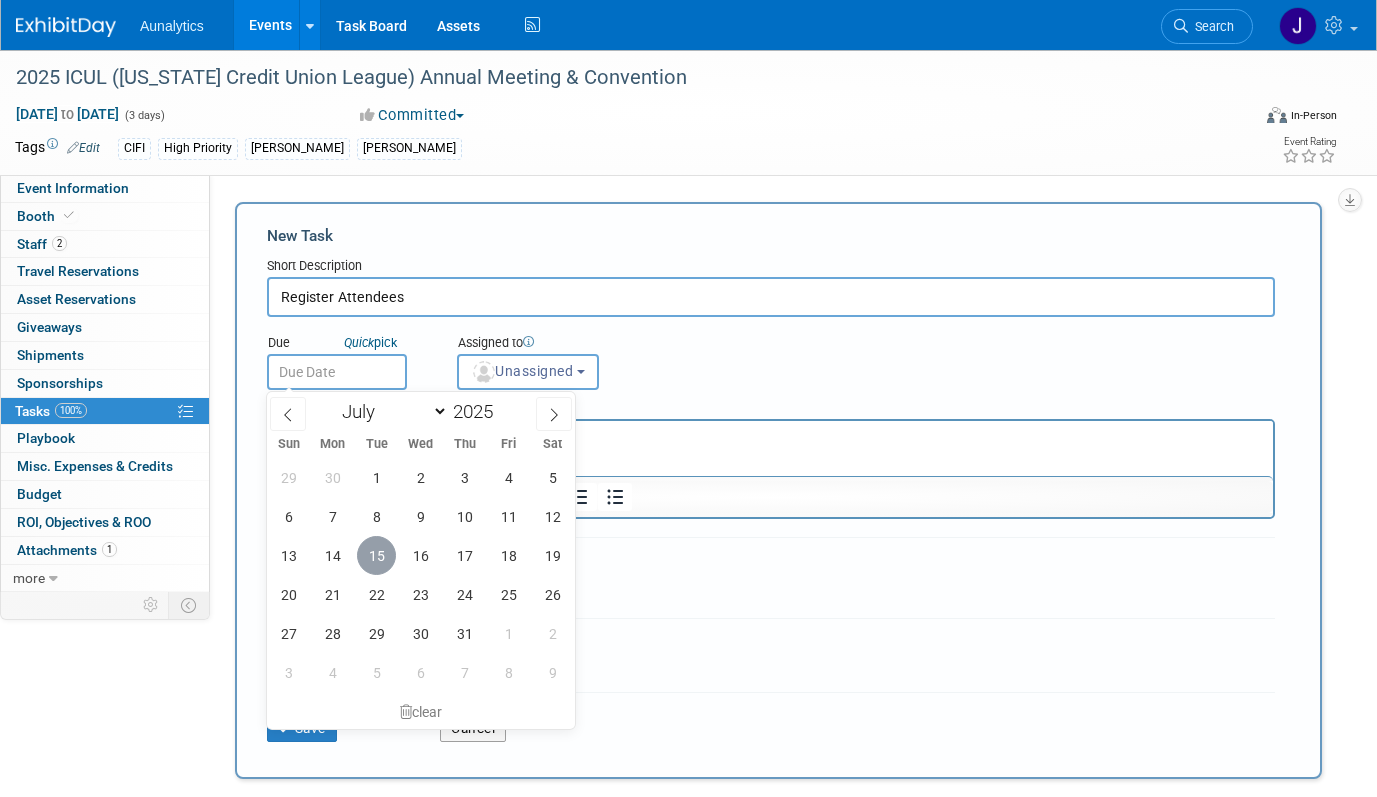 click on "15" at bounding box center [376, 555] 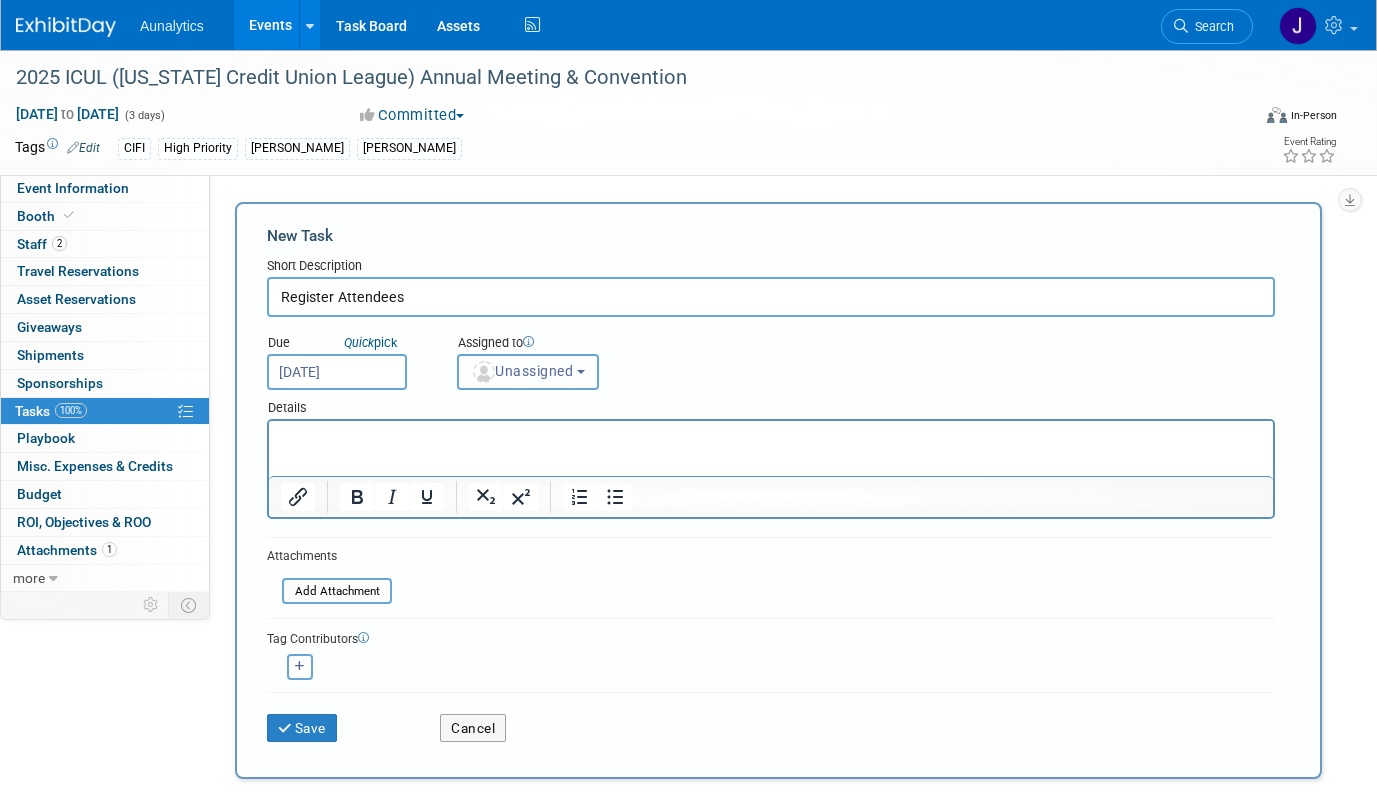 click on "Unassigned" at bounding box center (522, 371) 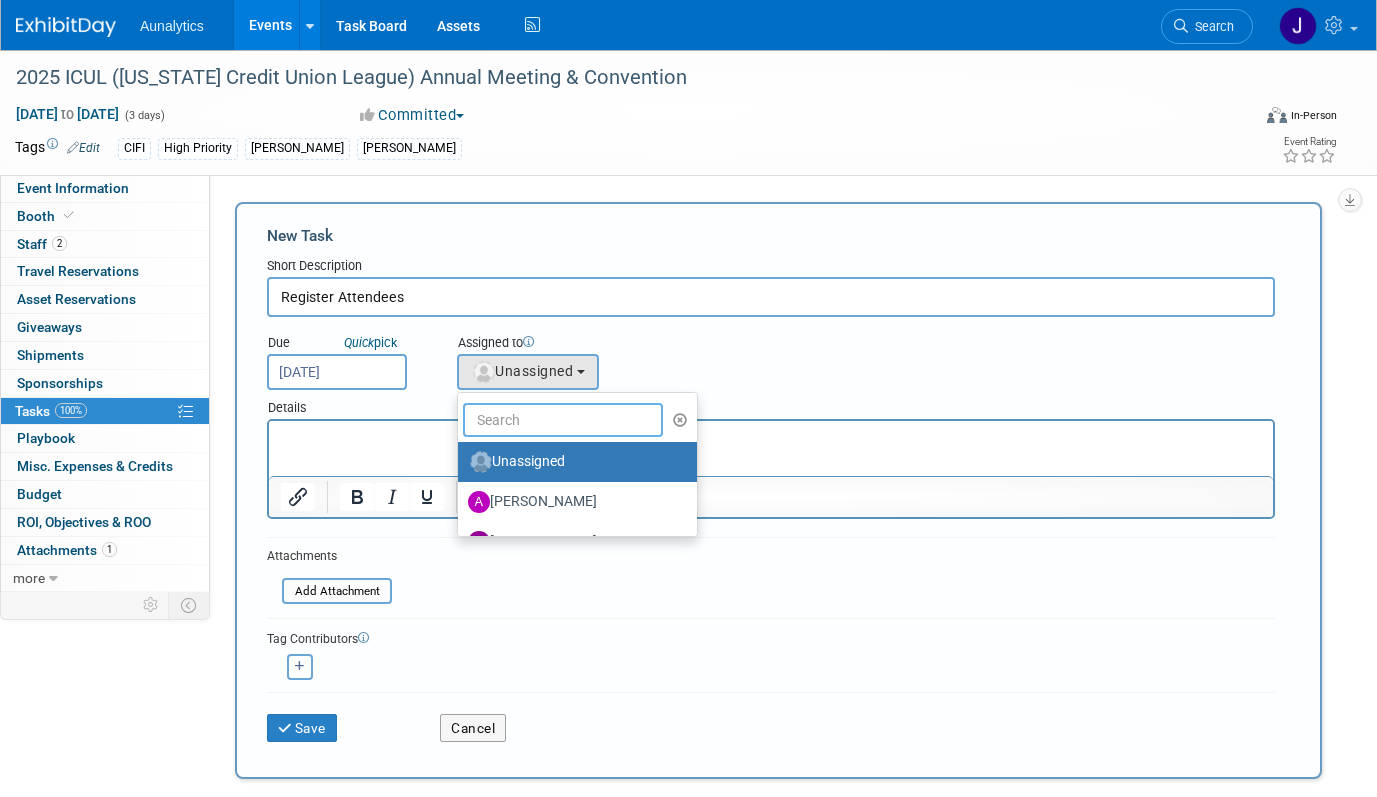 click at bounding box center [563, 420] 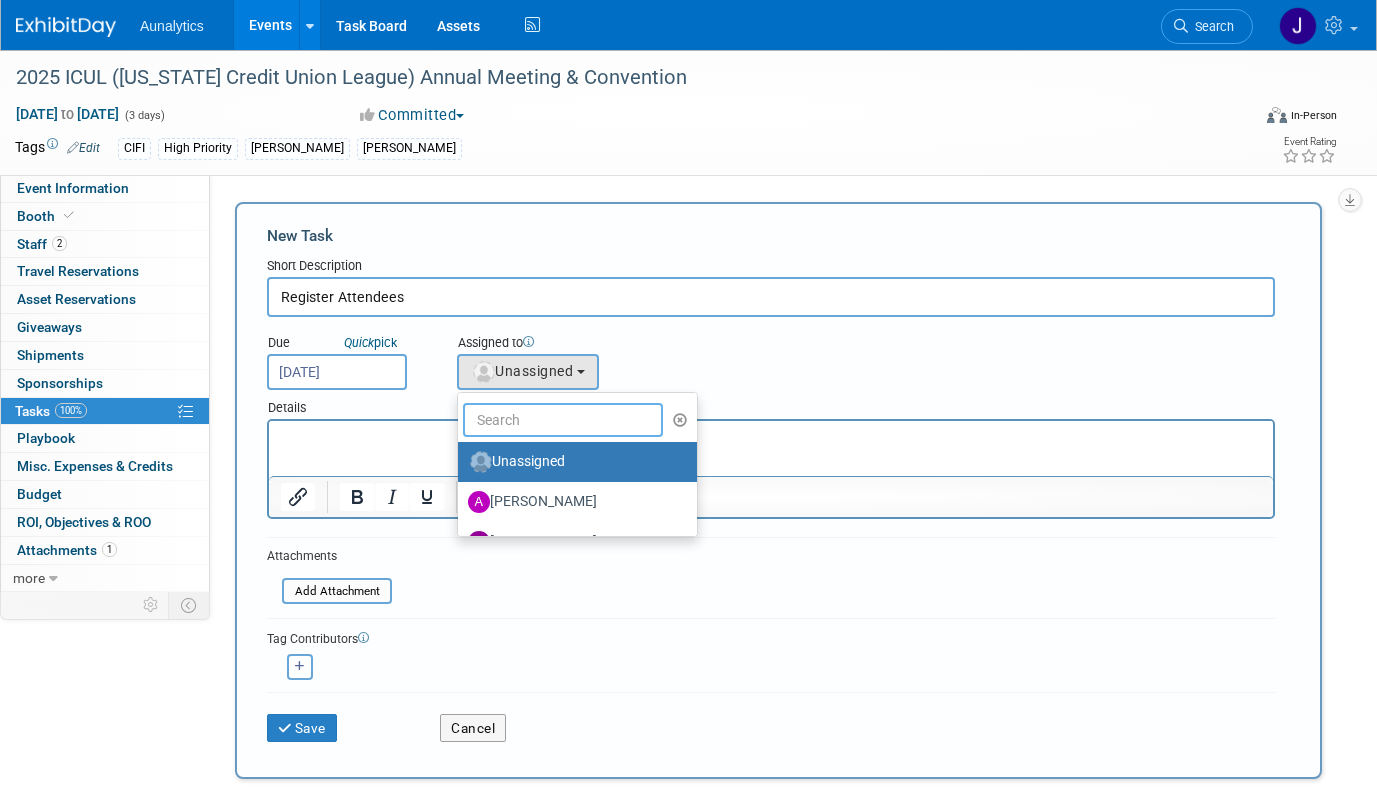type on "Julie" 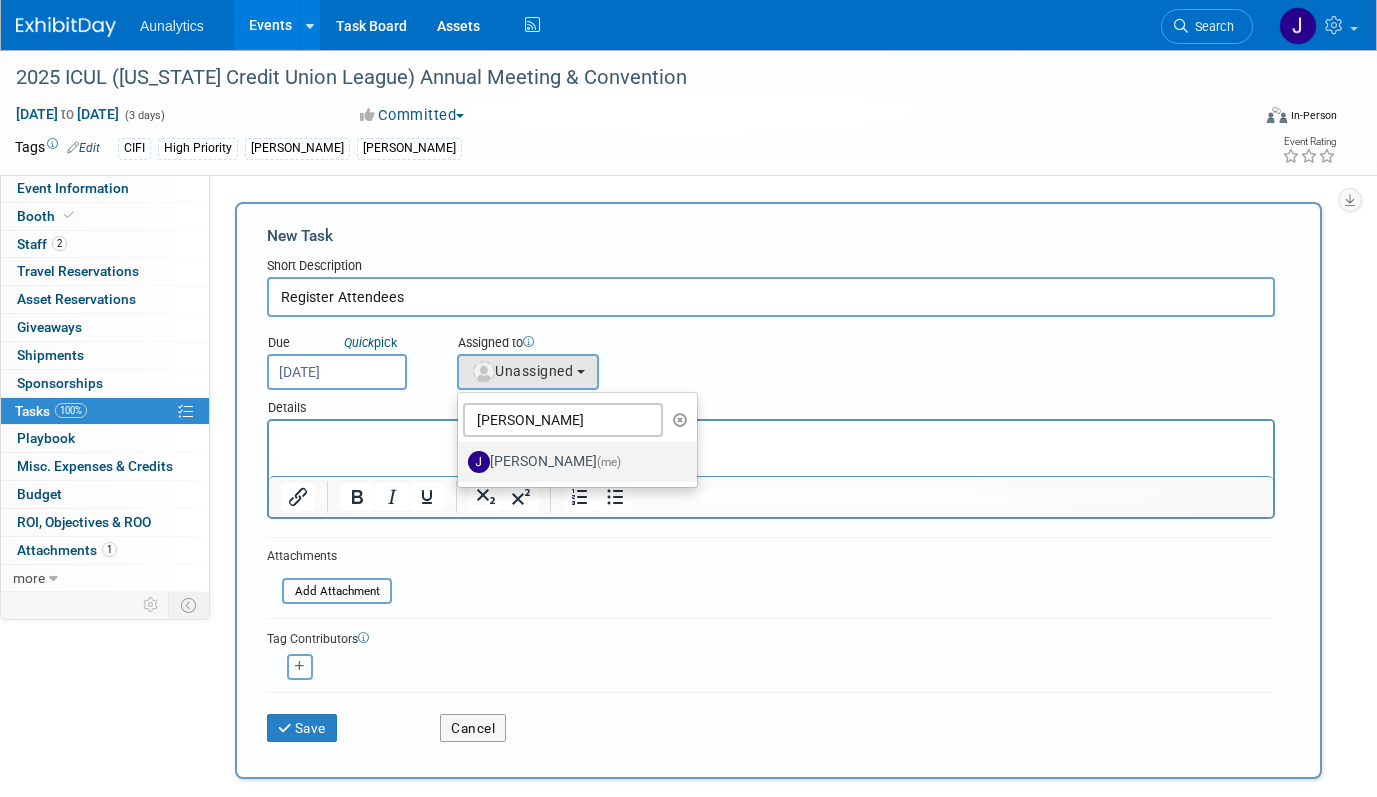 click on "Julie Grisanti-Cieslak
(me)" at bounding box center [572, 462] 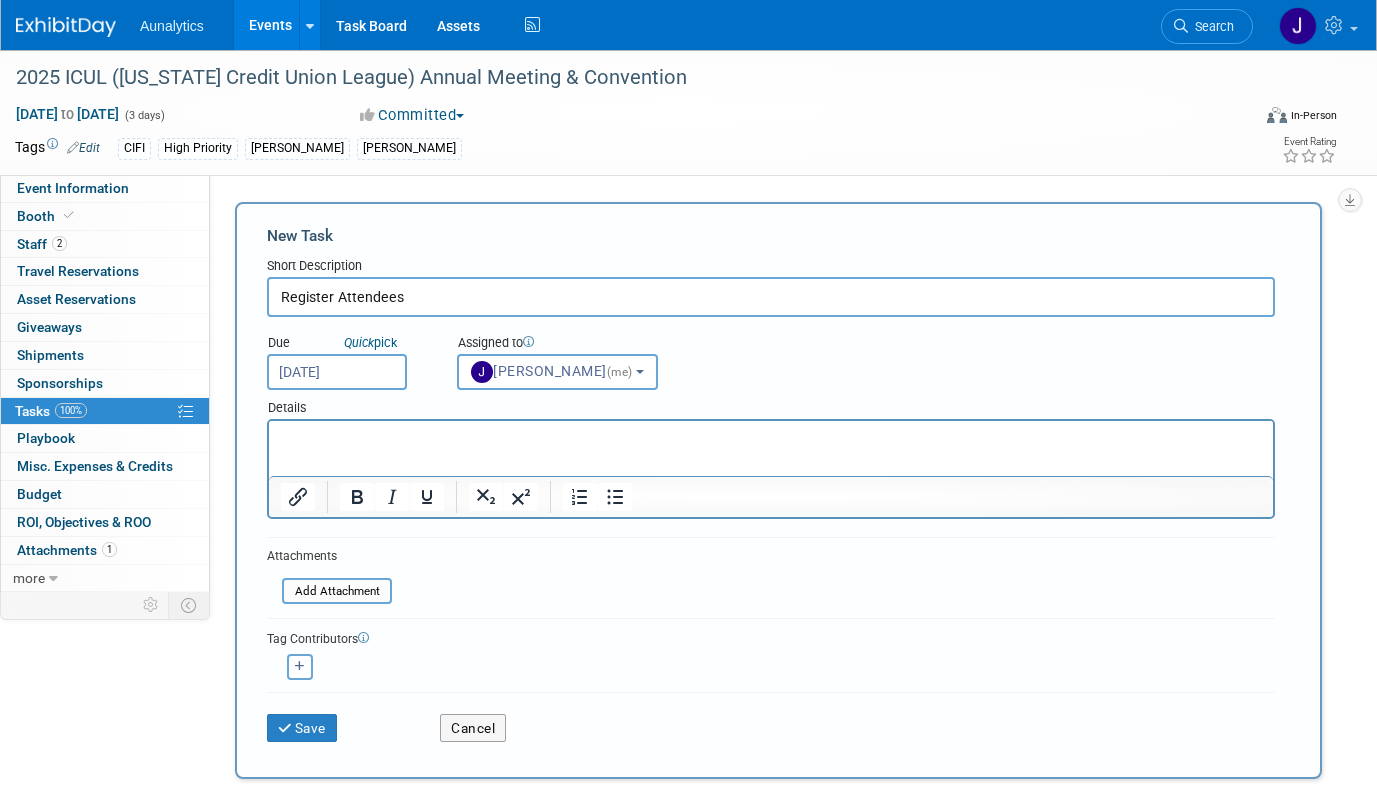 click at bounding box center (771, 435) 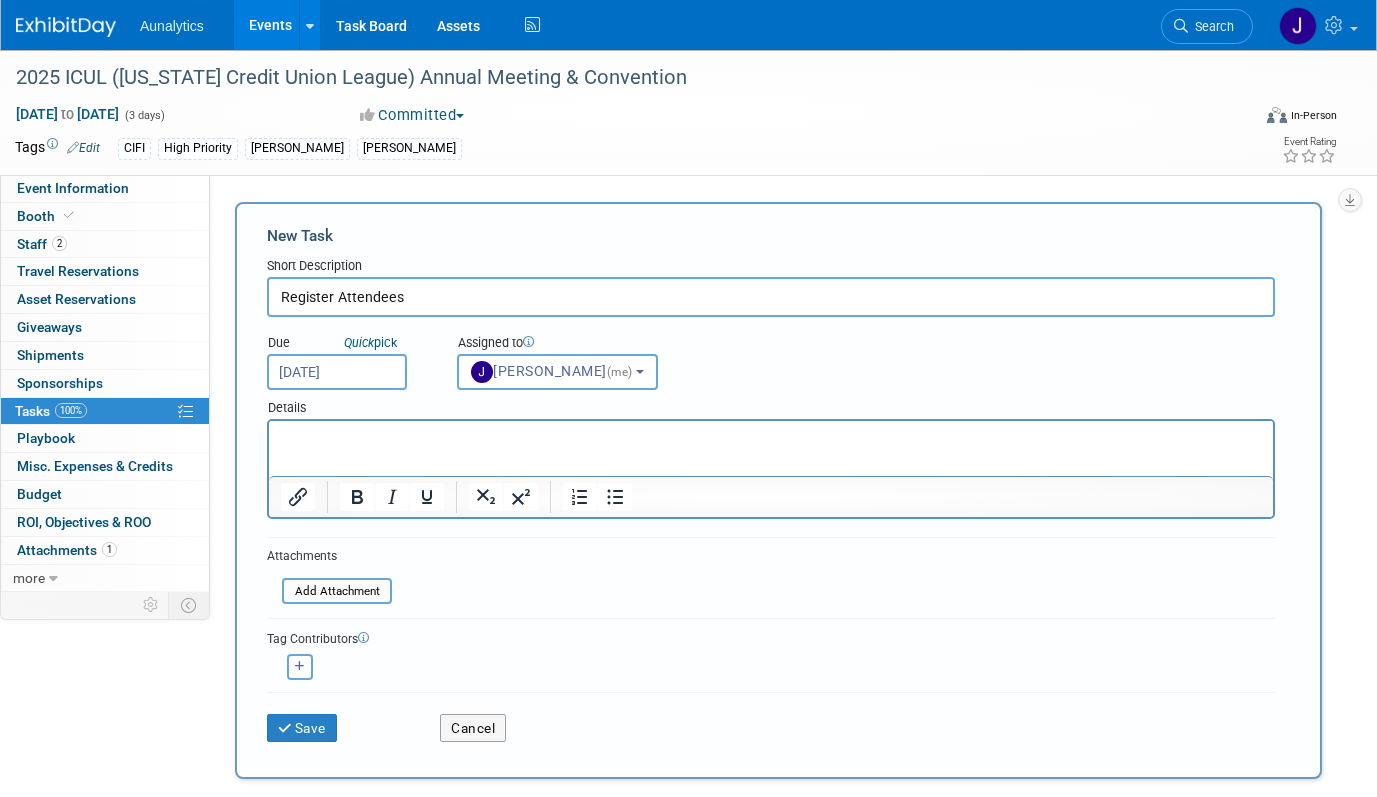 type 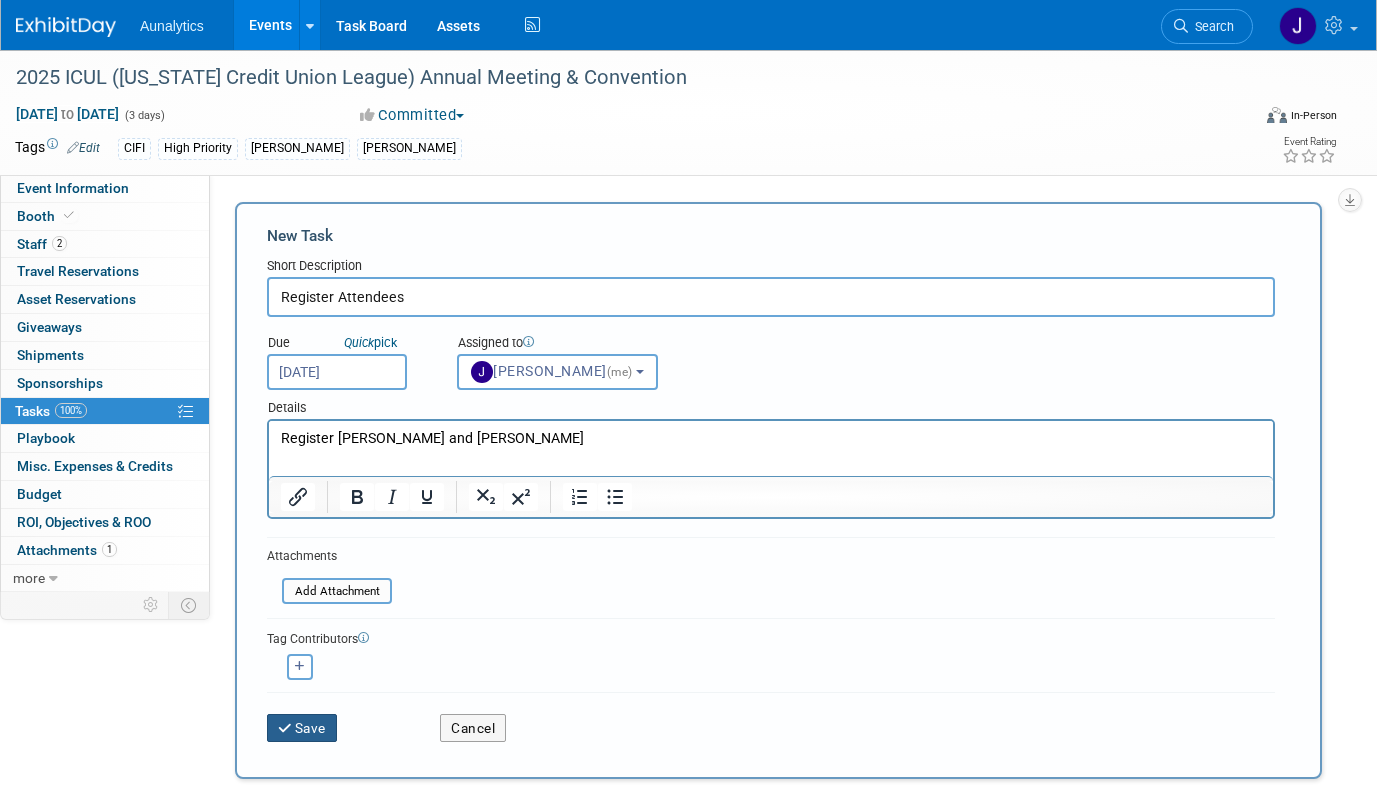 click on "Save" at bounding box center [302, 728] 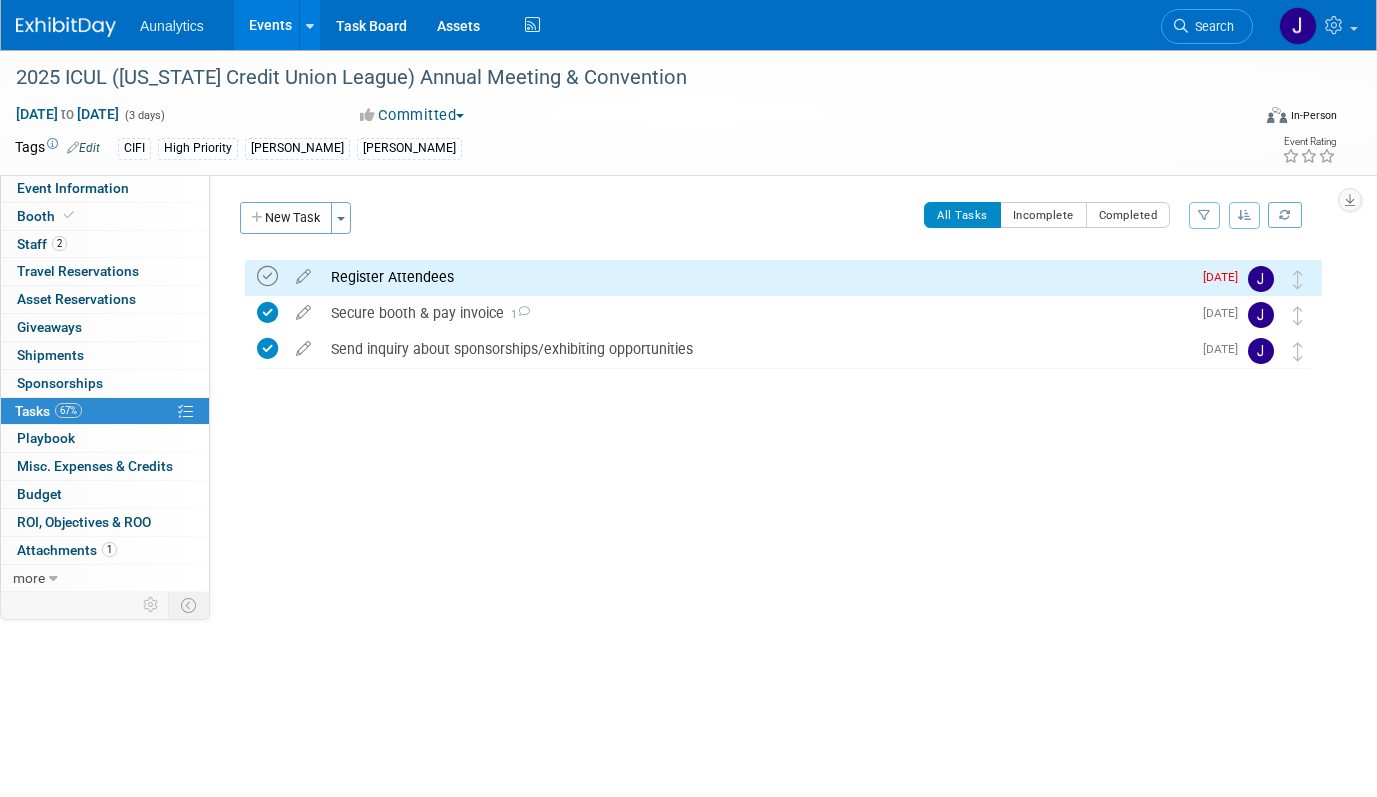 click at bounding box center (267, 276) 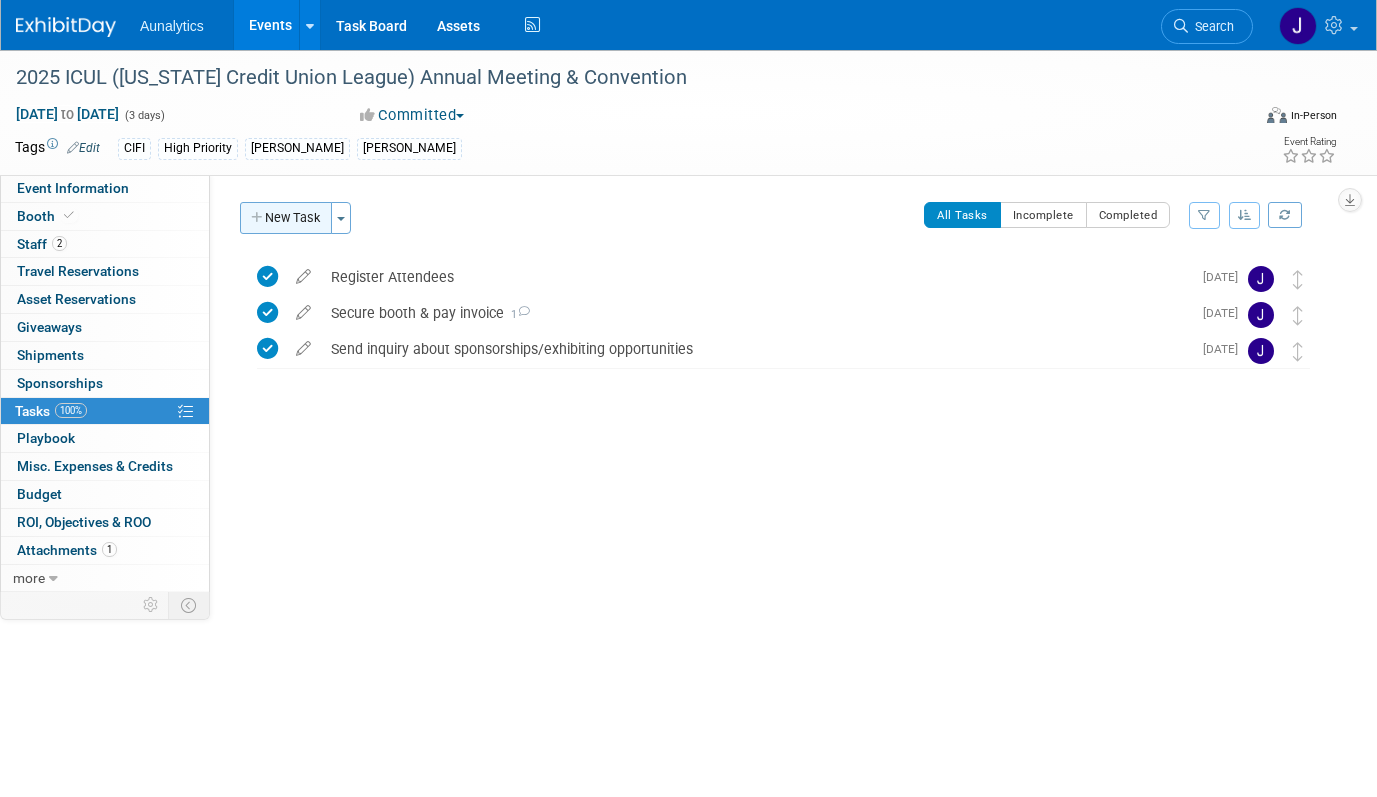 click on "New Task" at bounding box center (286, 218) 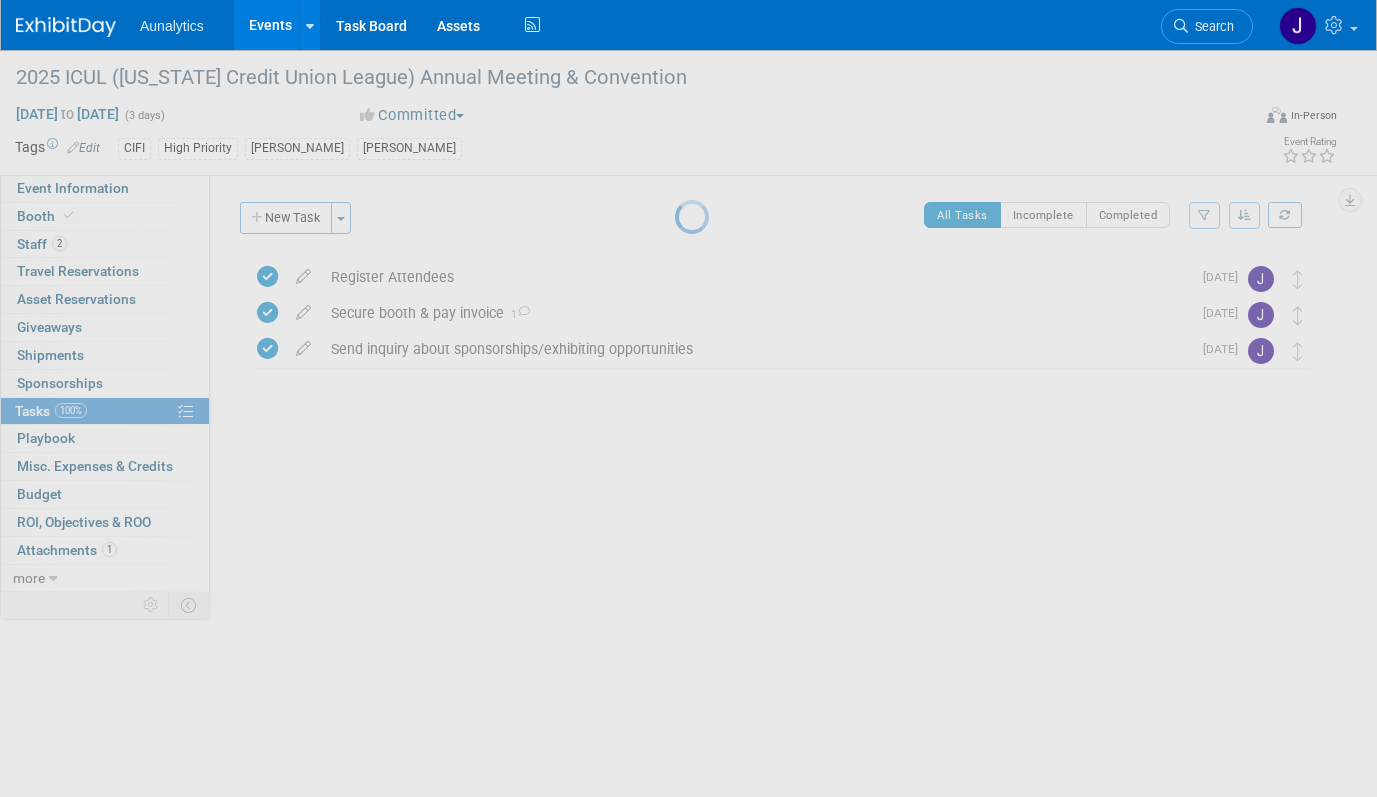select on "6" 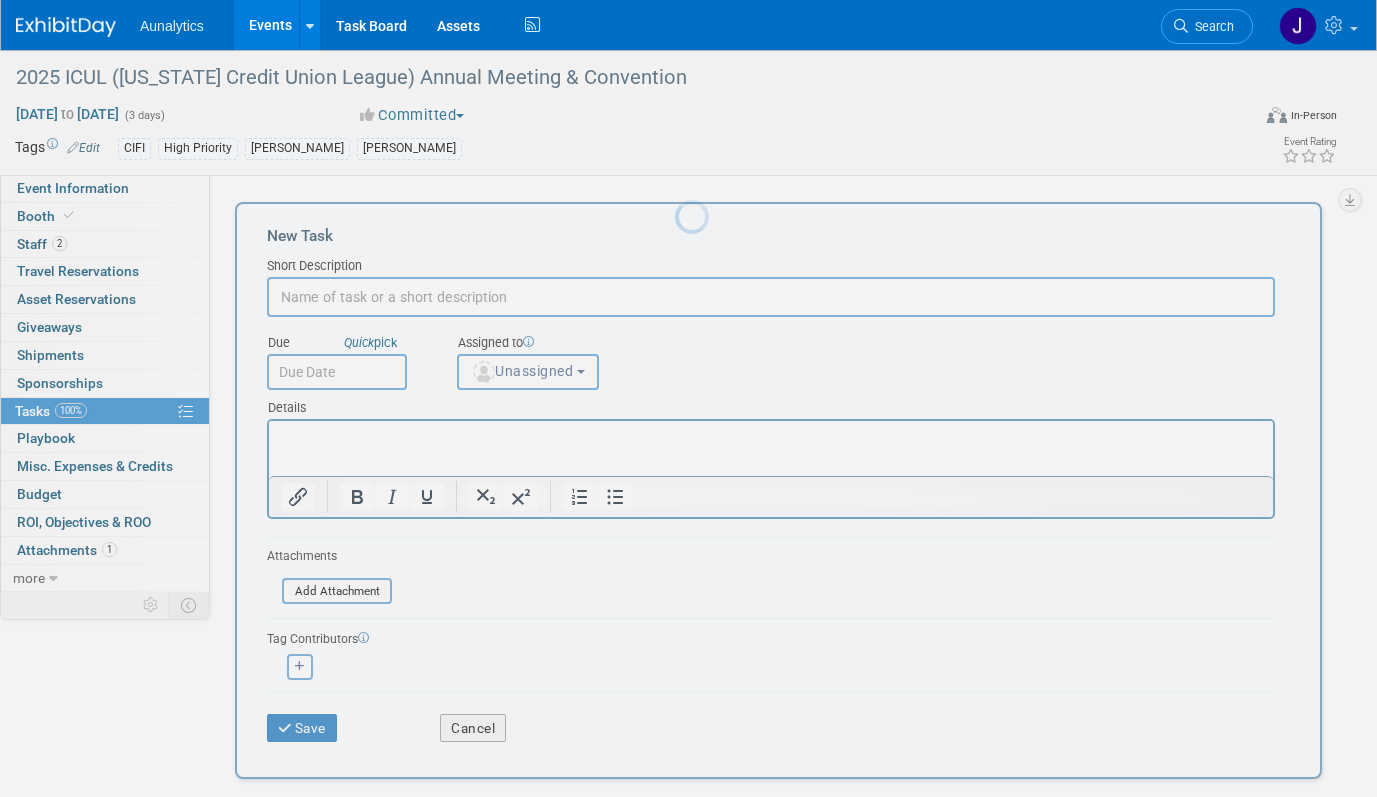 scroll, scrollTop: 0, scrollLeft: 0, axis: both 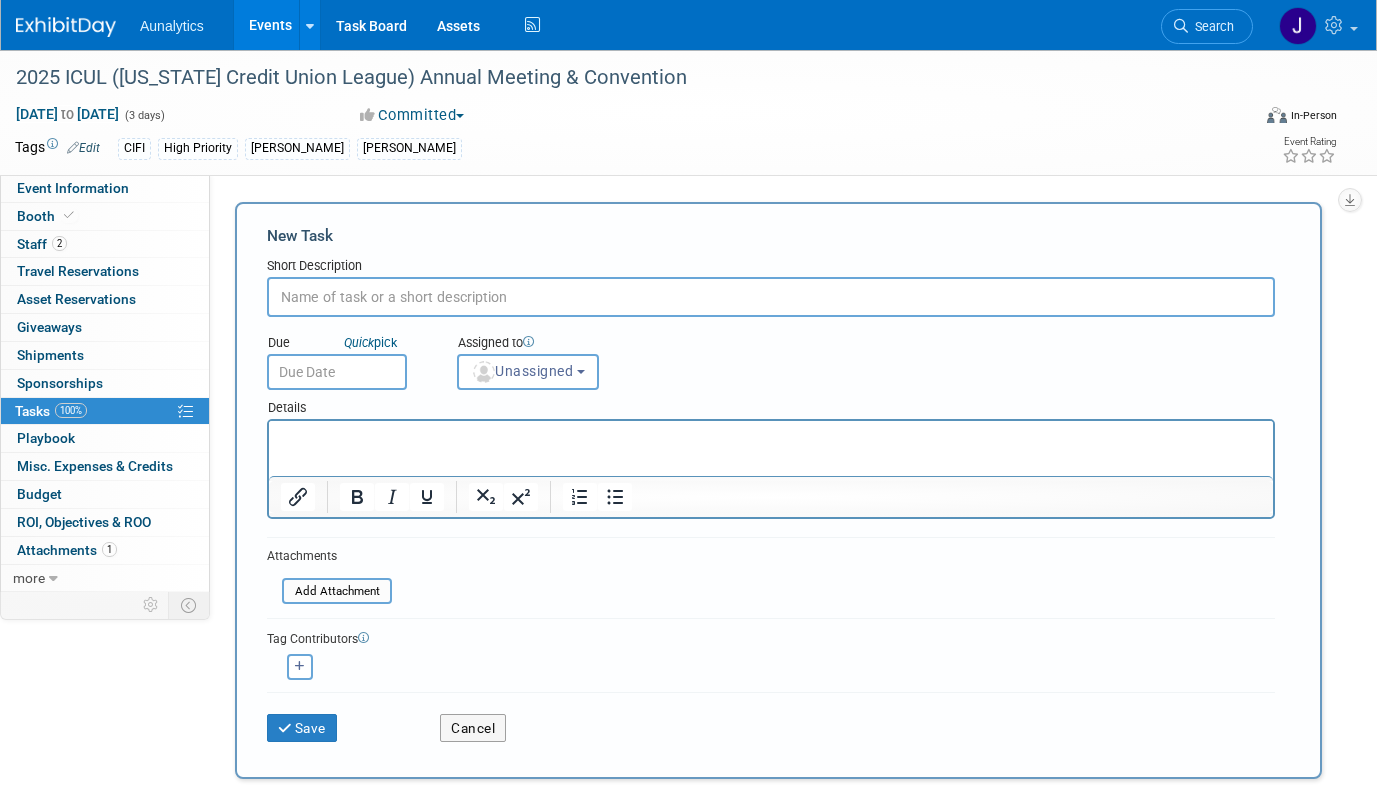 paste on "AV/Electrical/Wifi Order" 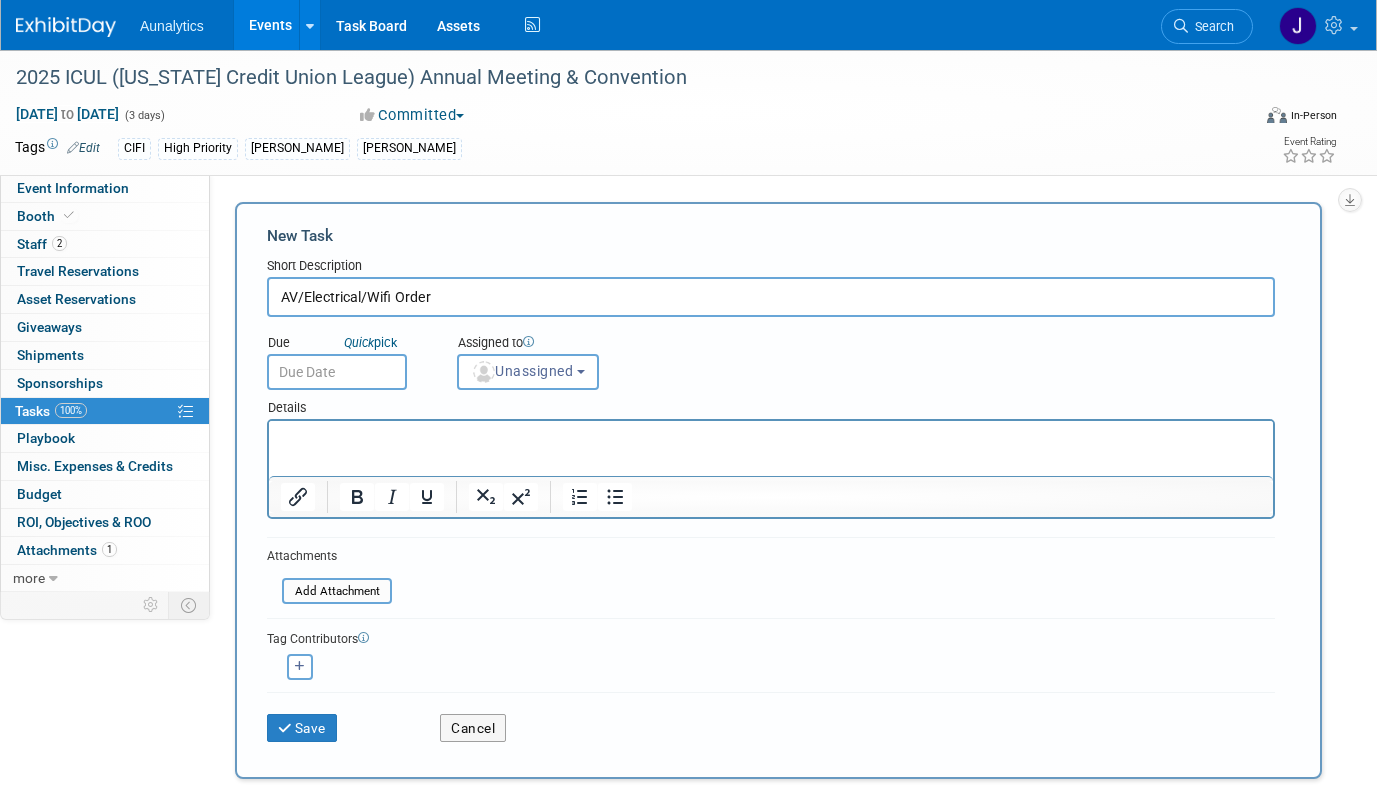 type on "AV/Electrical/Wifi Order" 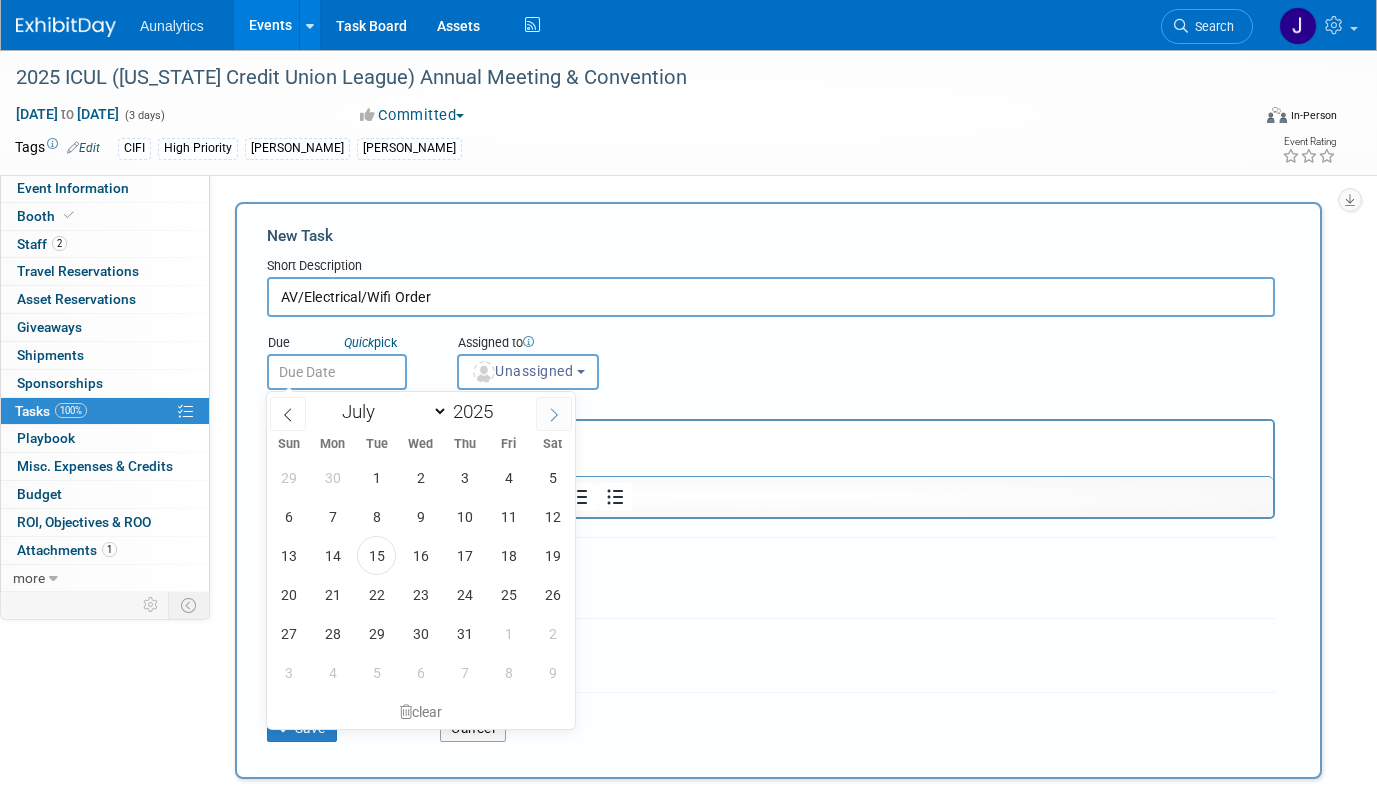 click 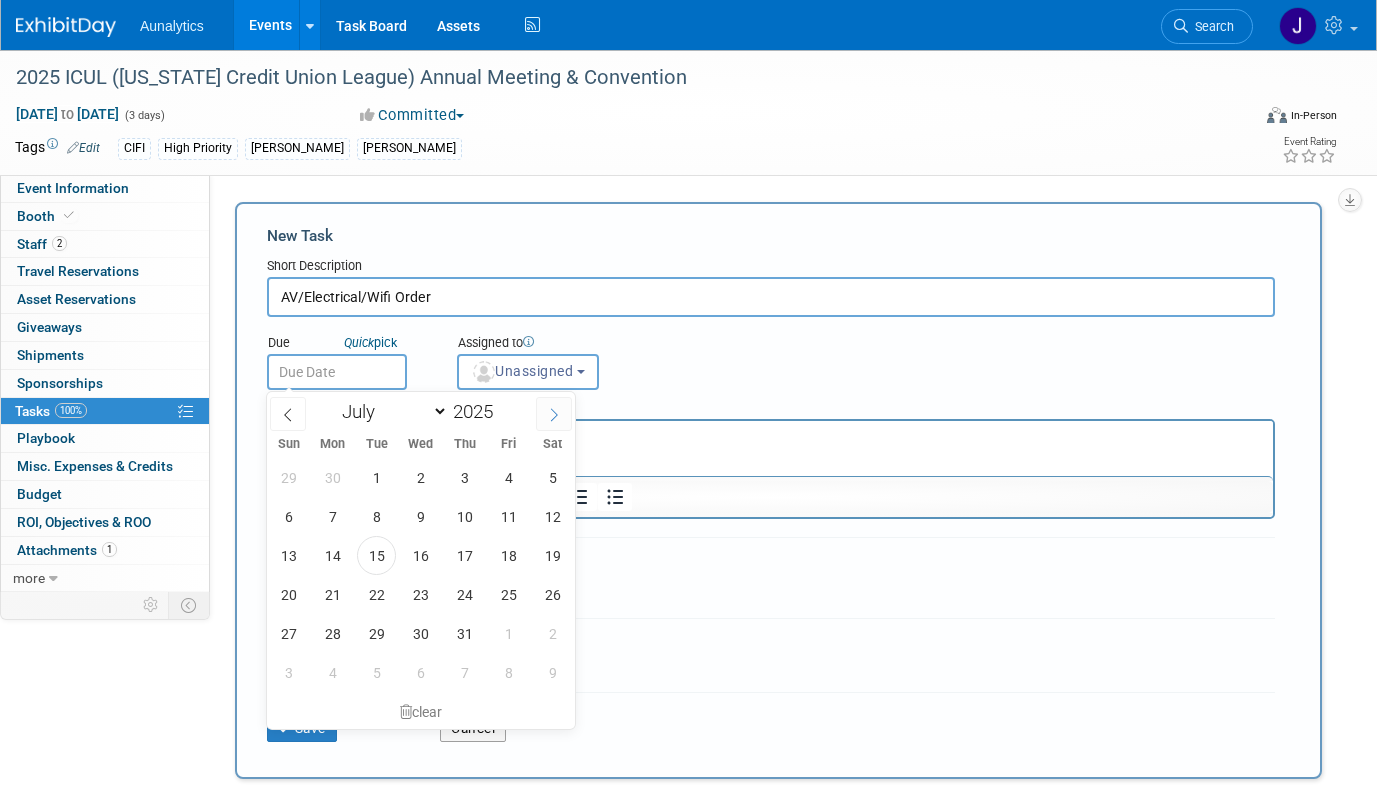 select on "7" 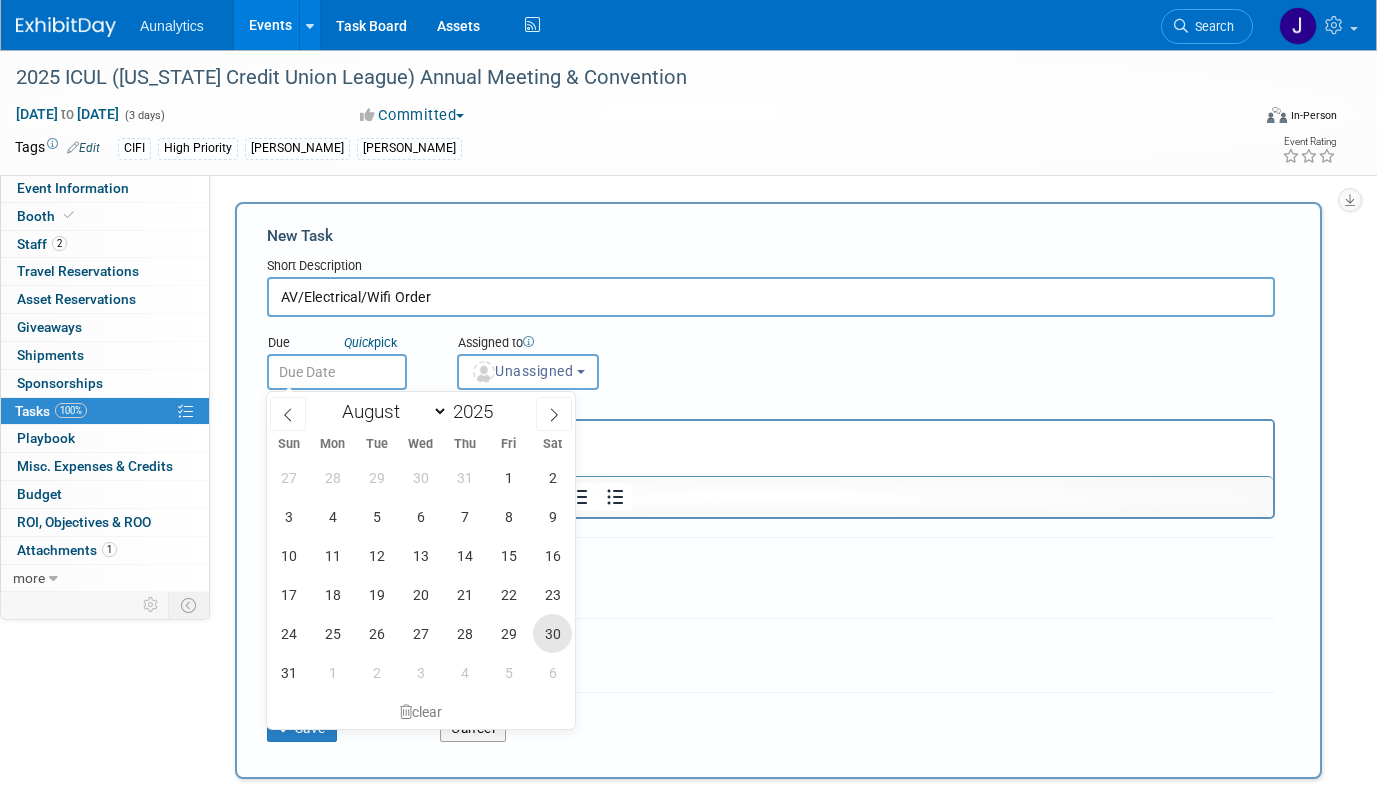 click on "30" at bounding box center [552, 633] 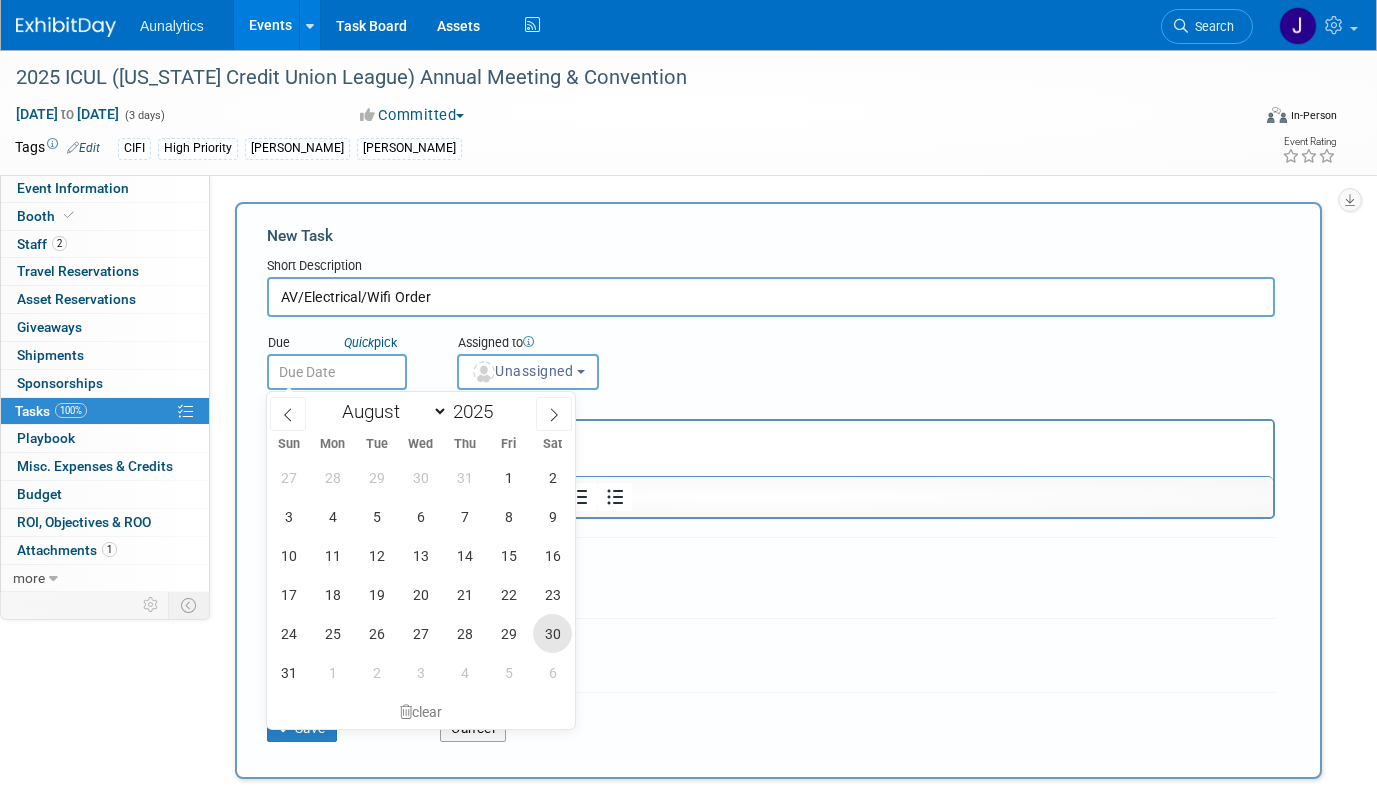 type on "Aug 30, 2025" 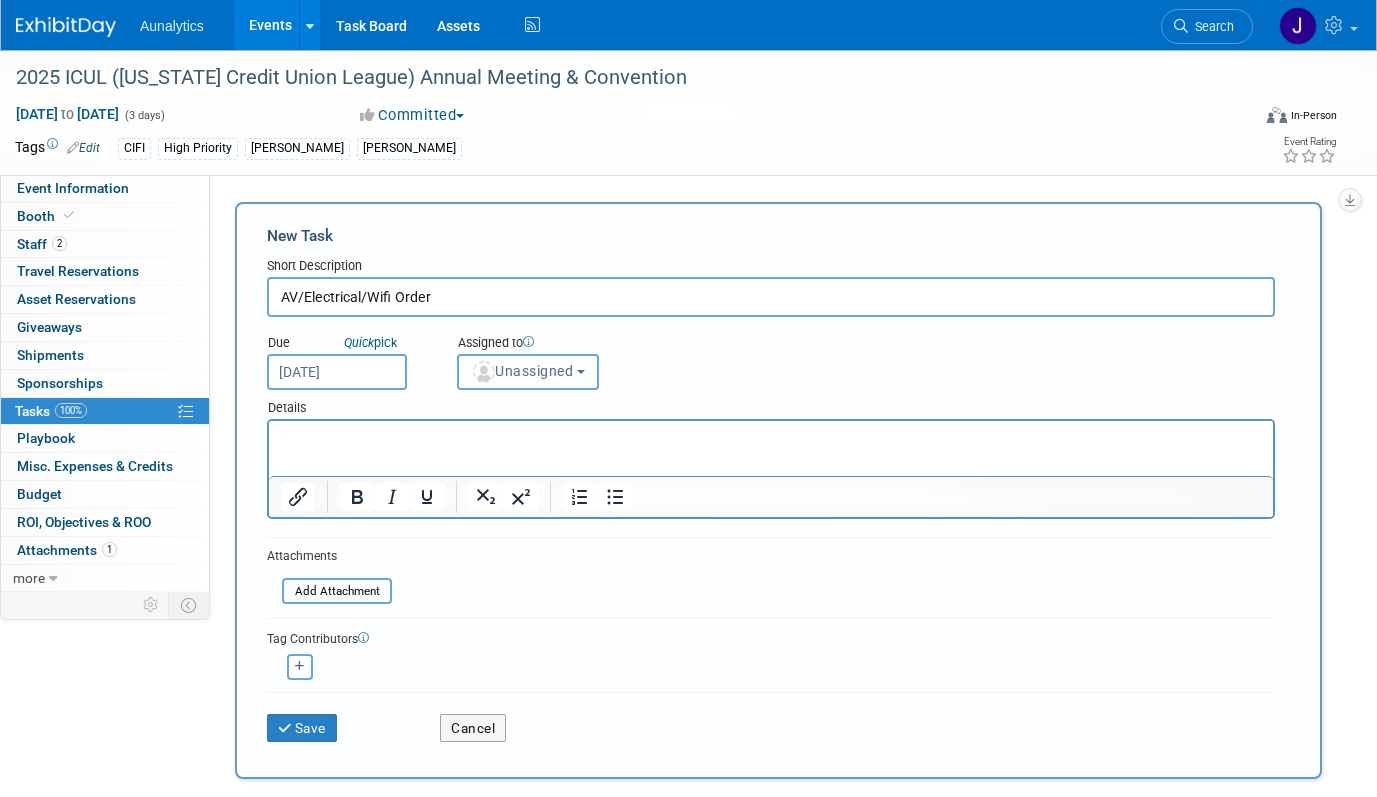 click on "Unassigned" at bounding box center (522, 371) 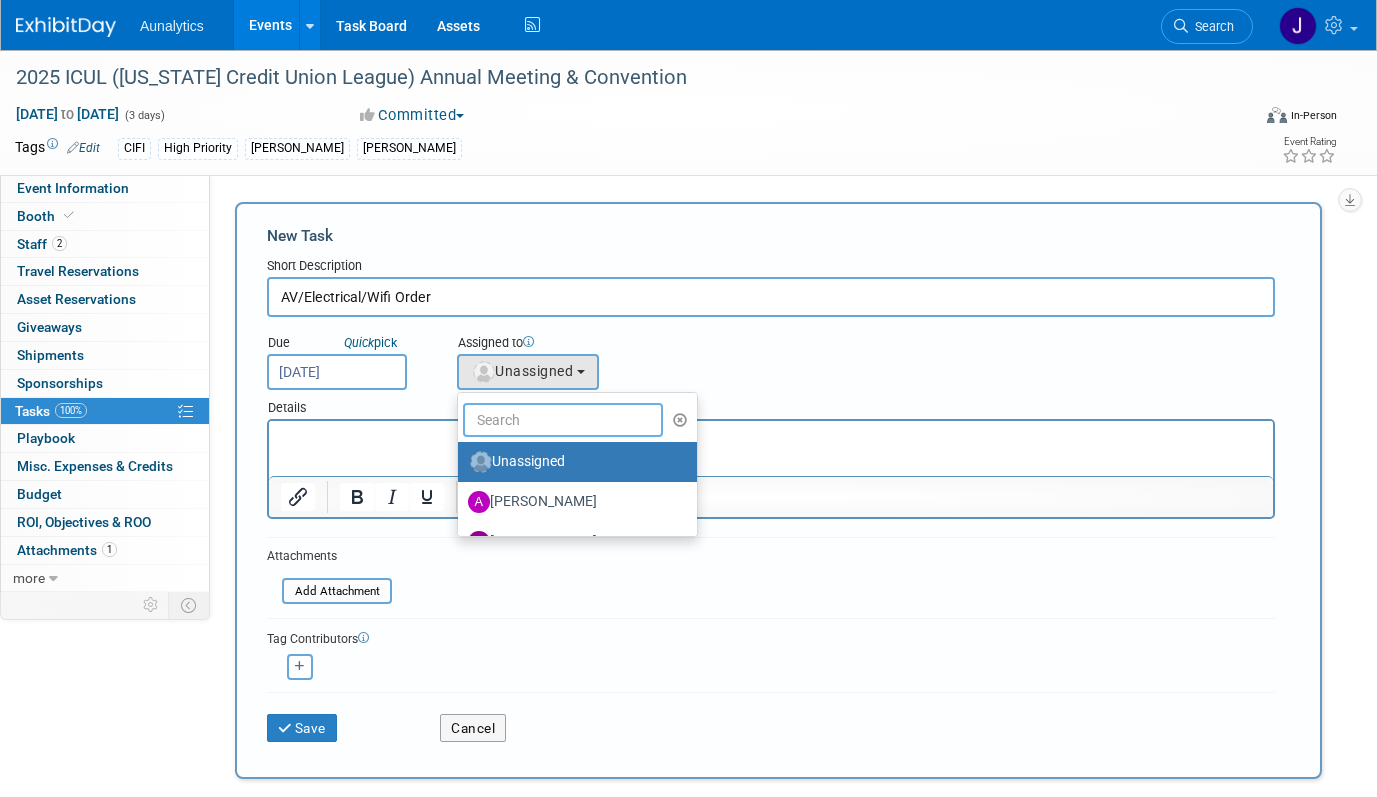 click at bounding box center (563, 420) 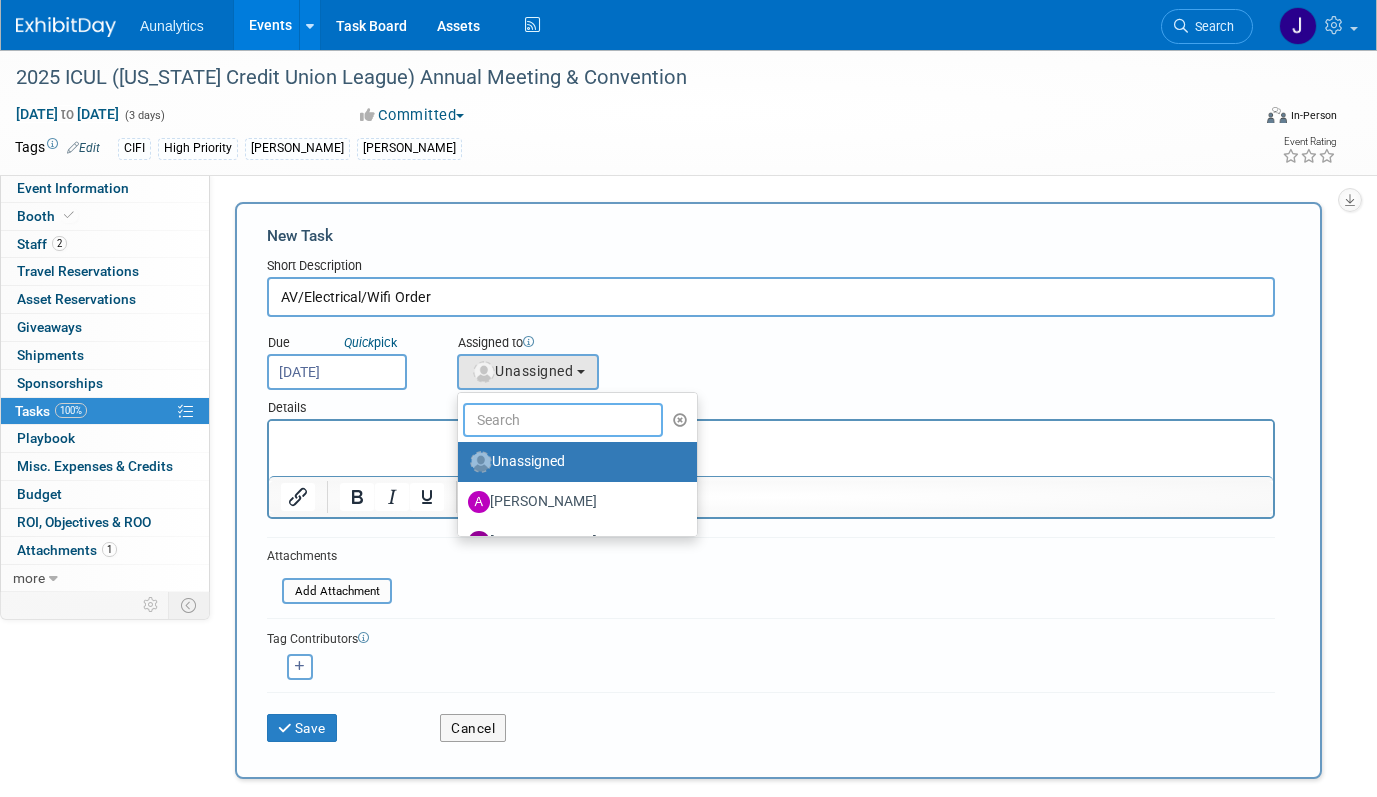type on "Julie" 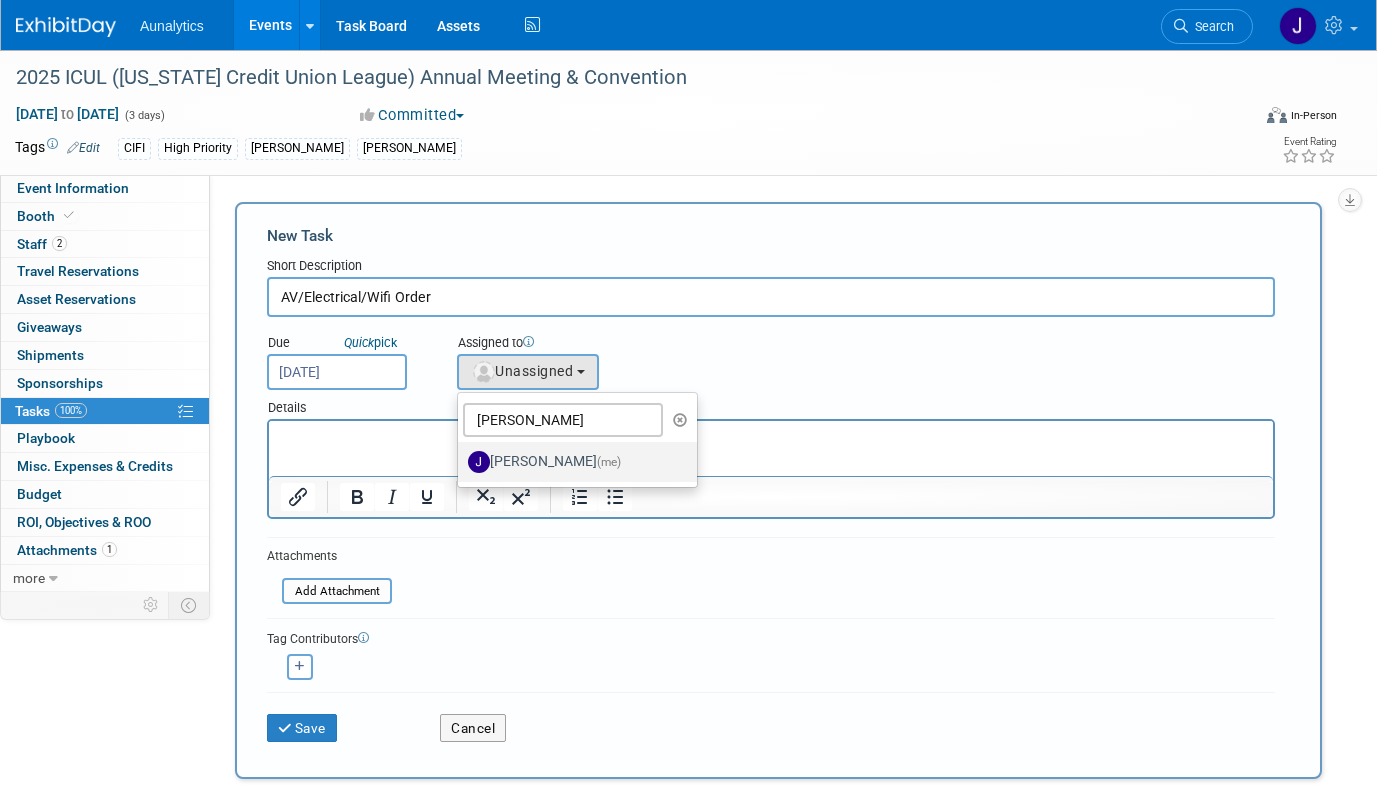 click on "Julie Grisanti-Cieslak
(me)" at bounding box center [572, 462] 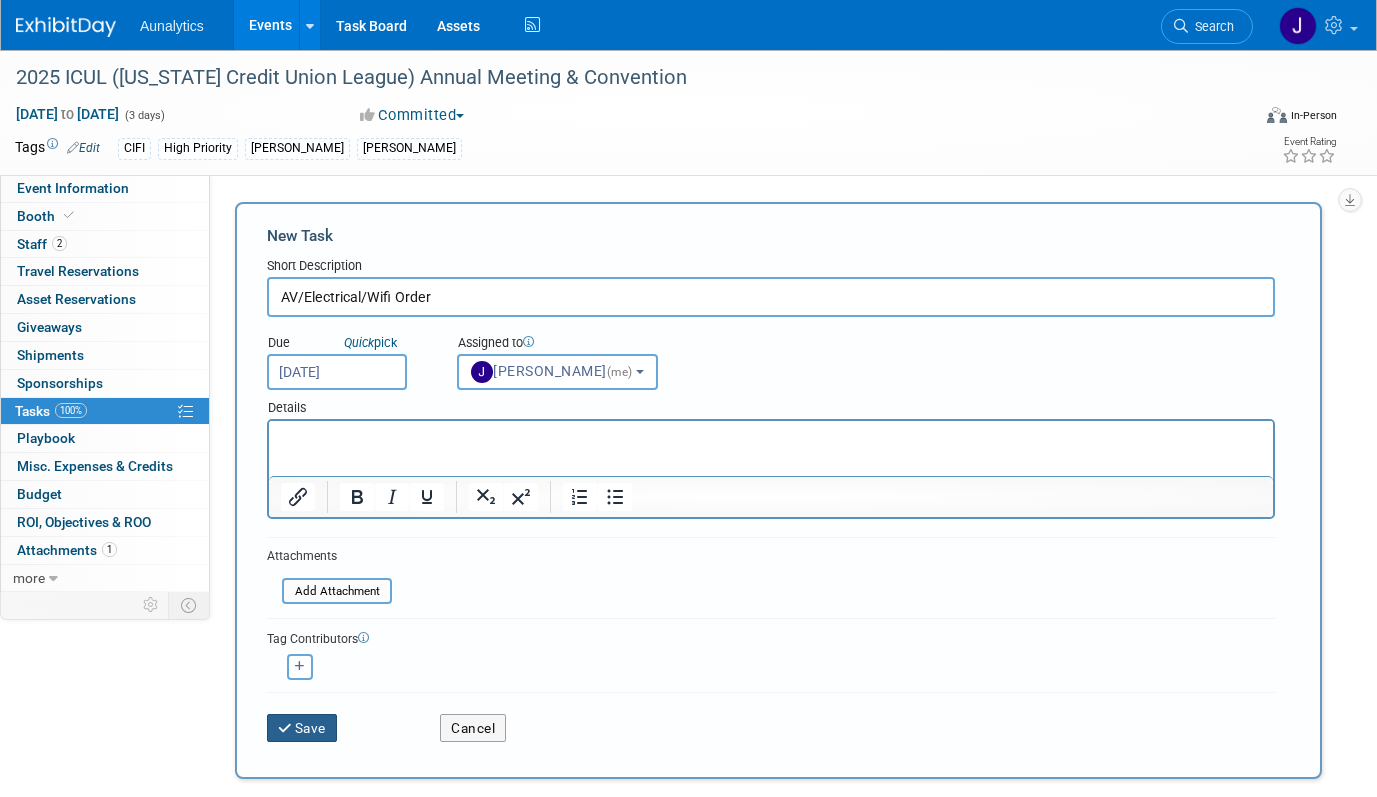 click on "Save" at bounding box center [302, 728] 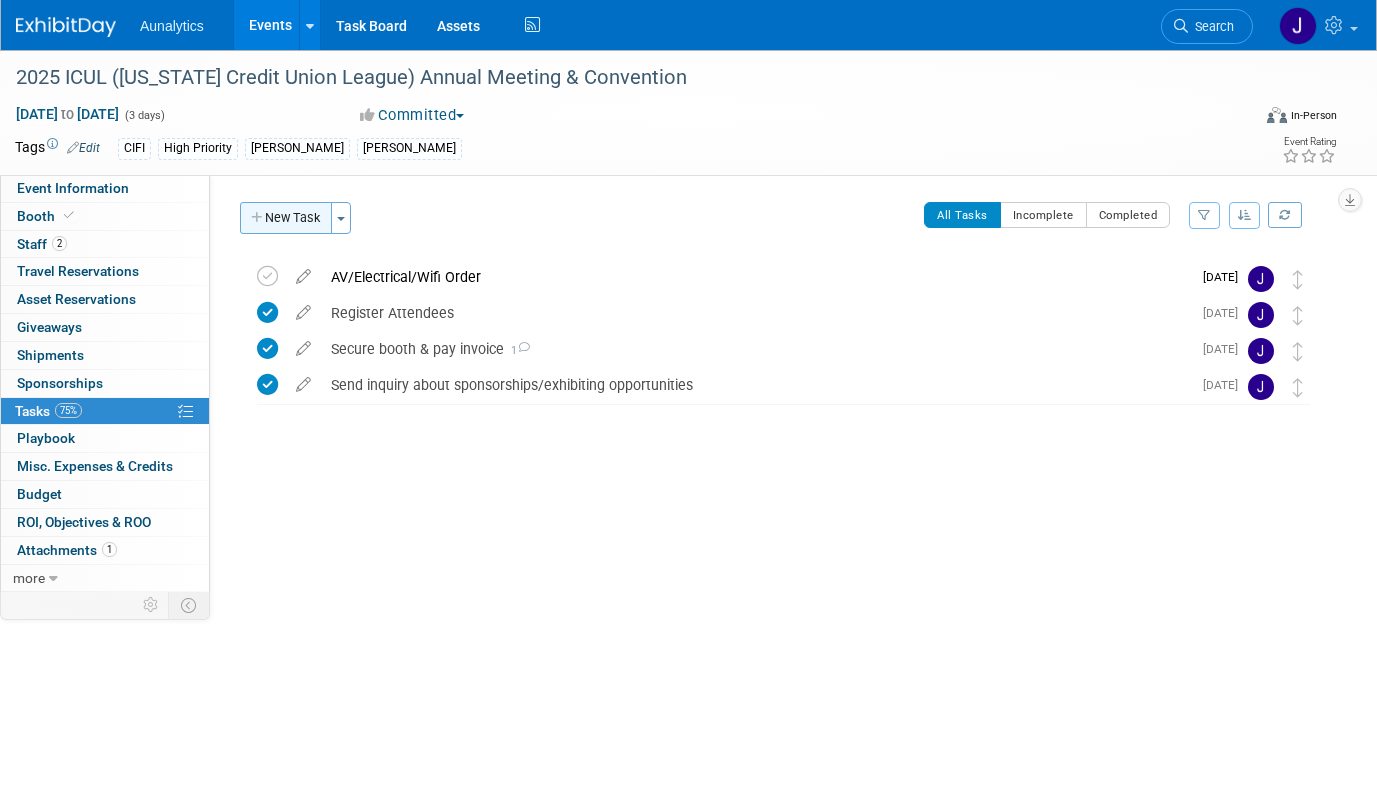 click on "New Task" at bounding box center [286, 218] 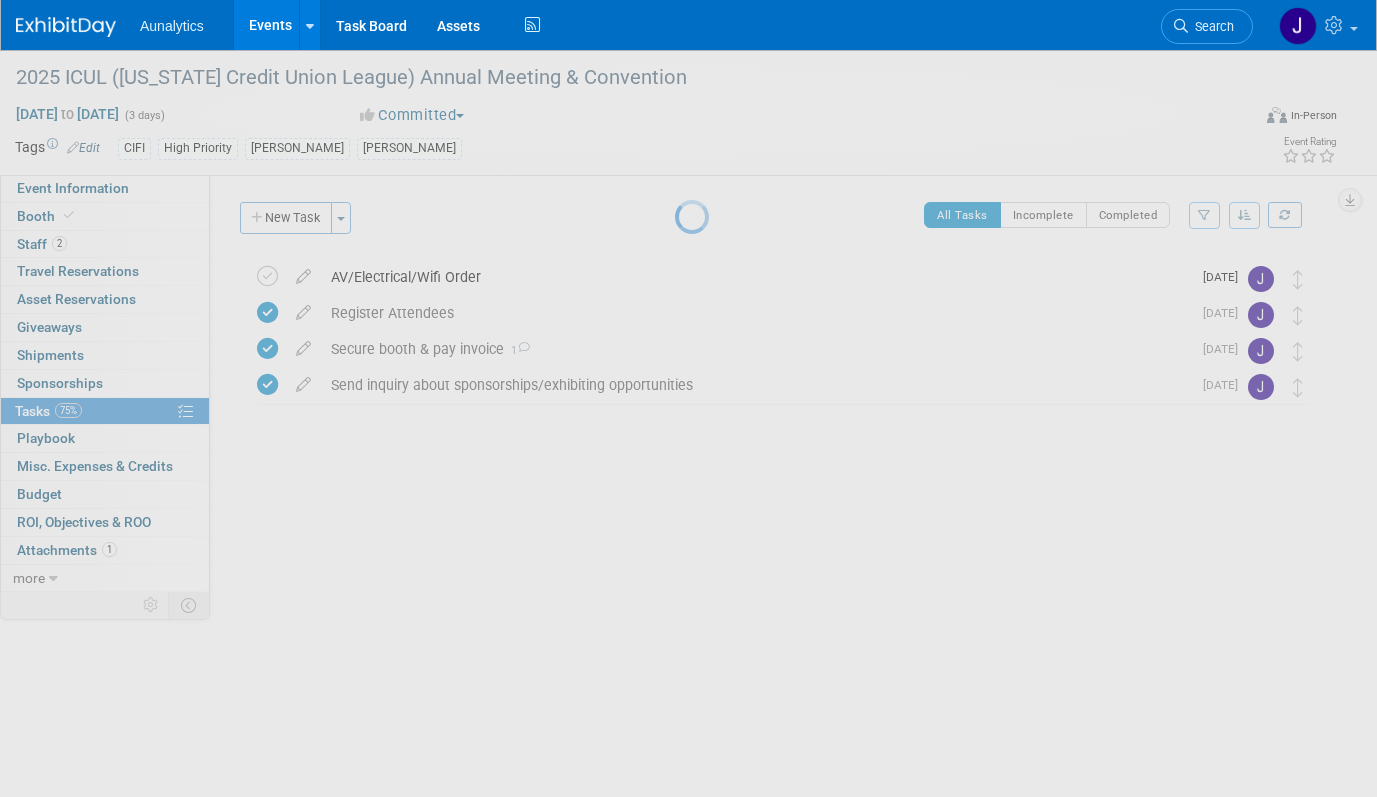select on "6" 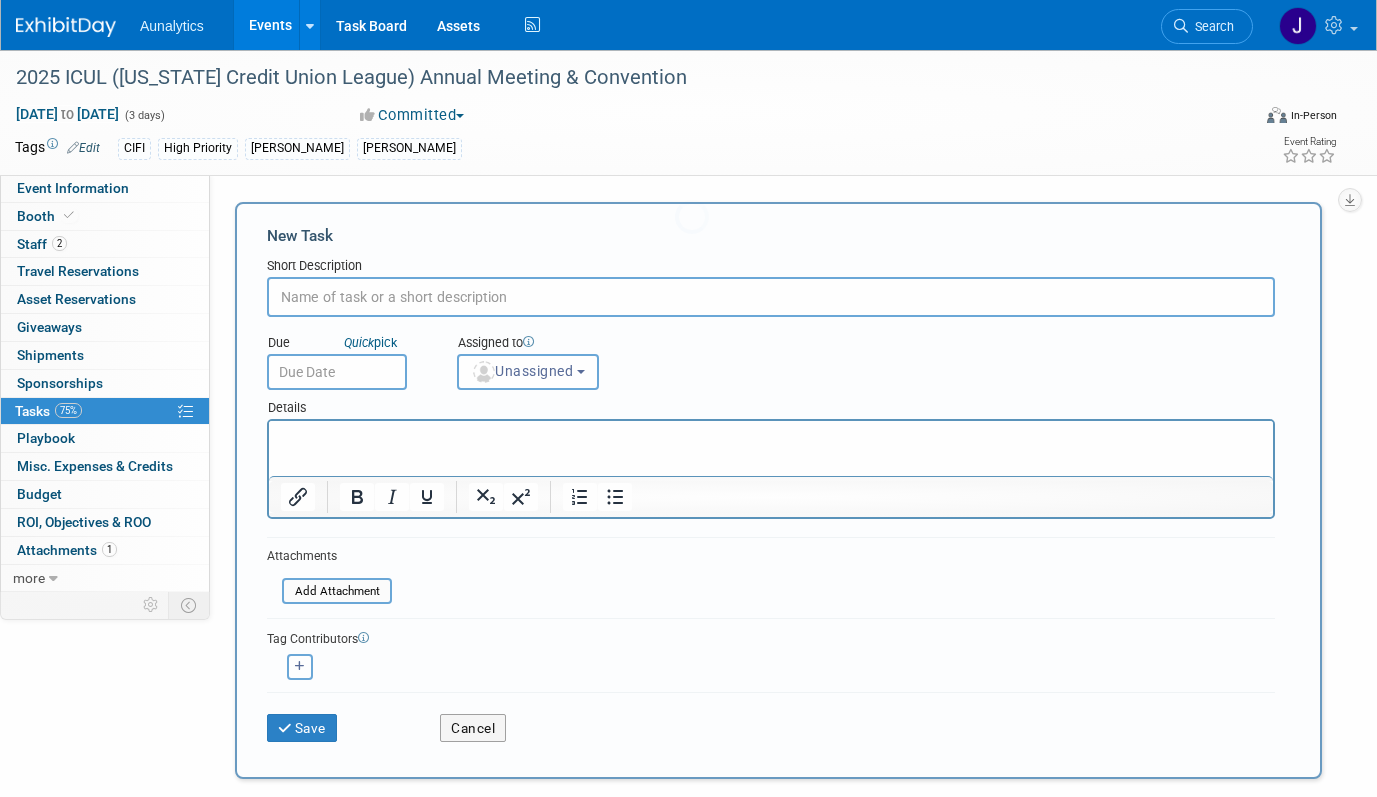 scroll, scrollTop: 0, scrollLeft: 0, axis: both 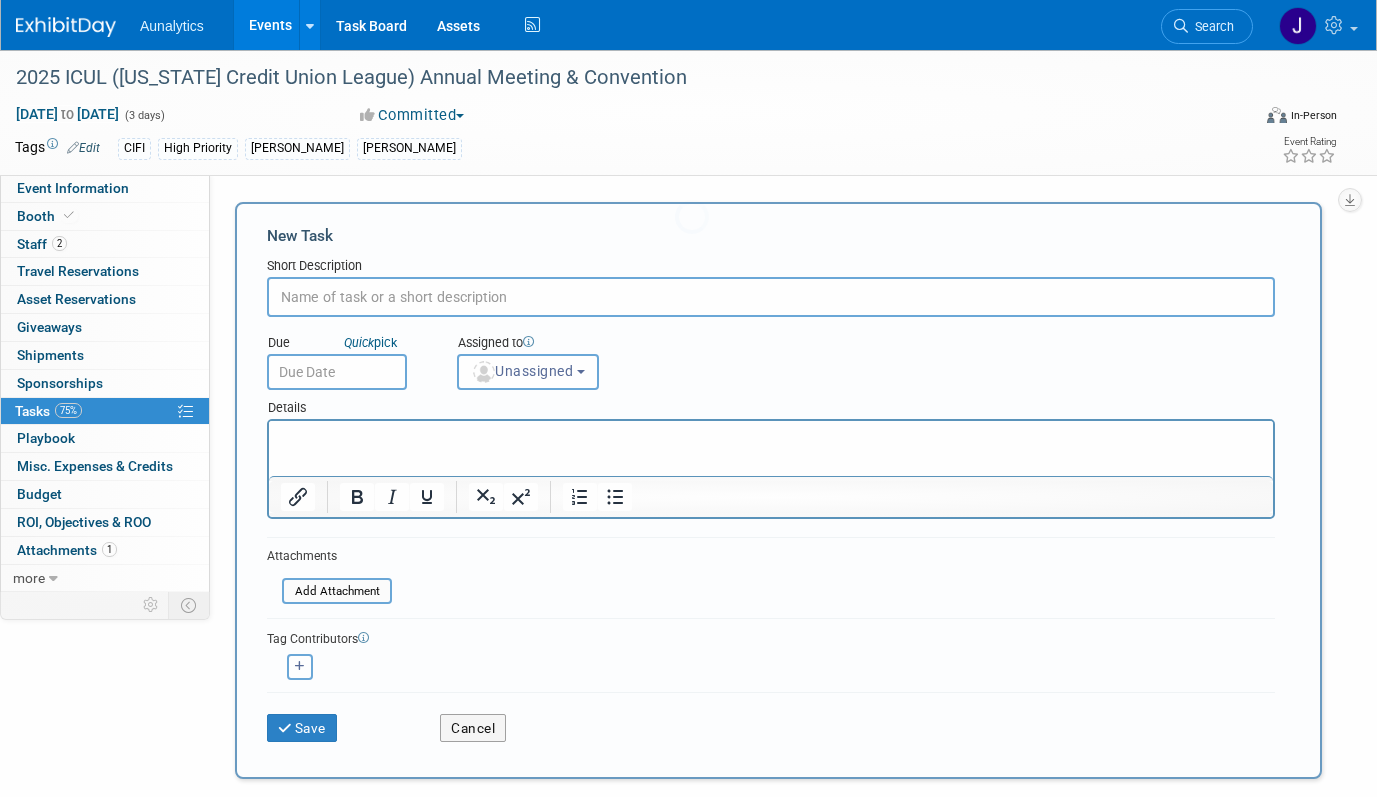 click at bounding box center [771, 297] 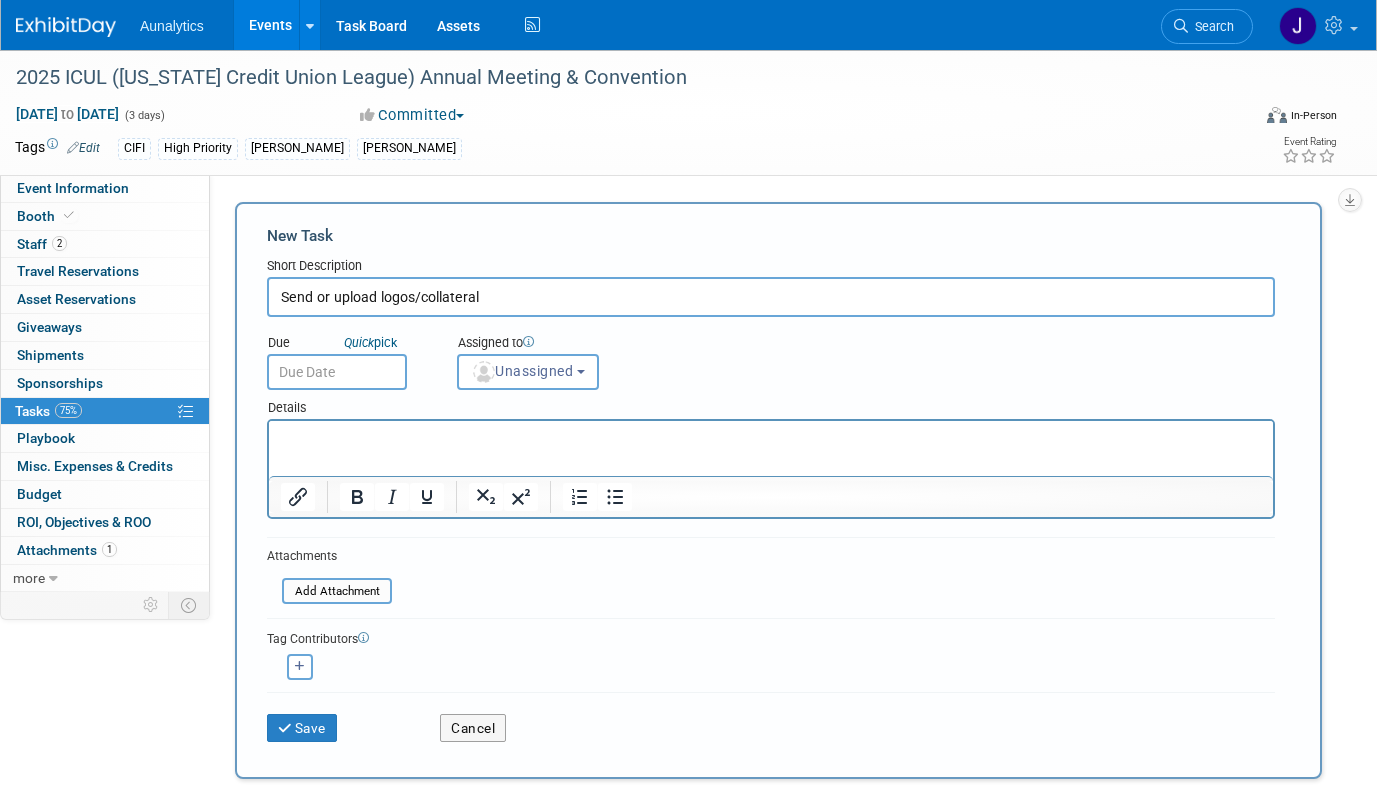 type on "Send or upload logos/collateral" 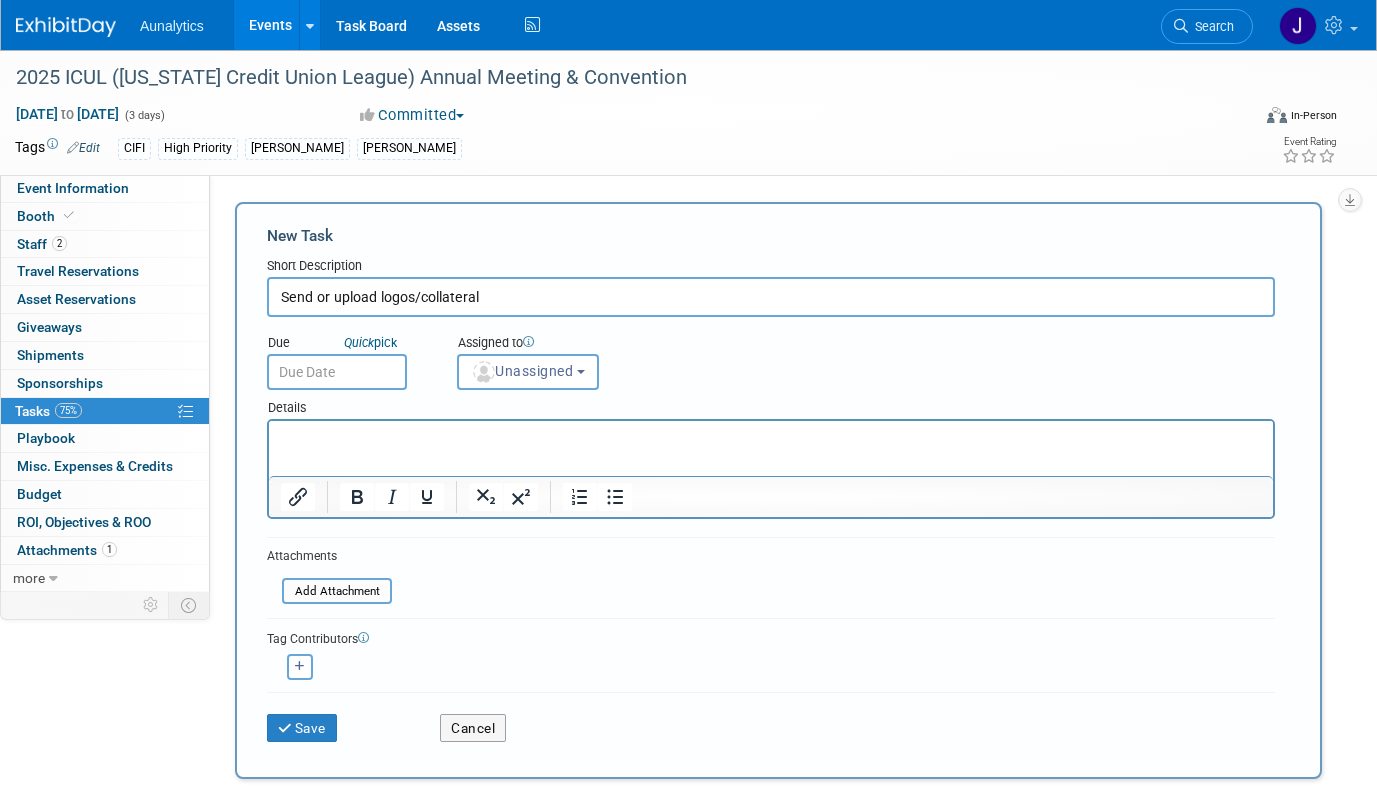 click at bounding box center (337, 372) 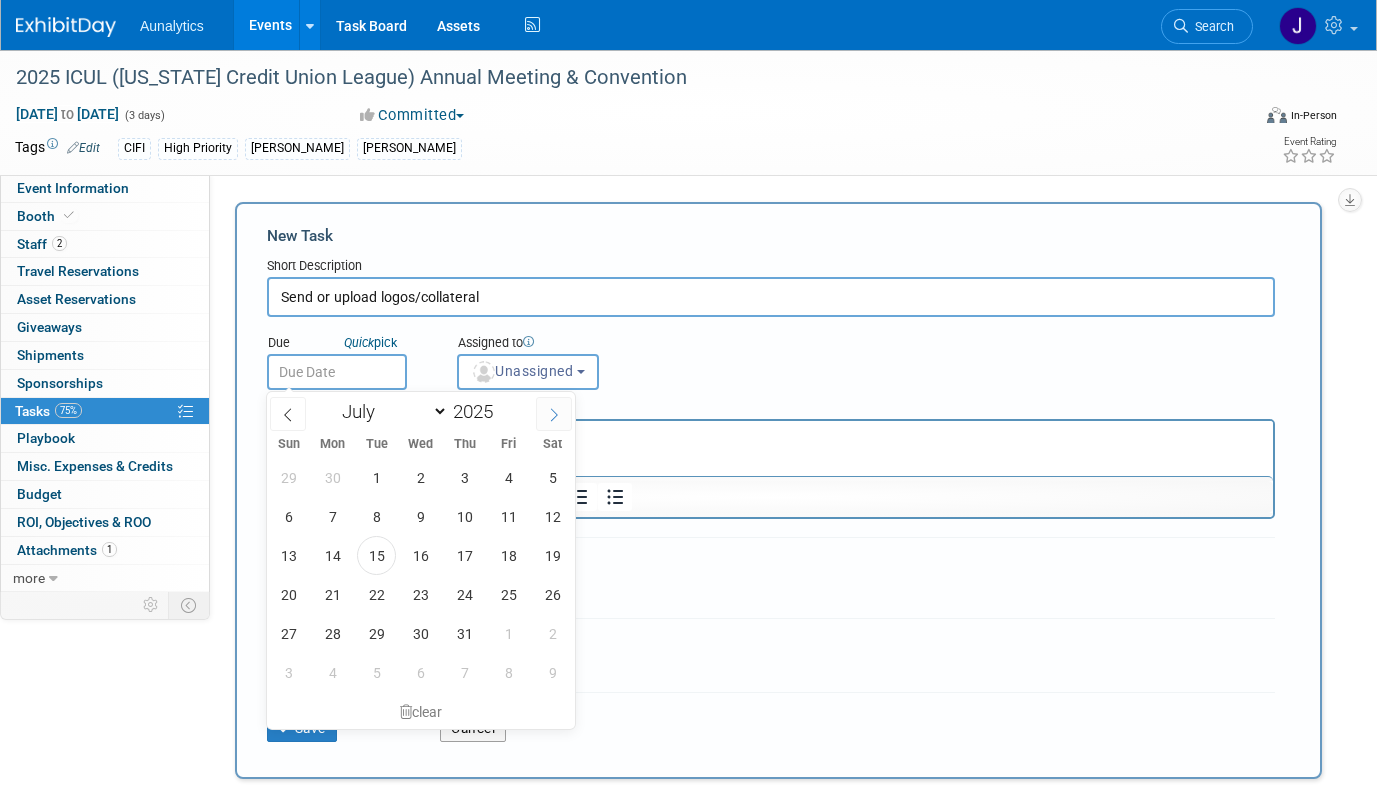click at bounding box center (554, 414) 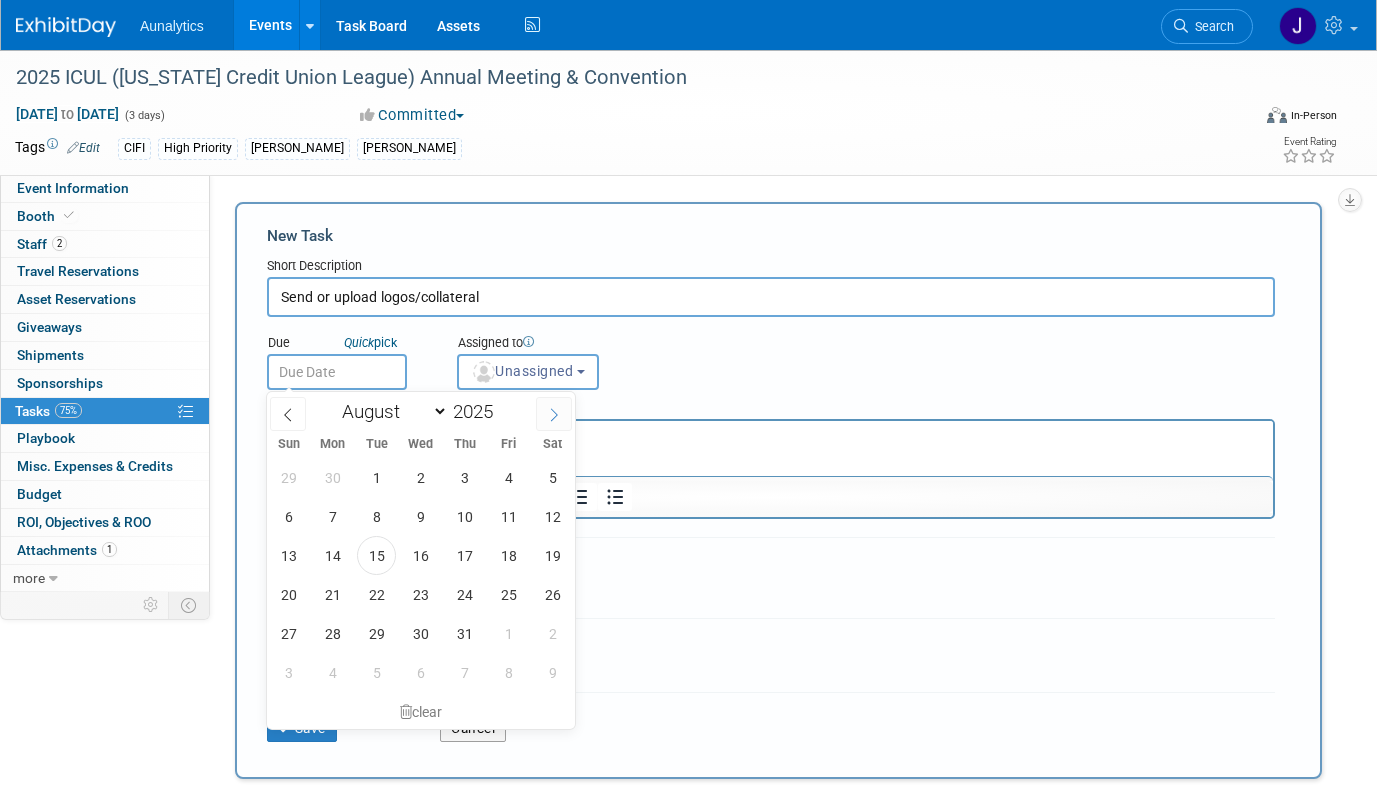 click at bounding box center (554, 414) 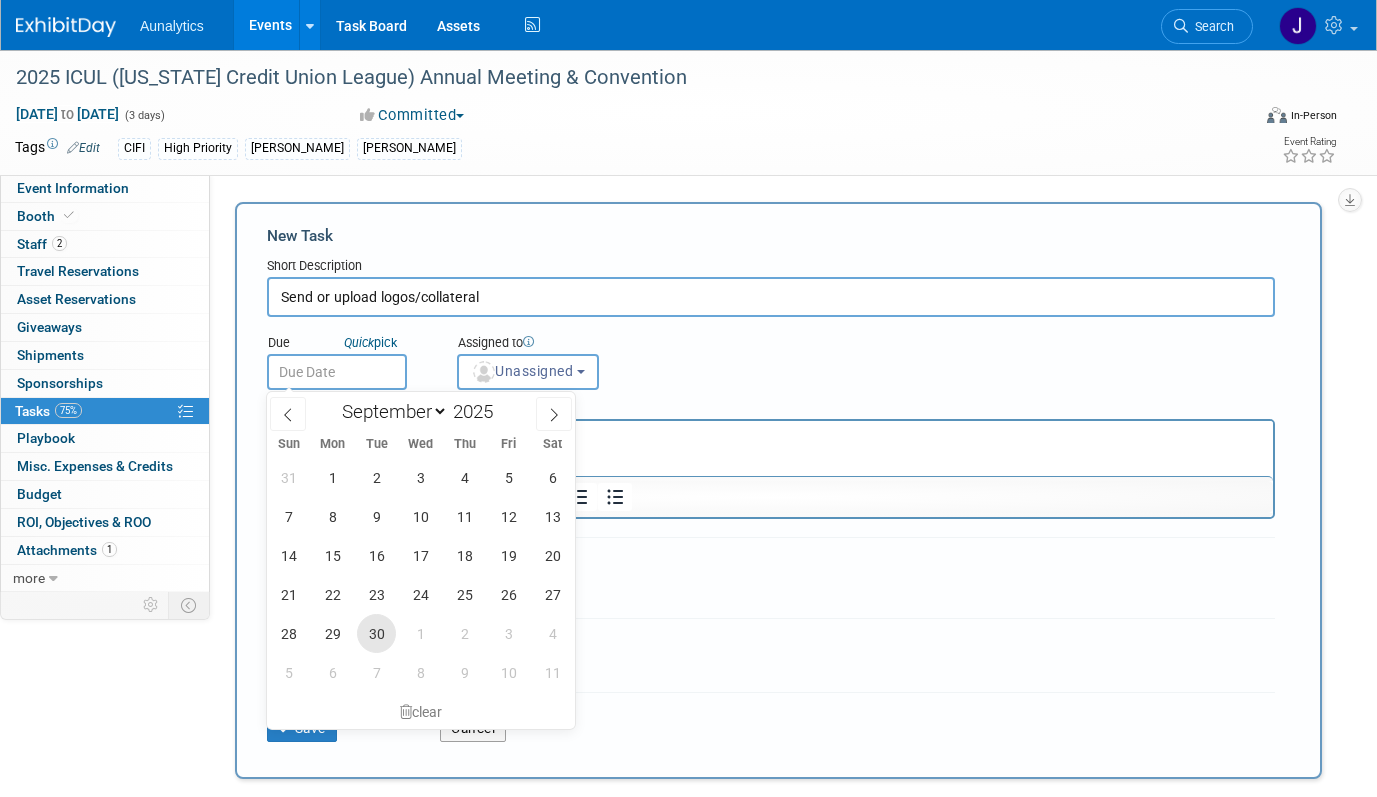 click on "30" at bounding box center (376, 633) 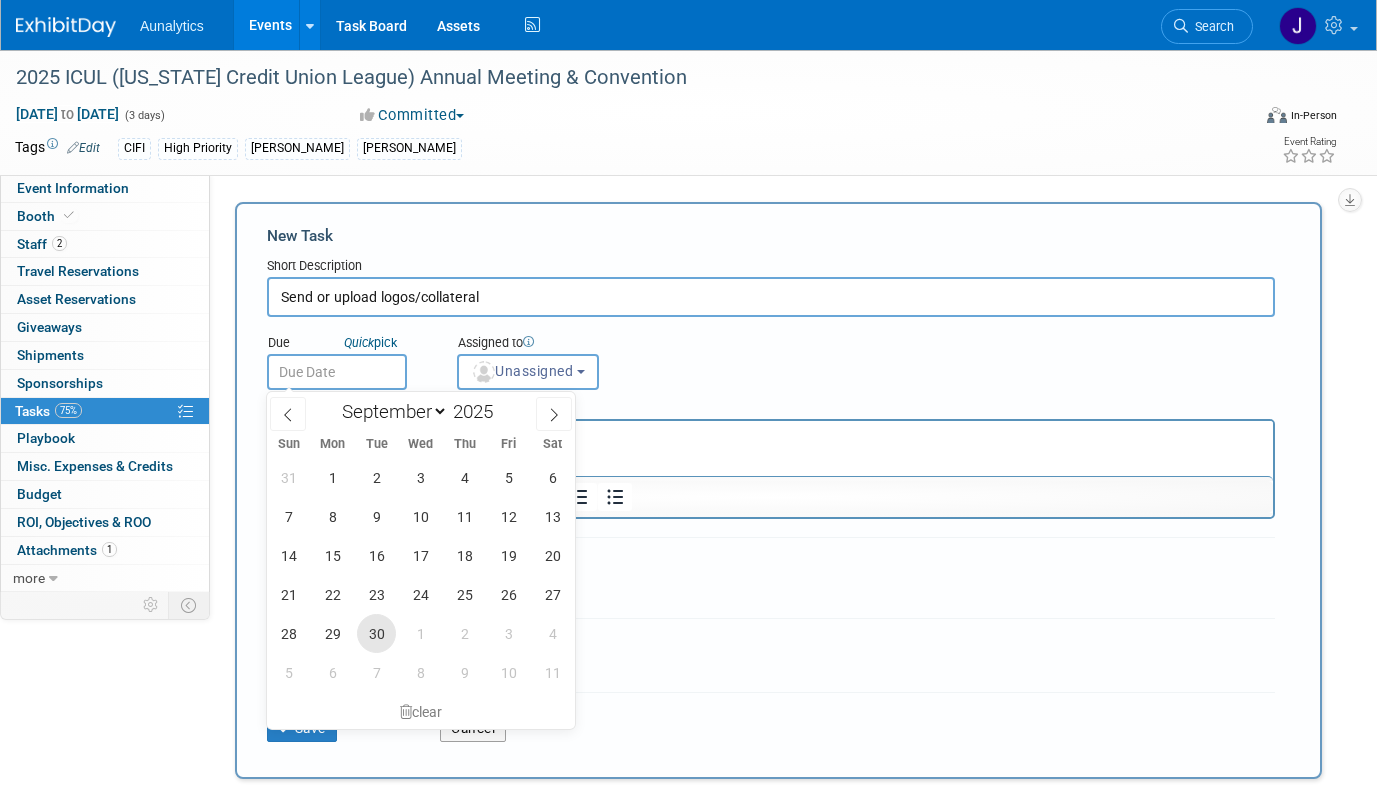 type on "Sep 30, 2025" 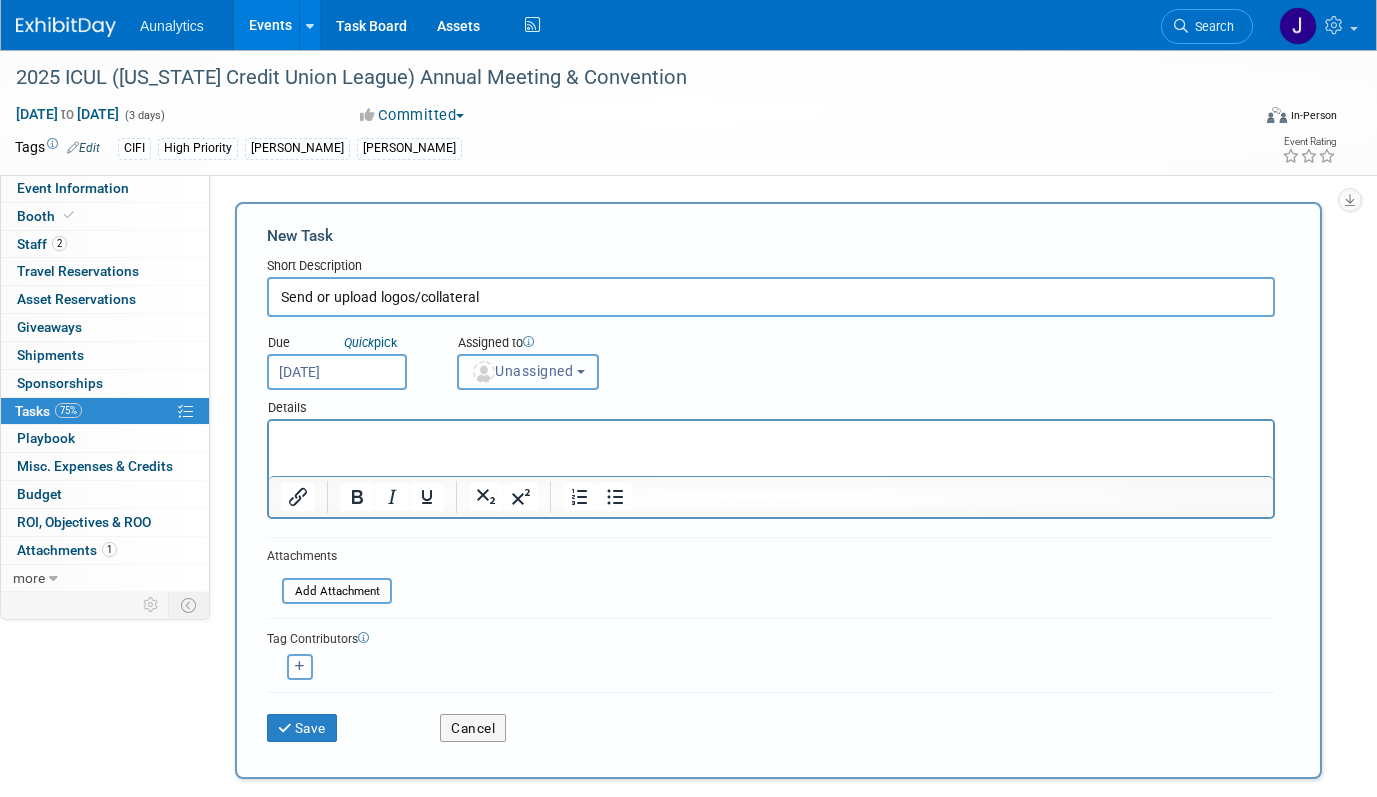 click on "Unassigned" at bounding box center [522, 371] 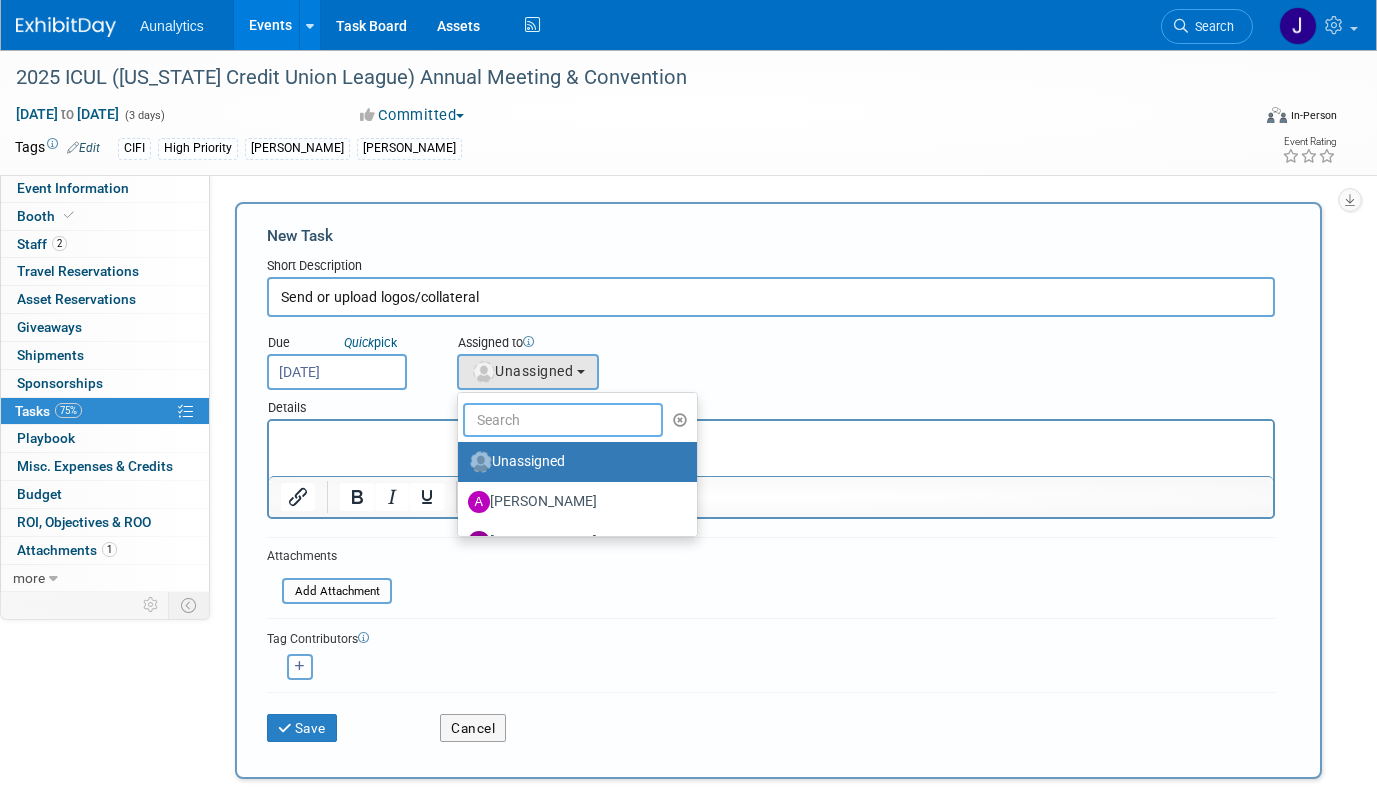 click at bounding box center [563, 420] 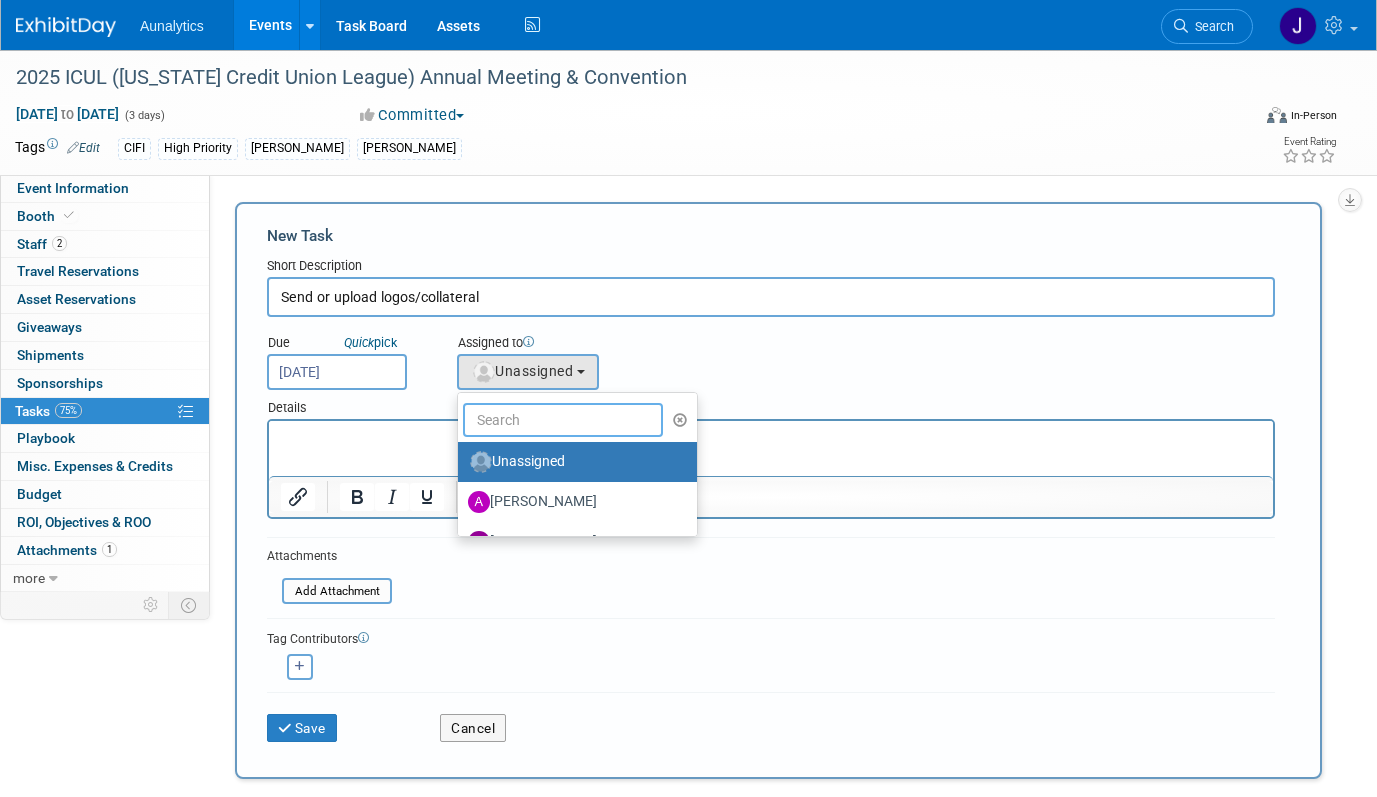 type on "Julie" 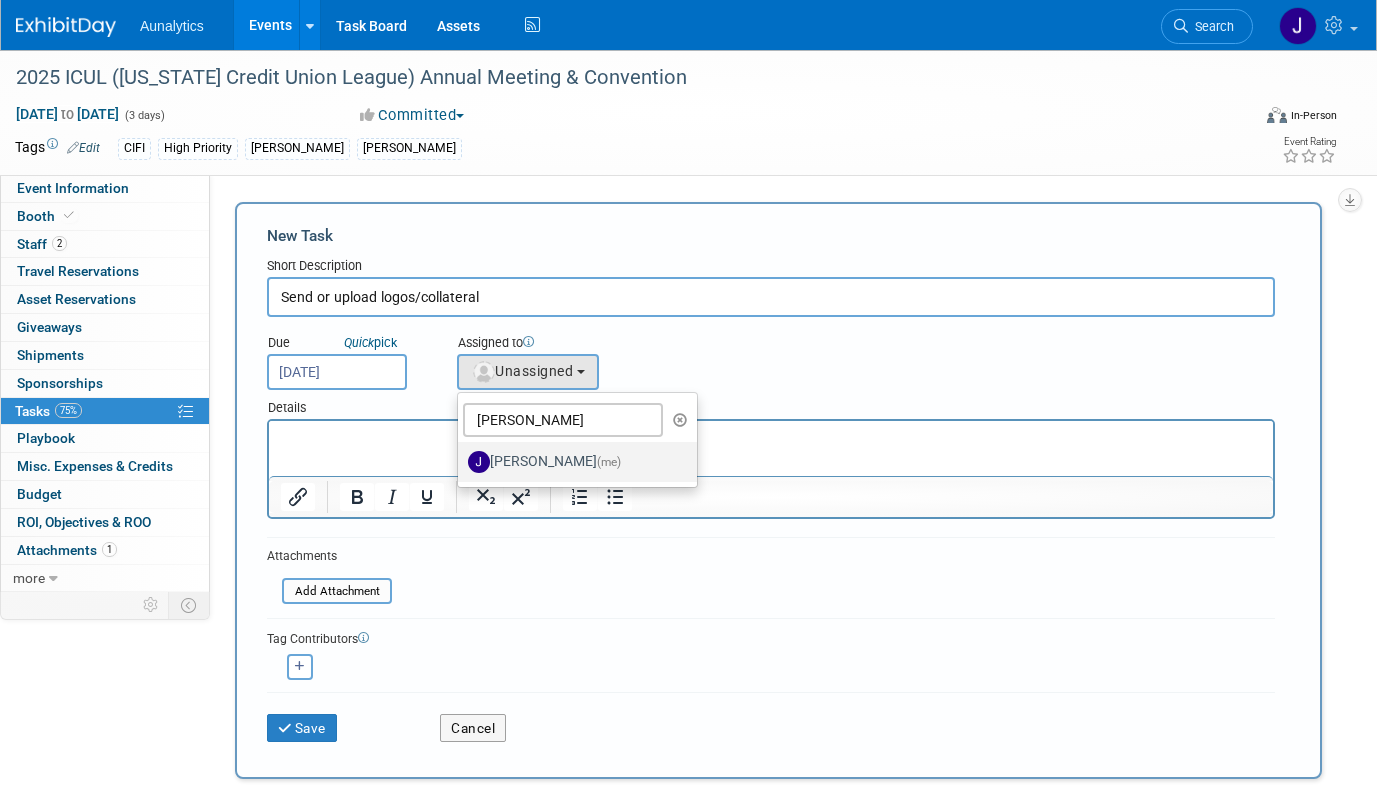 click on "Julie Grisanti-Cieslak
(me)" at bounding box center [572, 462] 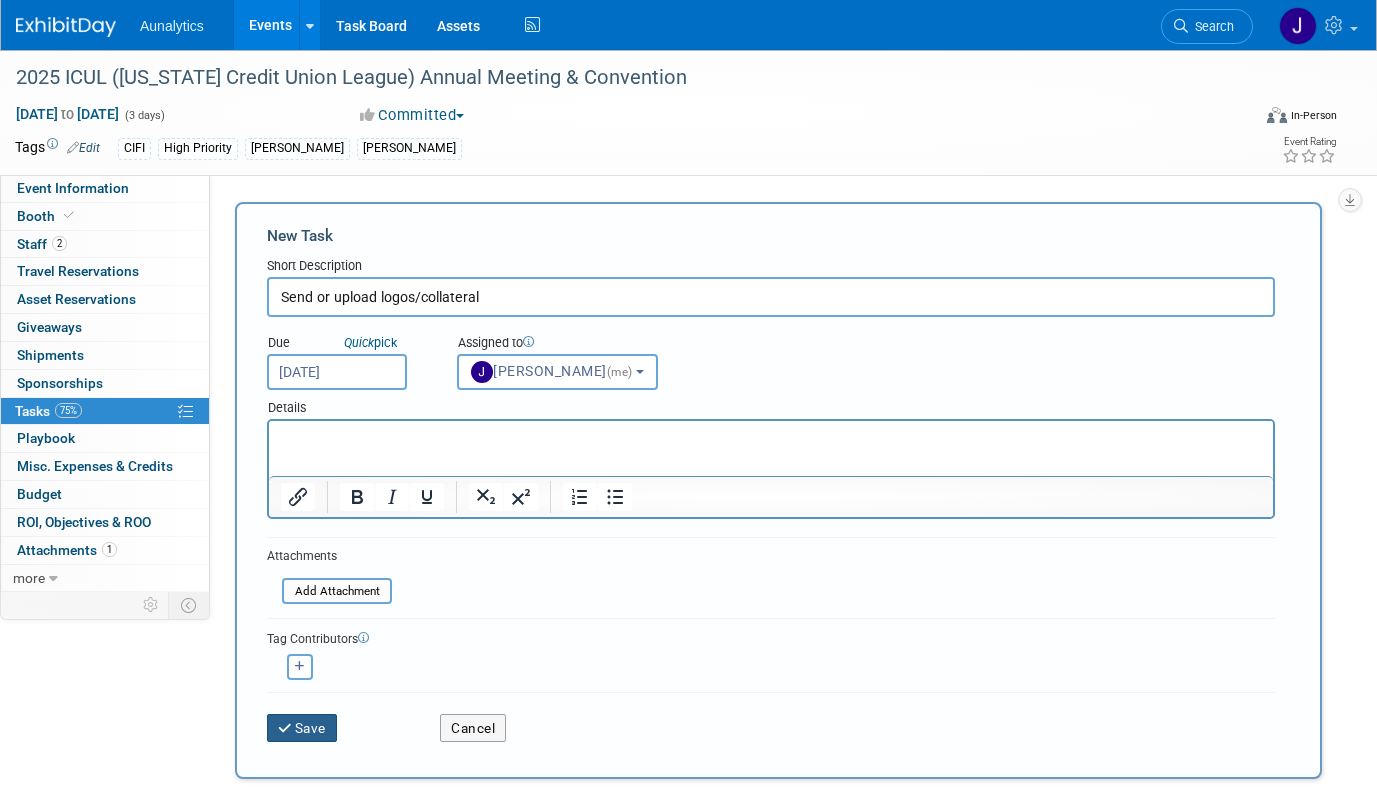click on "Save" at bounding box center [302, 728] 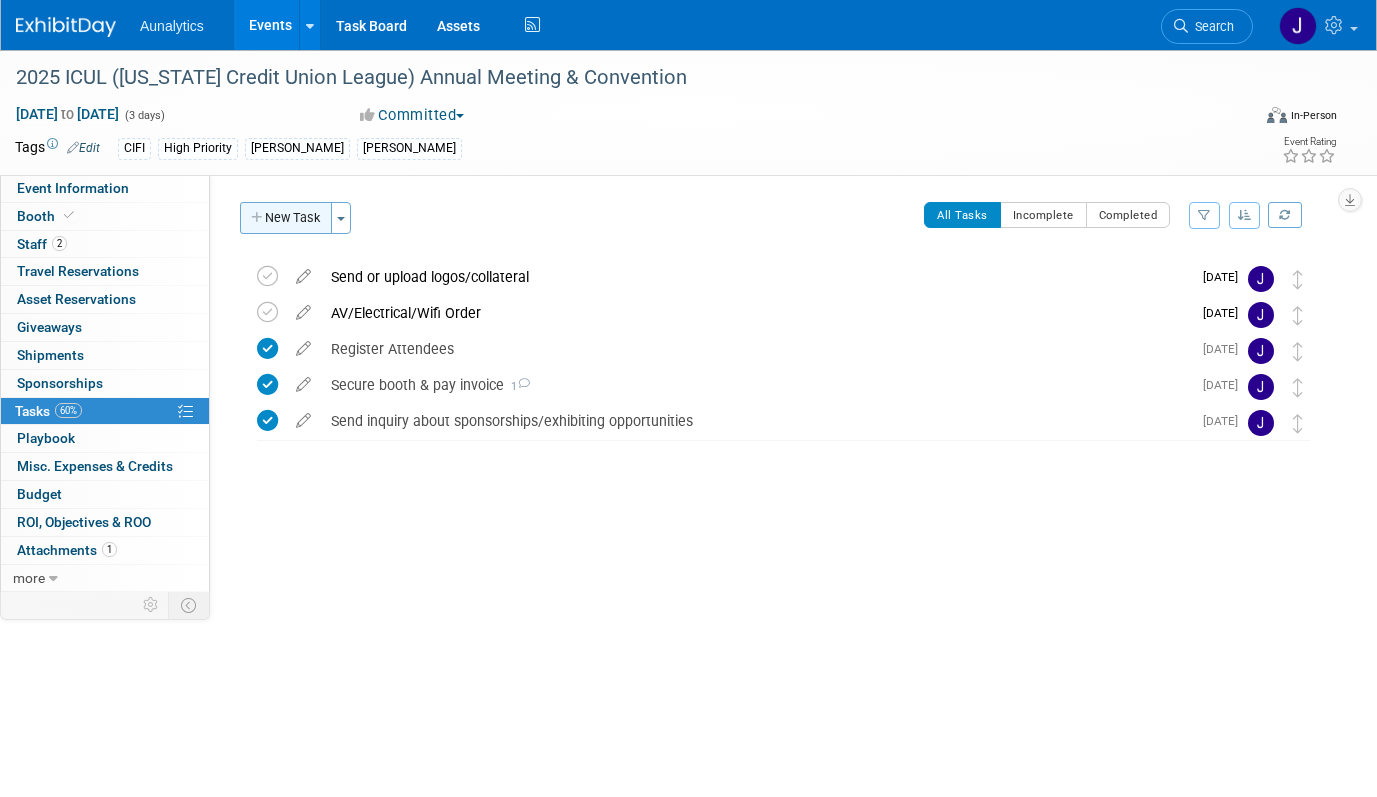 click on "New Task" at bounding box center [286, 218] 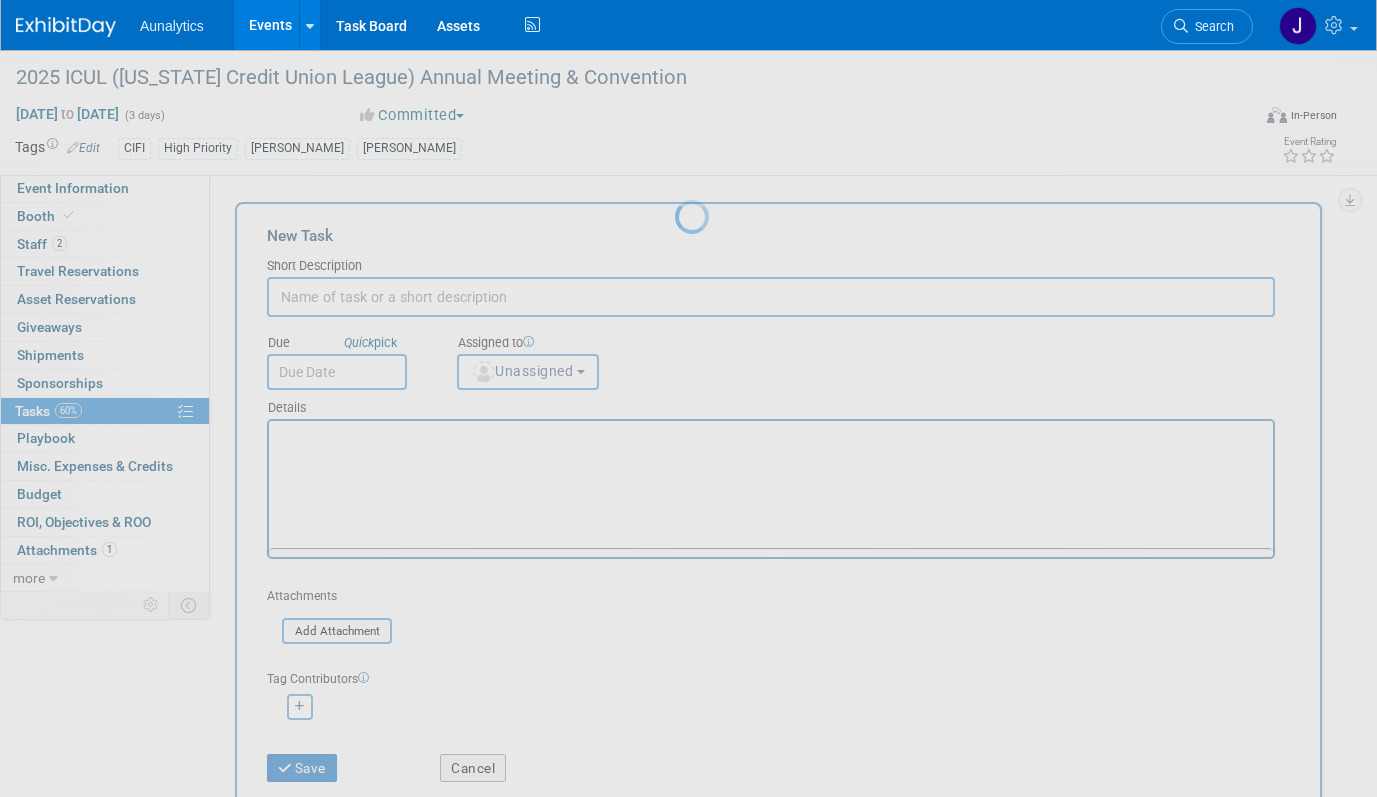 scroll, scrollTop: 0, scrollLeft: 0, axis: both 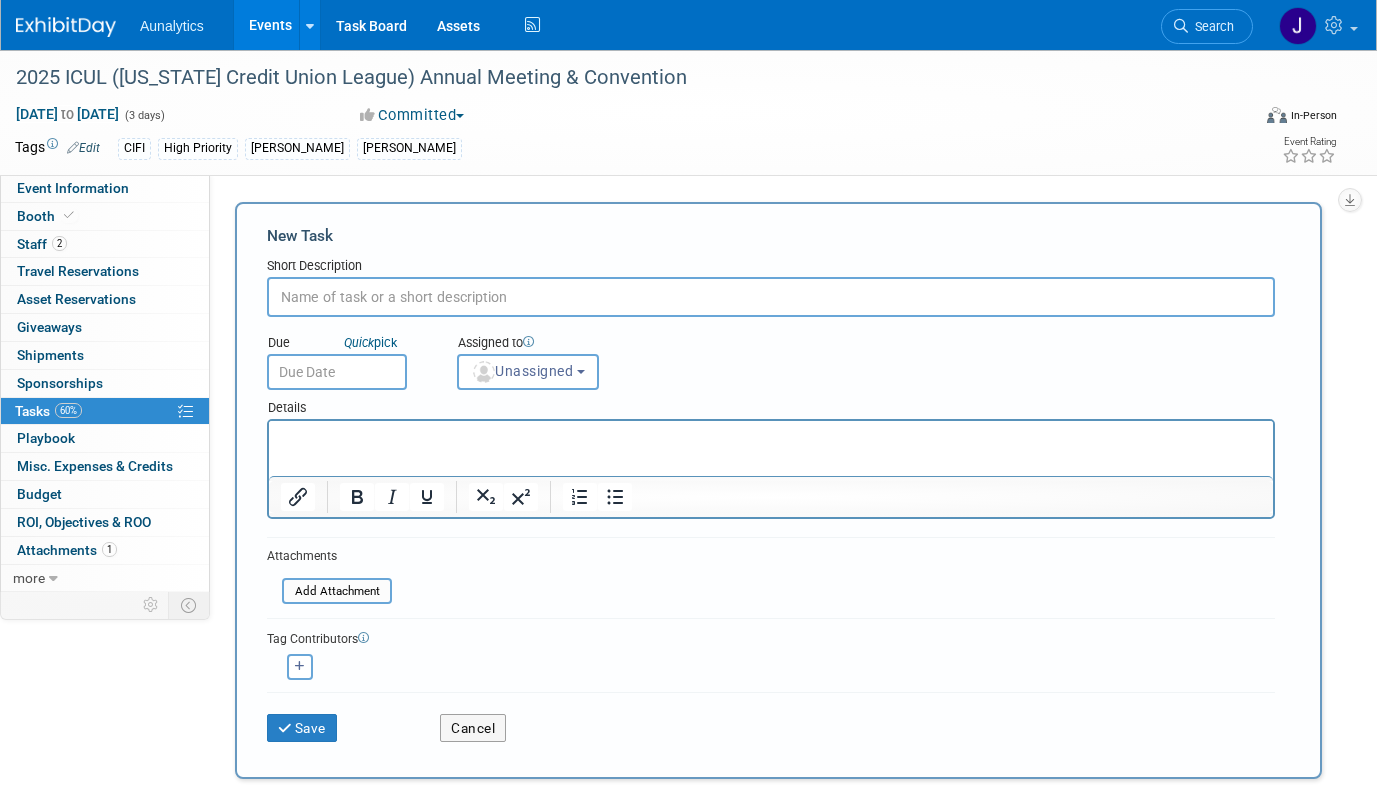 paste on "Ship Items to…" 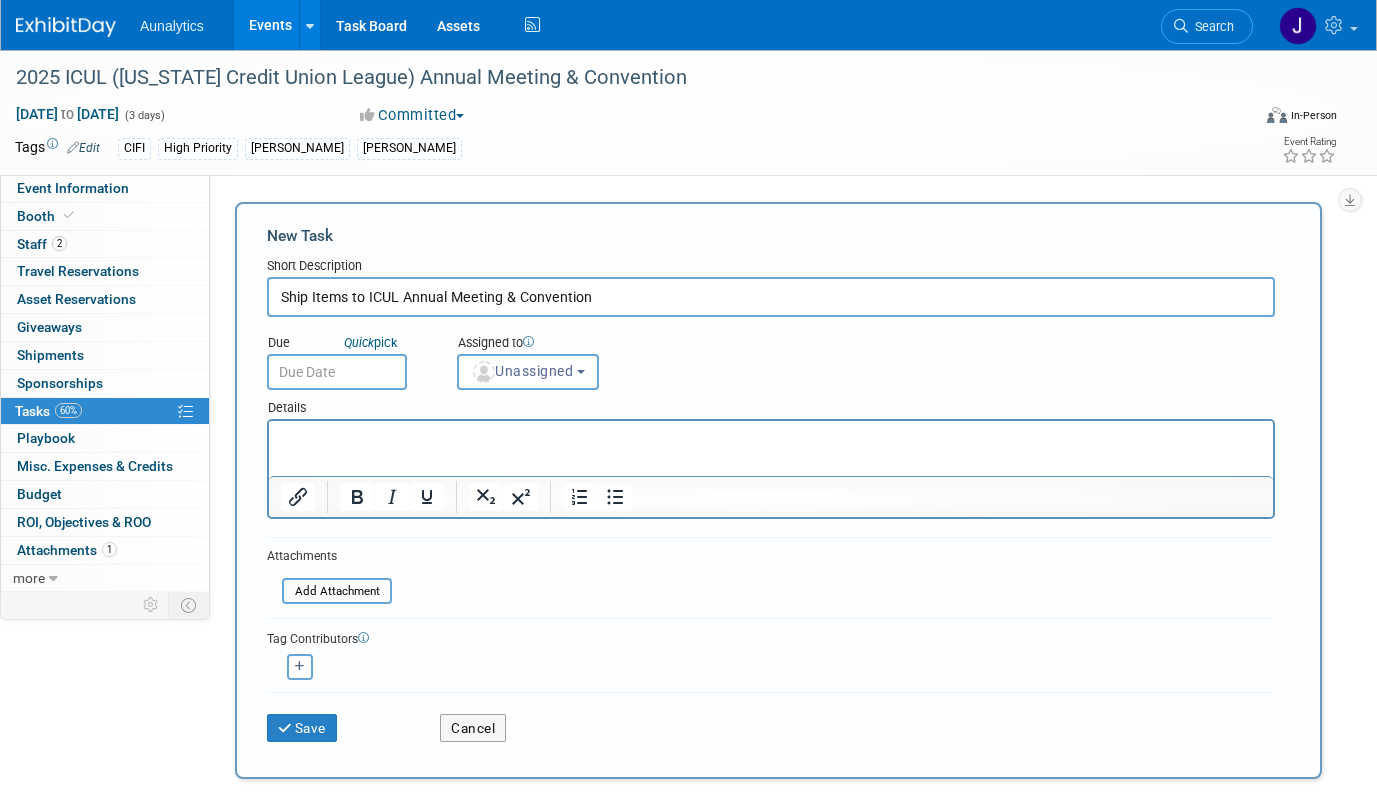 type on "Ship Items to ICUL Annual Meeting & Convention" 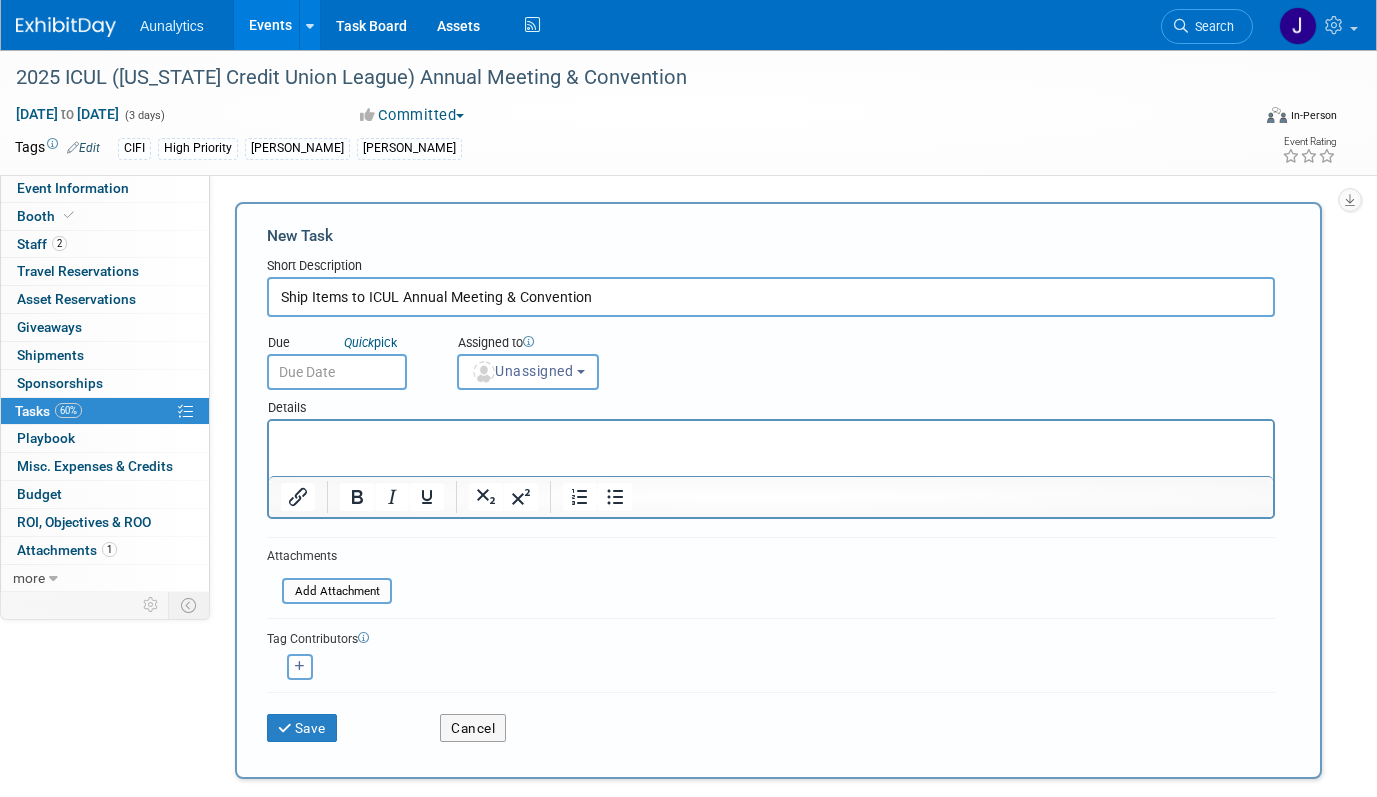 click at bounding box center (771, 439) 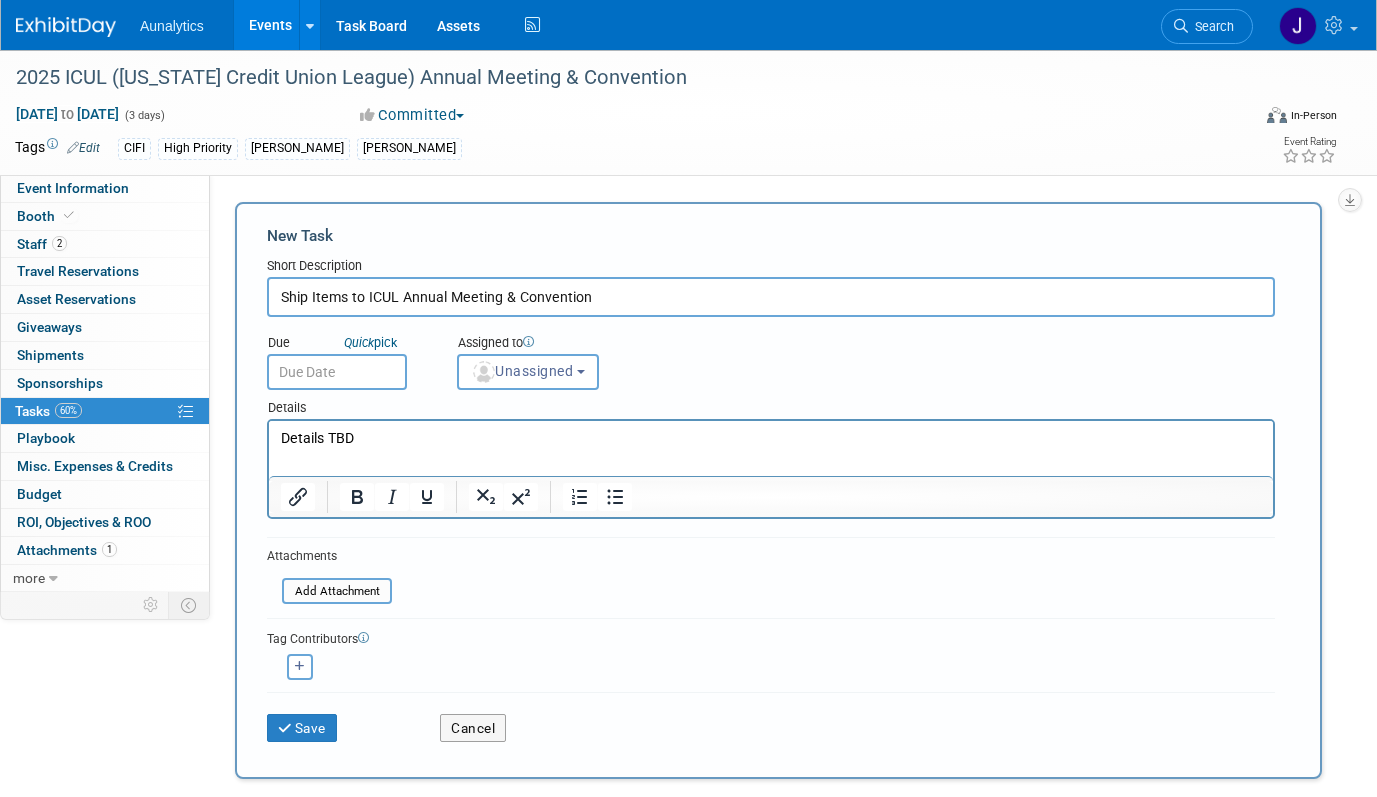click at bounding box center [337, 372] 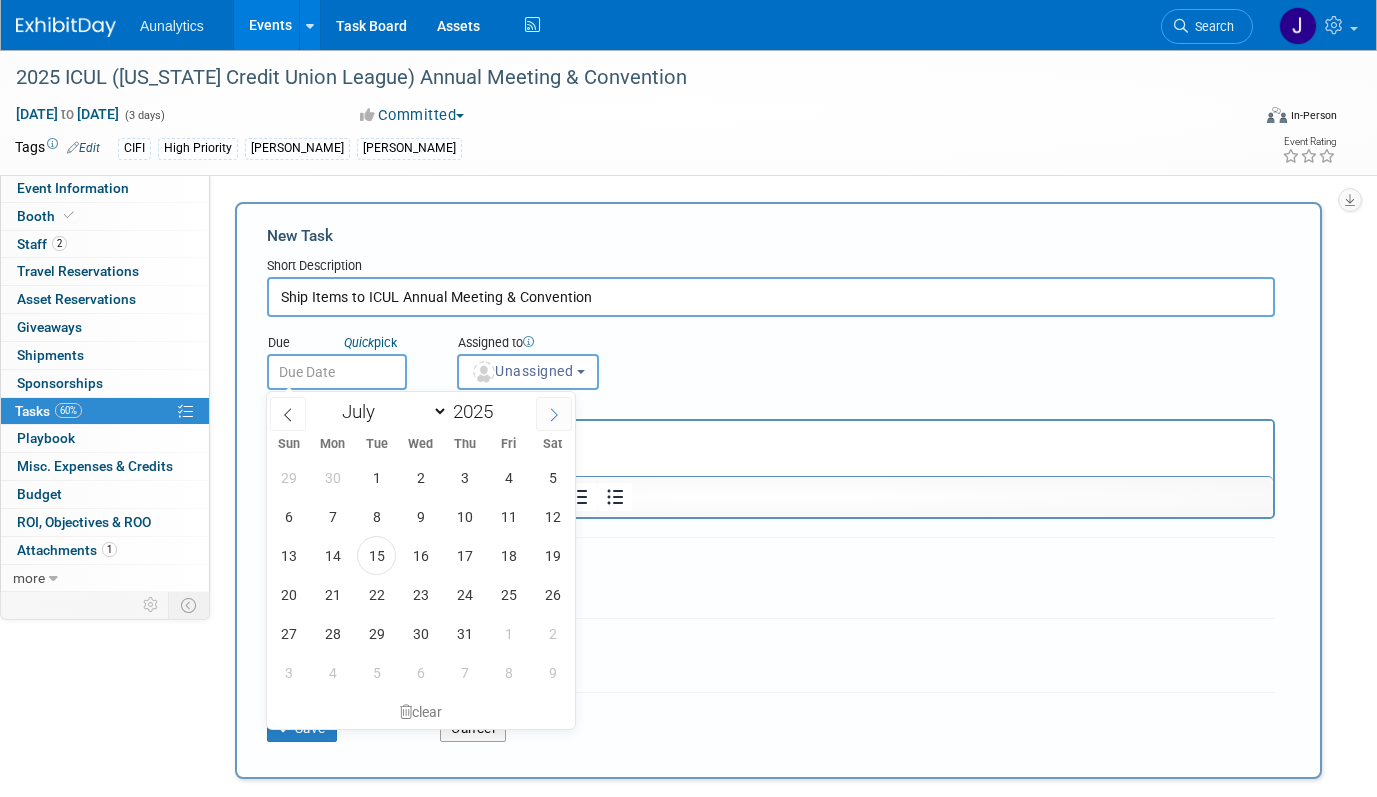click 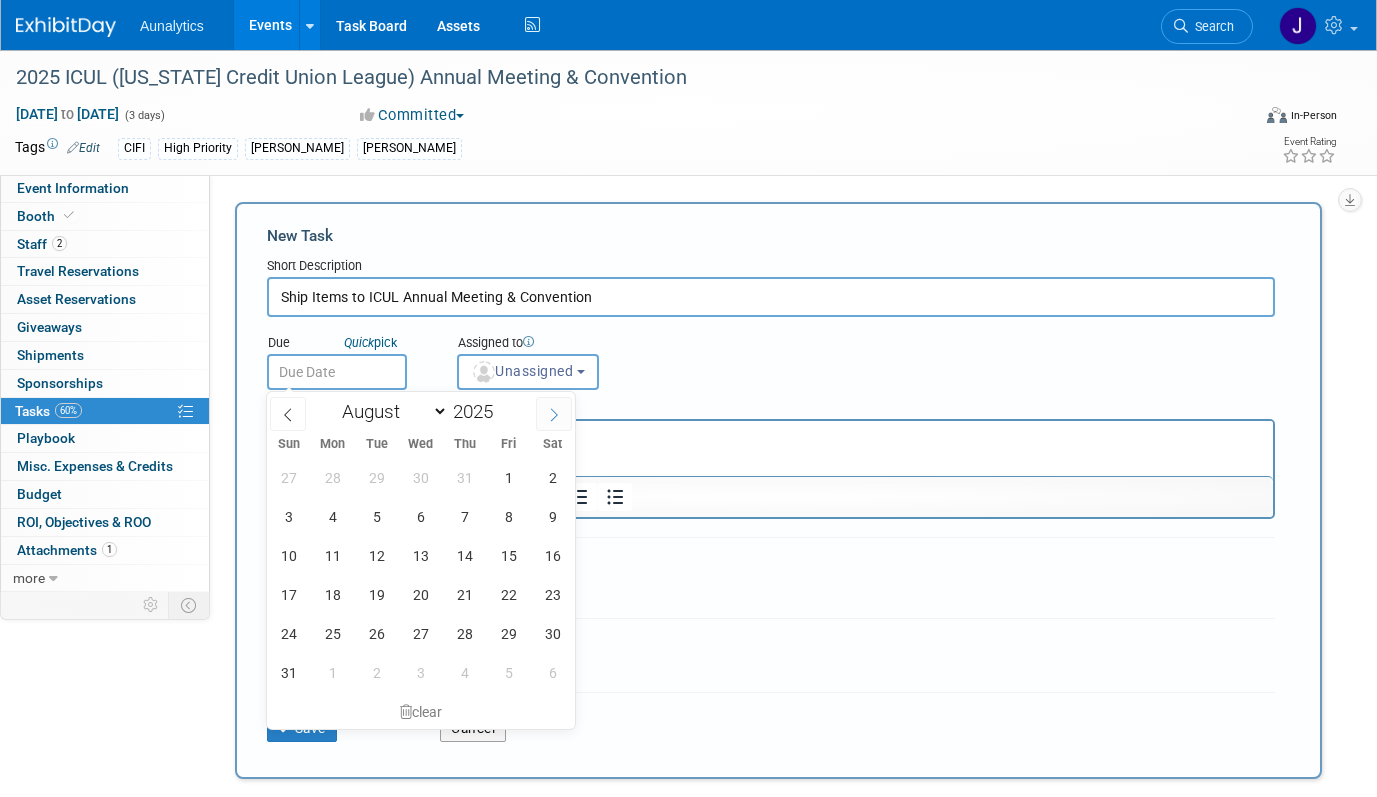 click 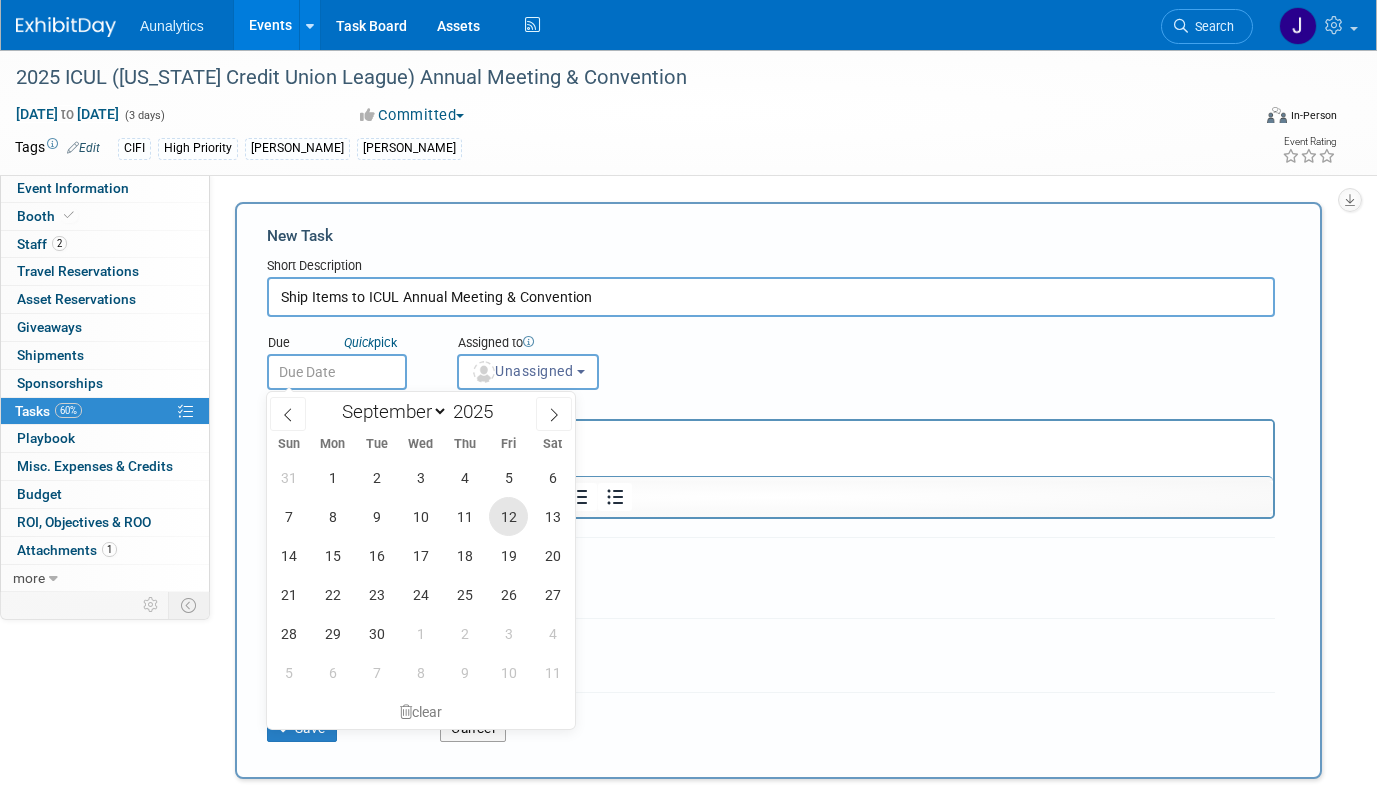 click on "12" at bounding box center (508, 516) 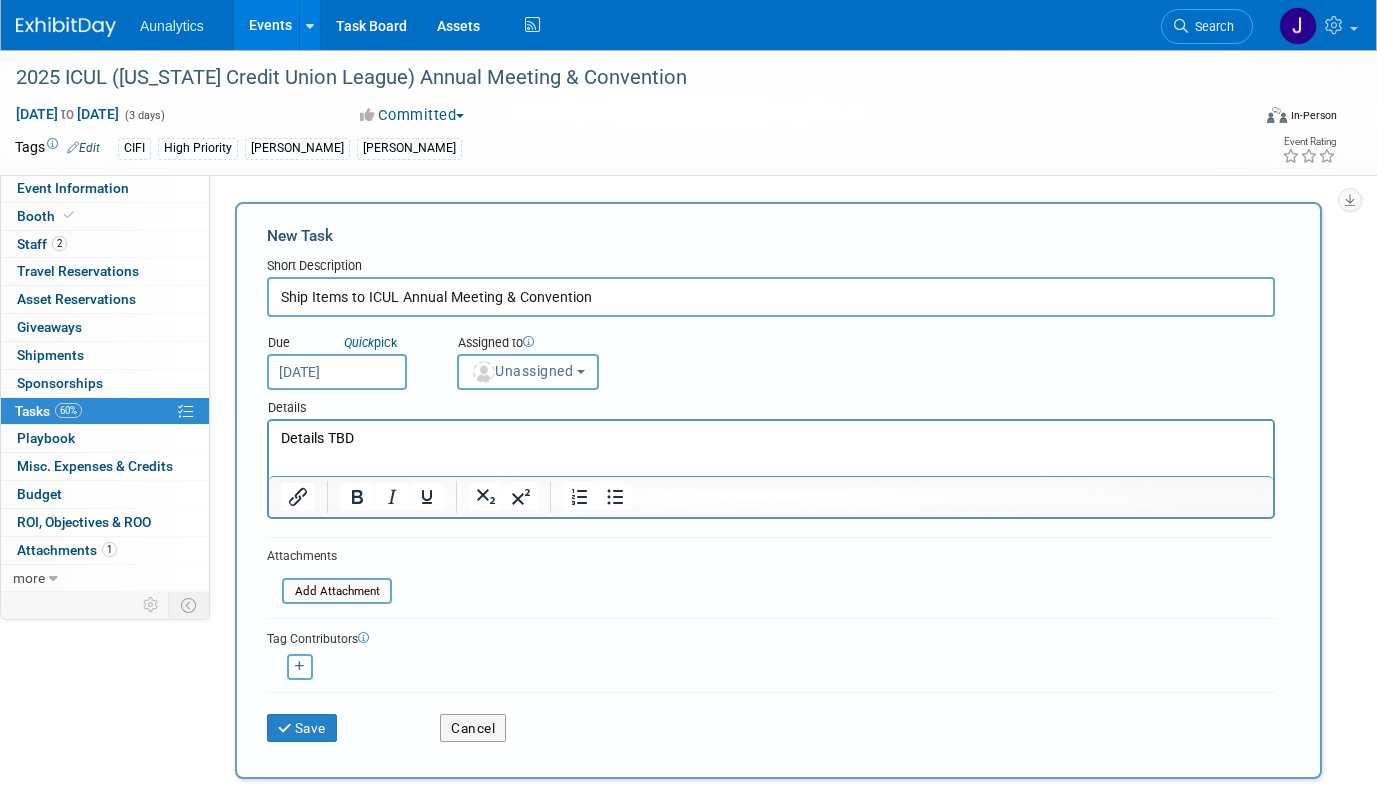 click on "Unassigned" at bounding box center (522, 371) 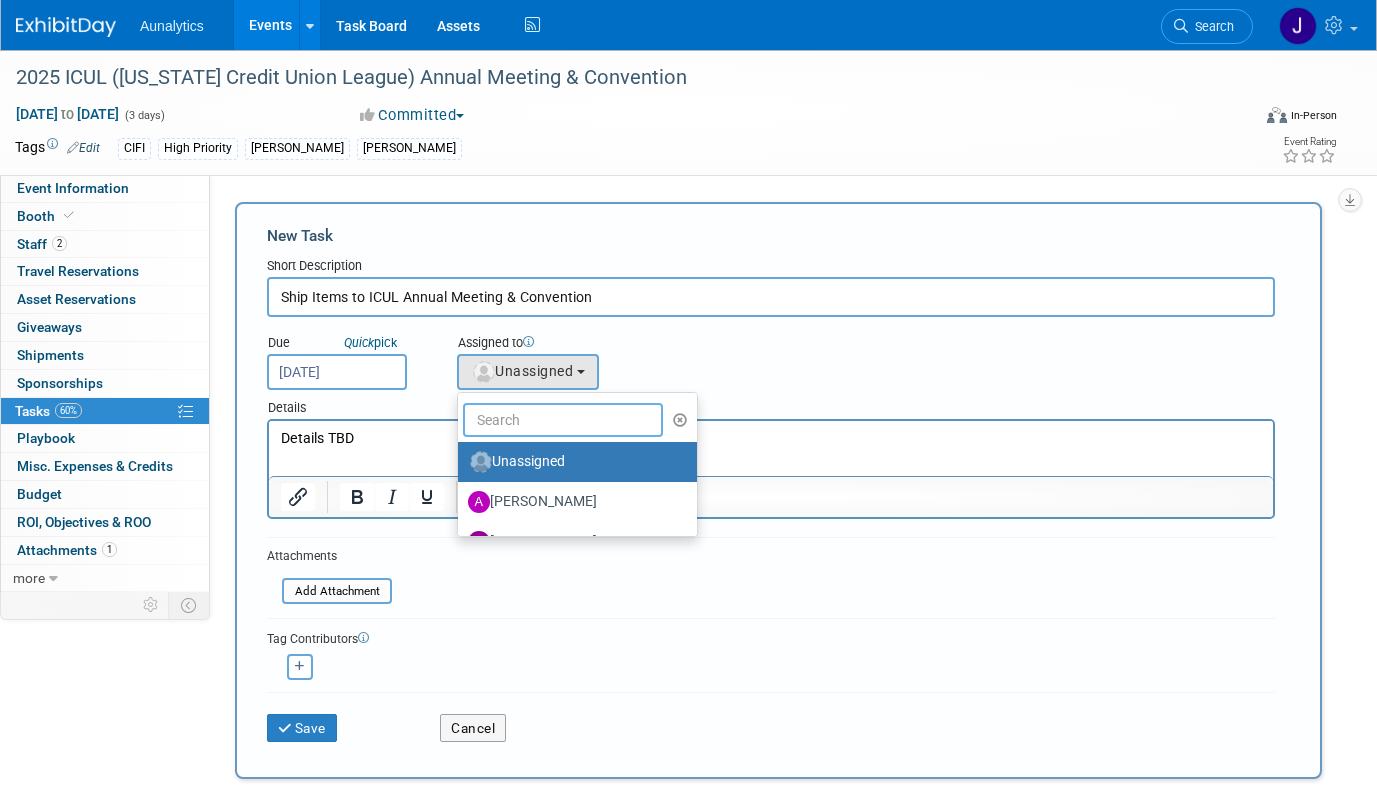 click at bounding box center [563, 420] 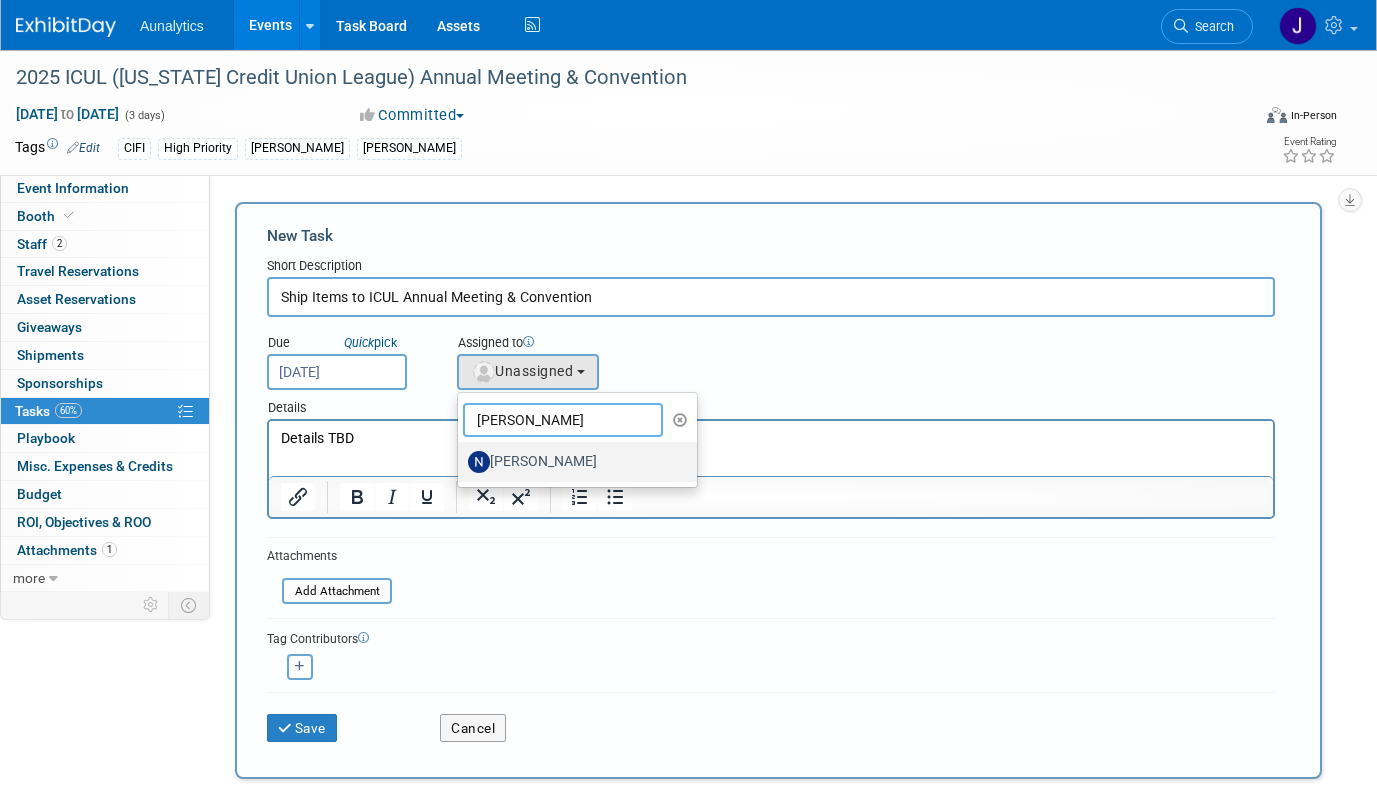 type on "nick" 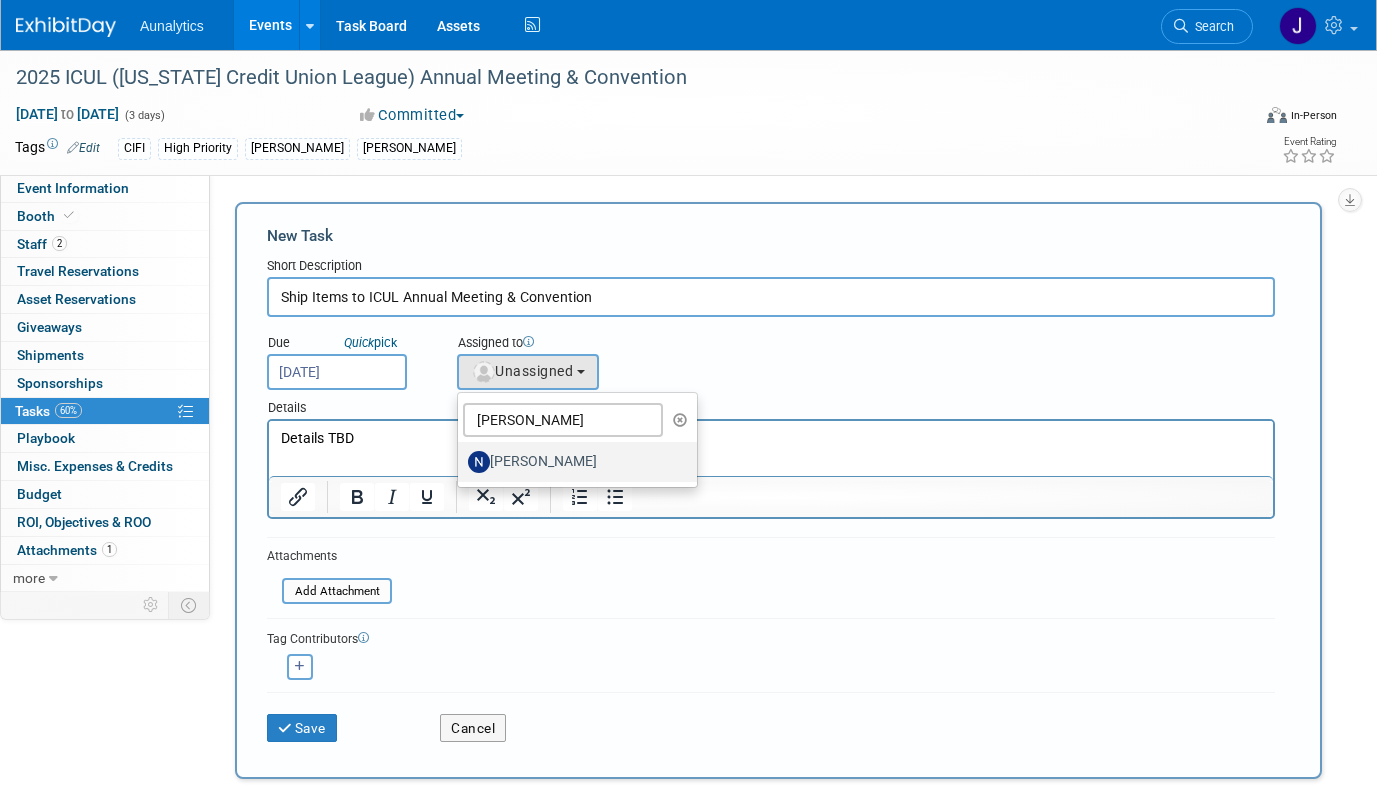 click on "Nick Vila" at bounding box center (572, 462) 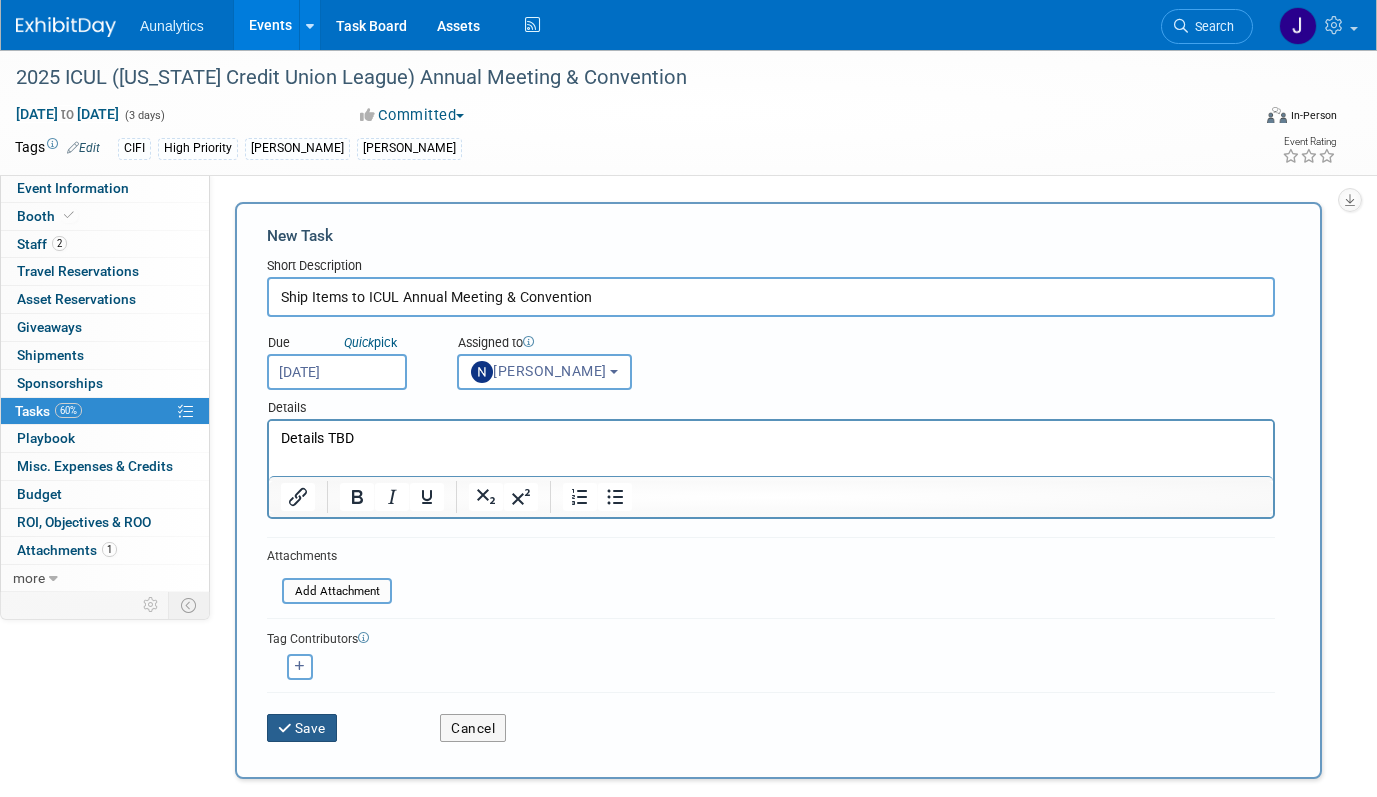click on "Save" at bounding box center [302, 728] 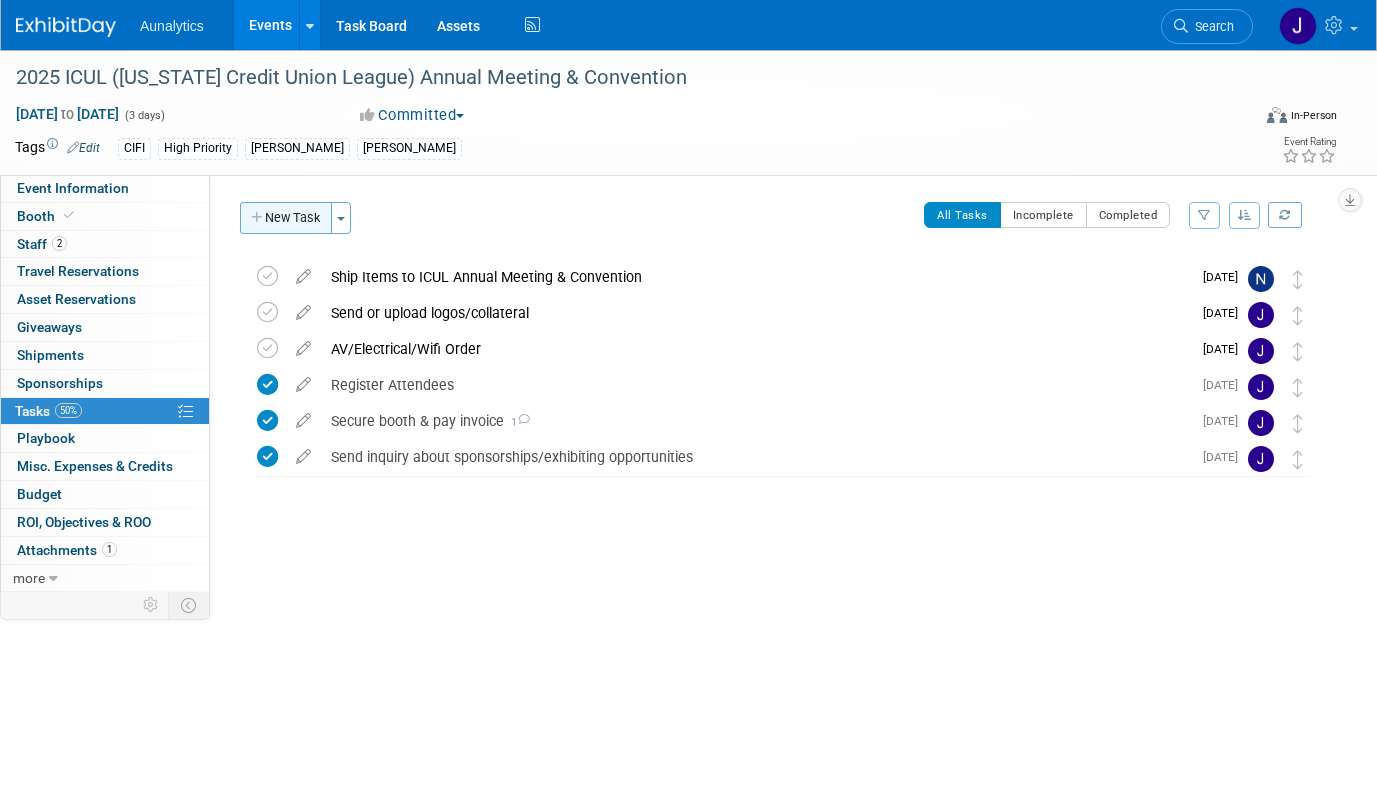 click on "New Task" at bounding box center [286, 218] 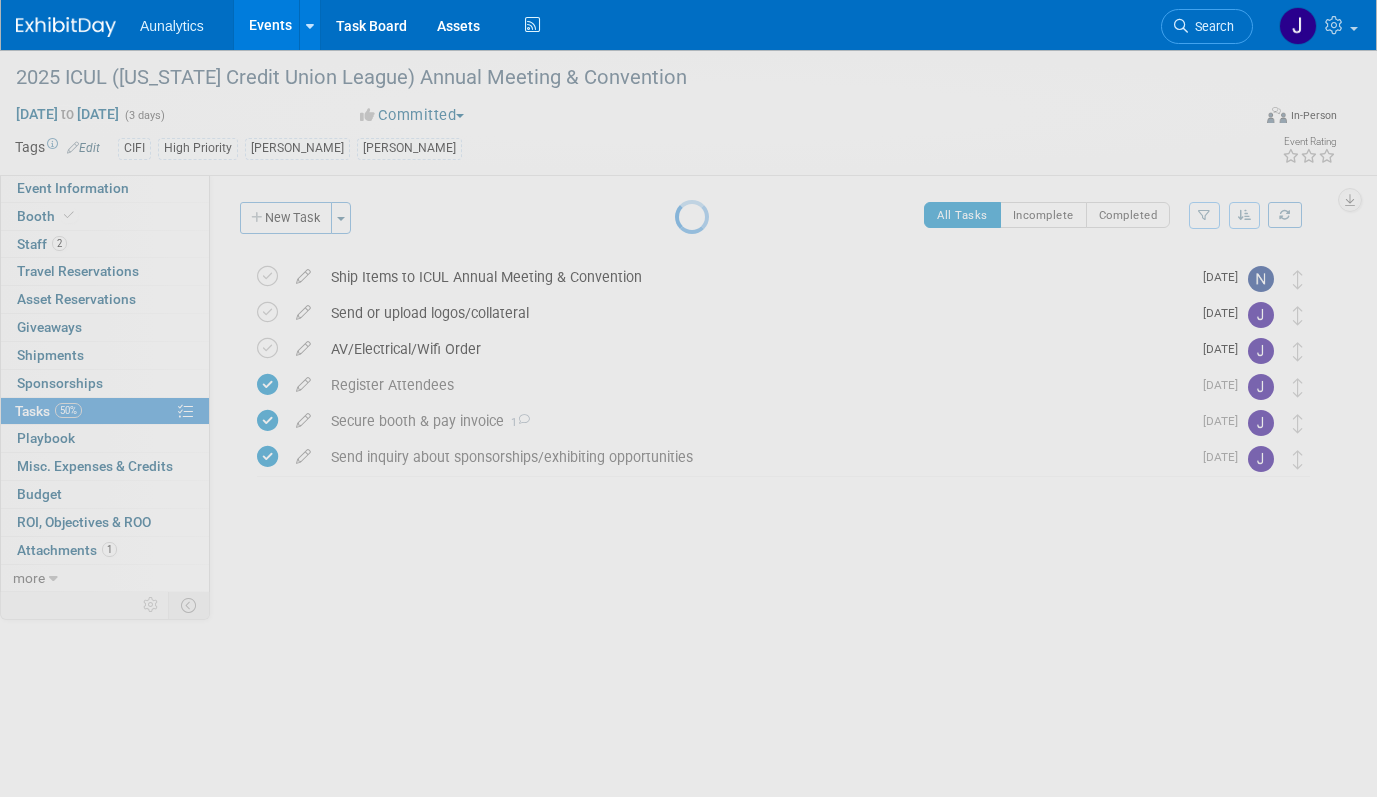select on "6" 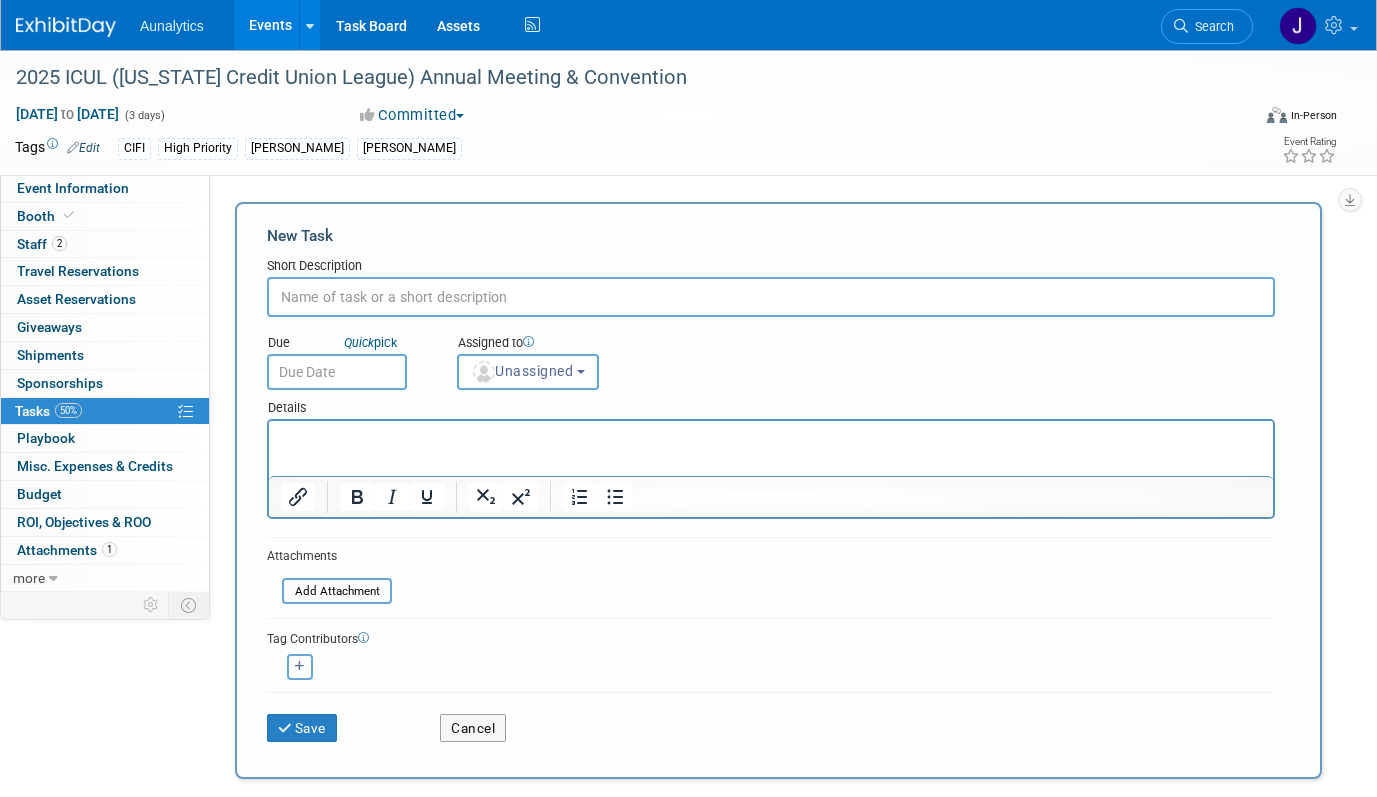 scroll, scrollTop: 0, scrollLeft: 0, axis: both 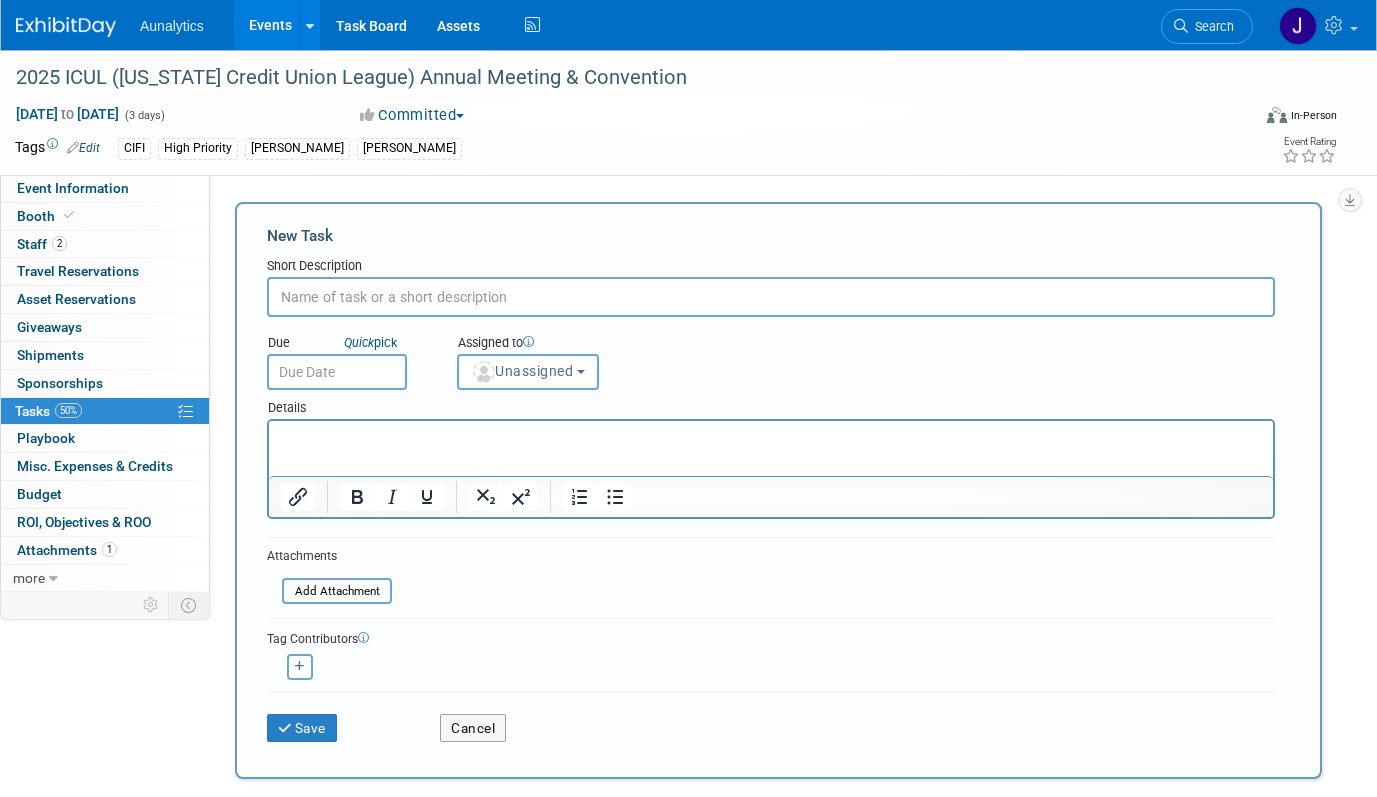 click at bounding box center (771, 297) 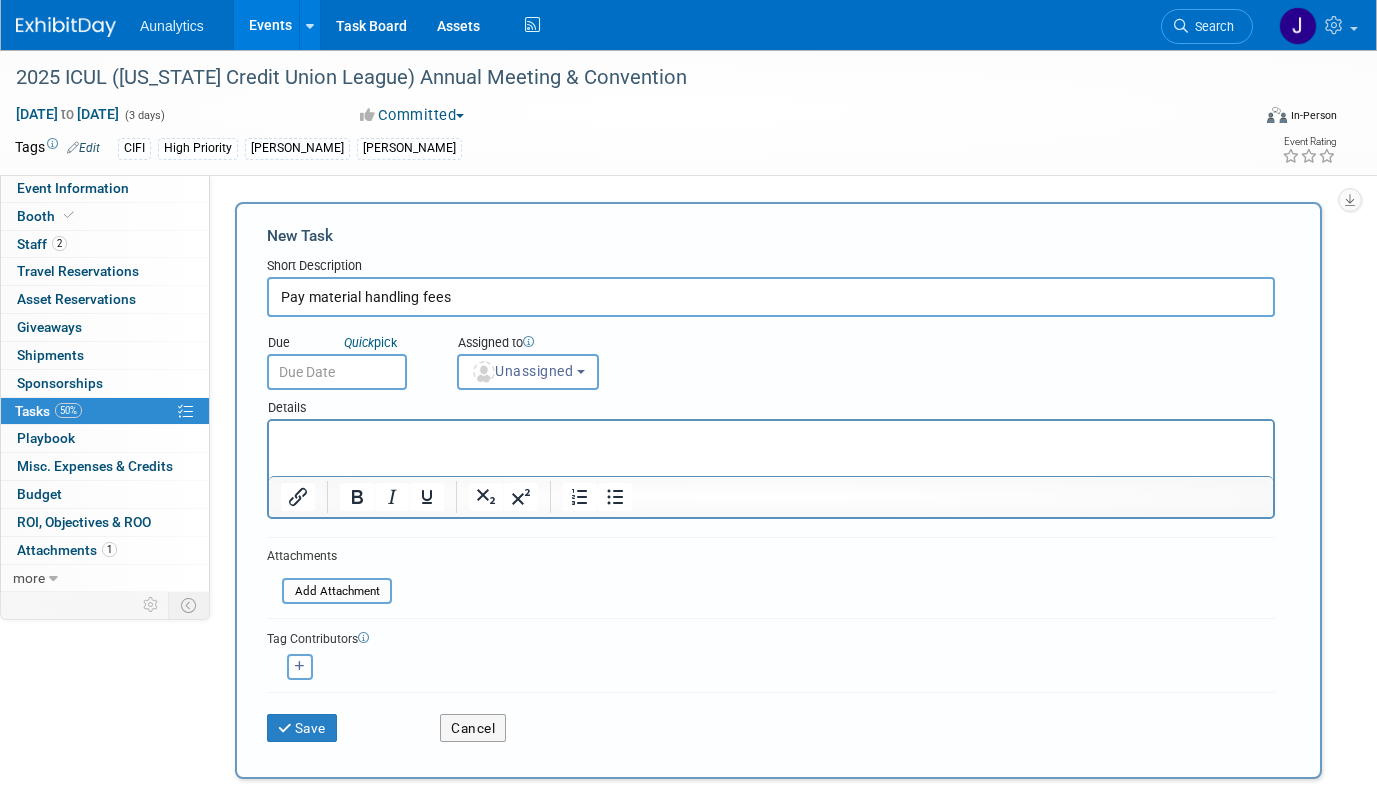 type on "Pay material handling fees" 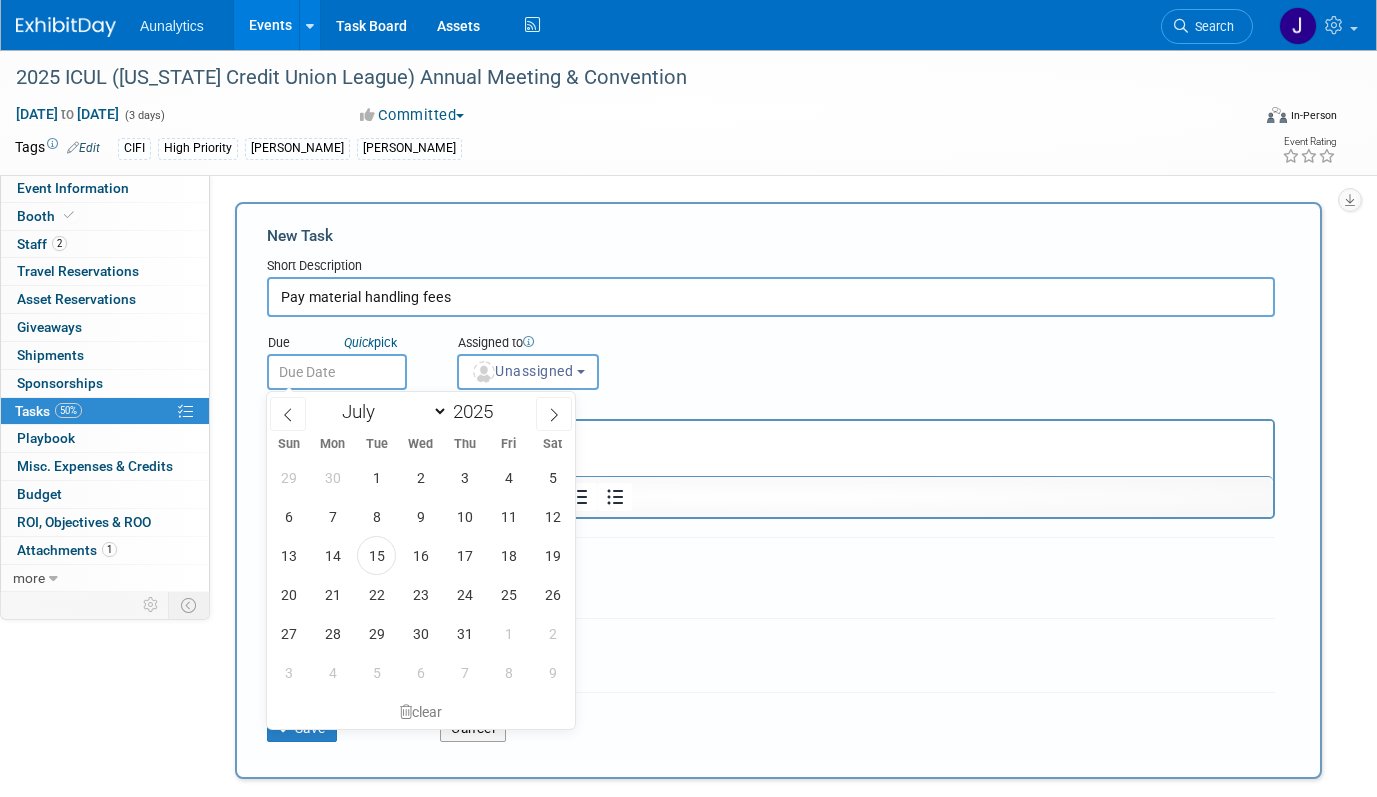 click at bounding box center (337, 372) 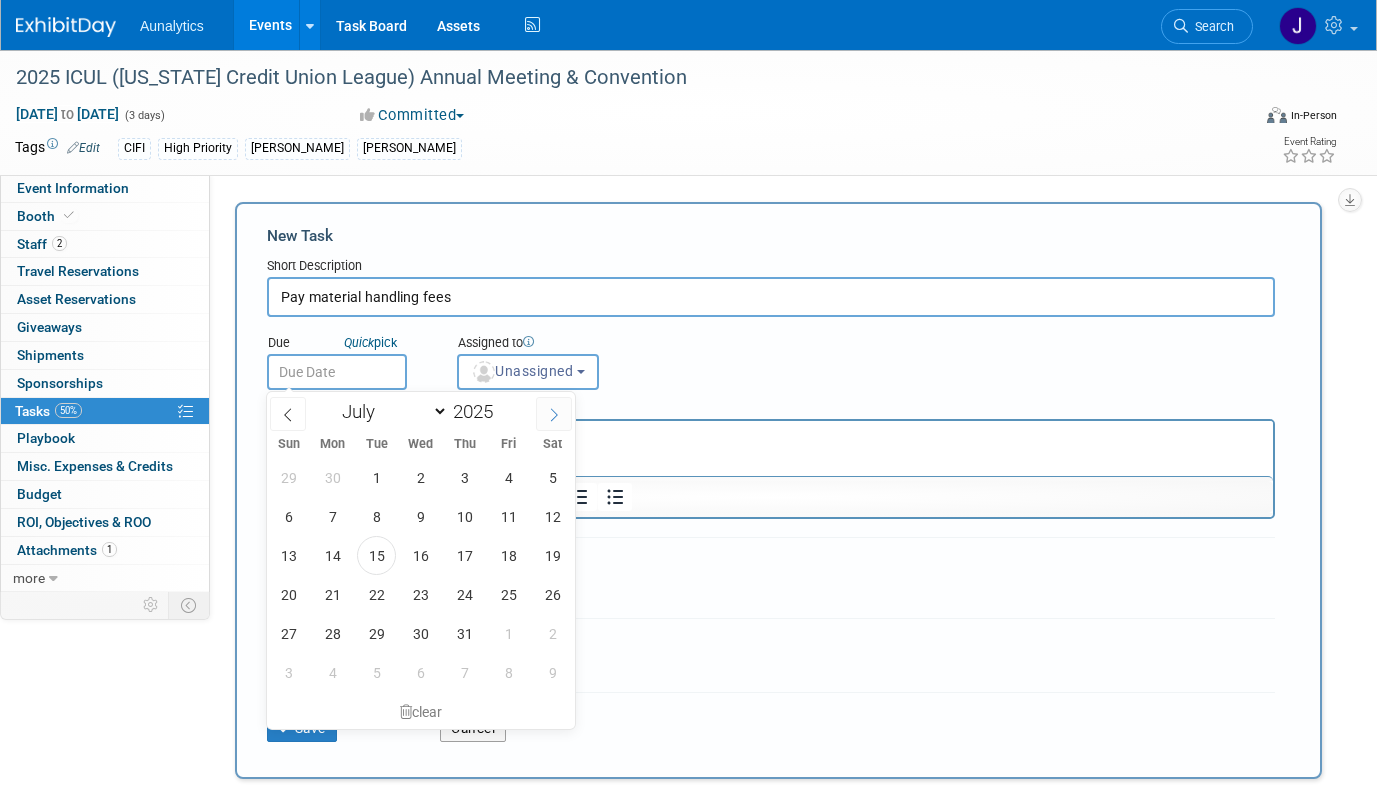 click 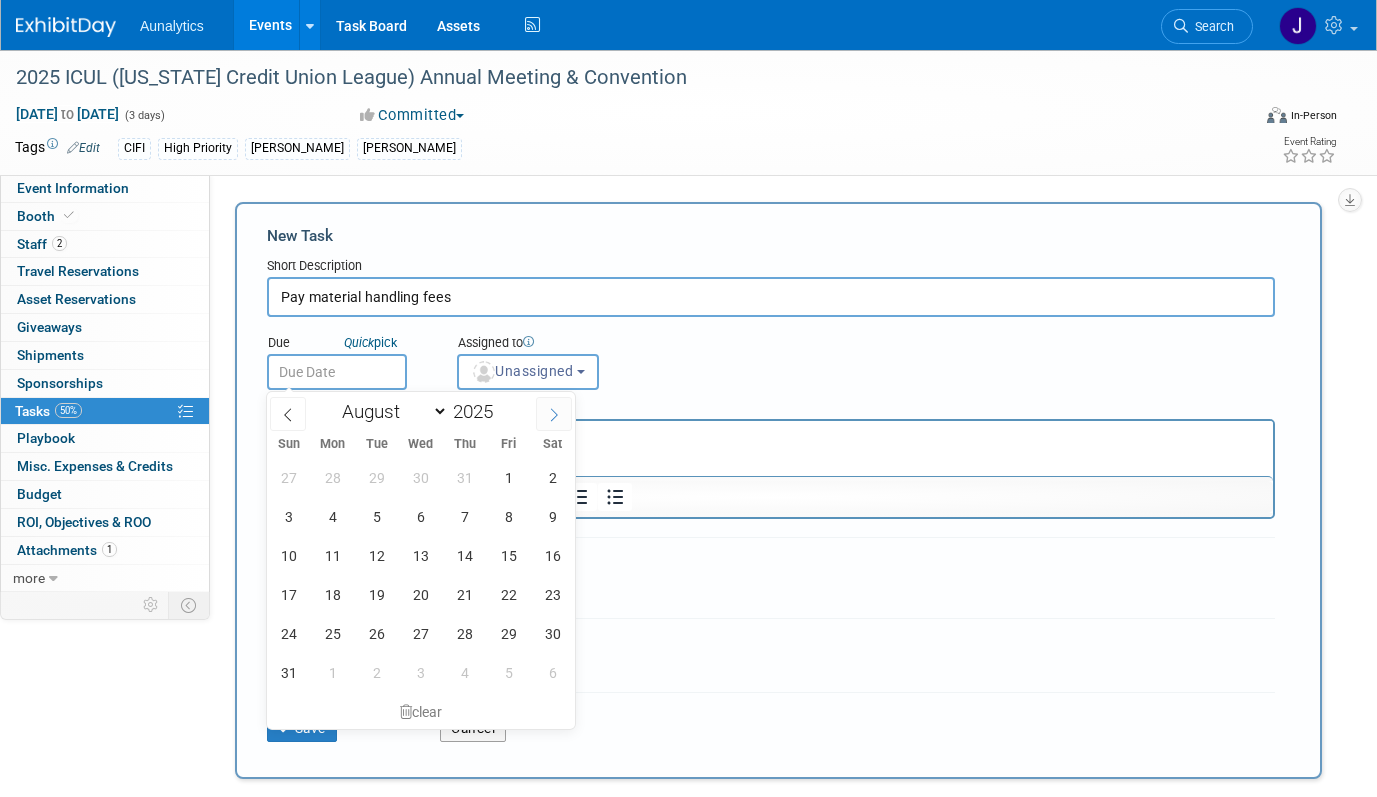 click 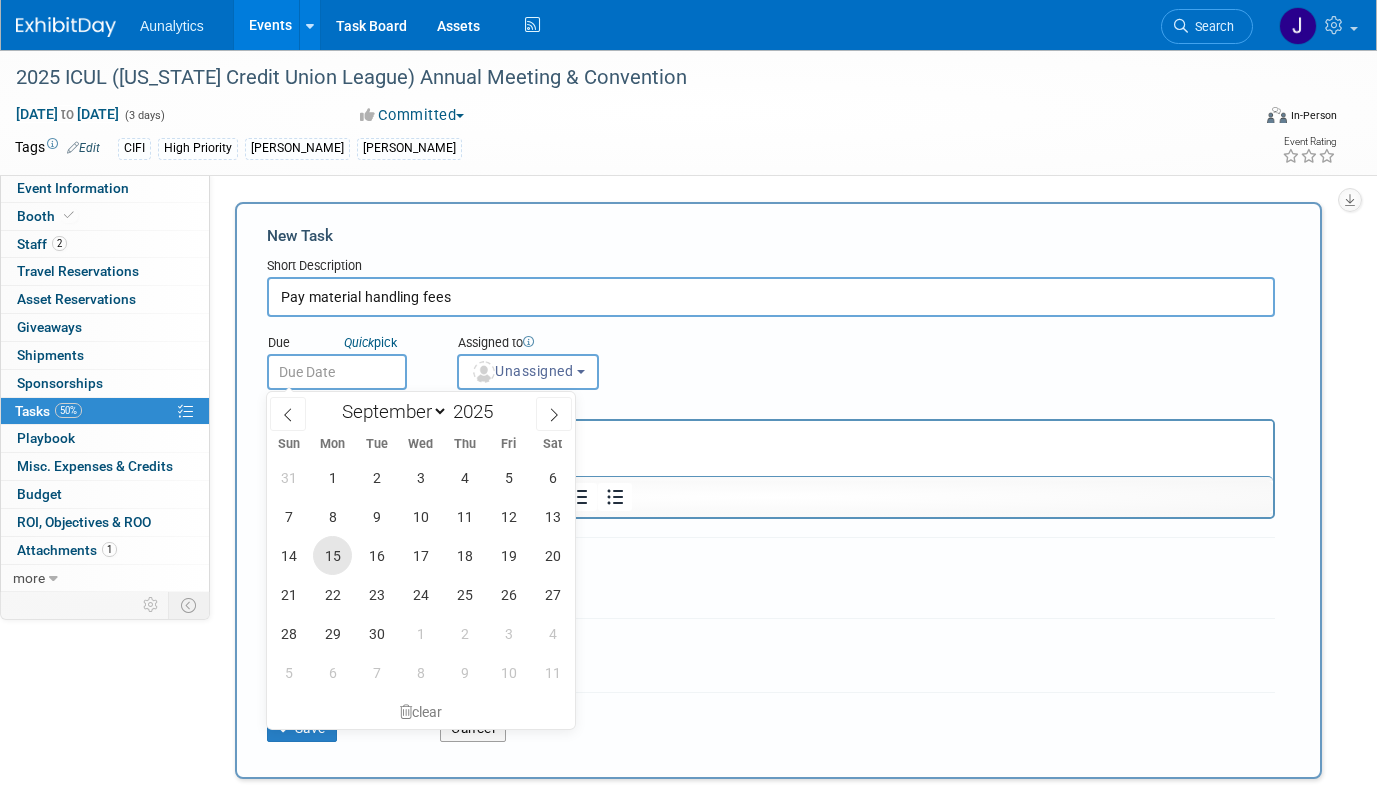 click on "15" at bounding box center [332, 555] 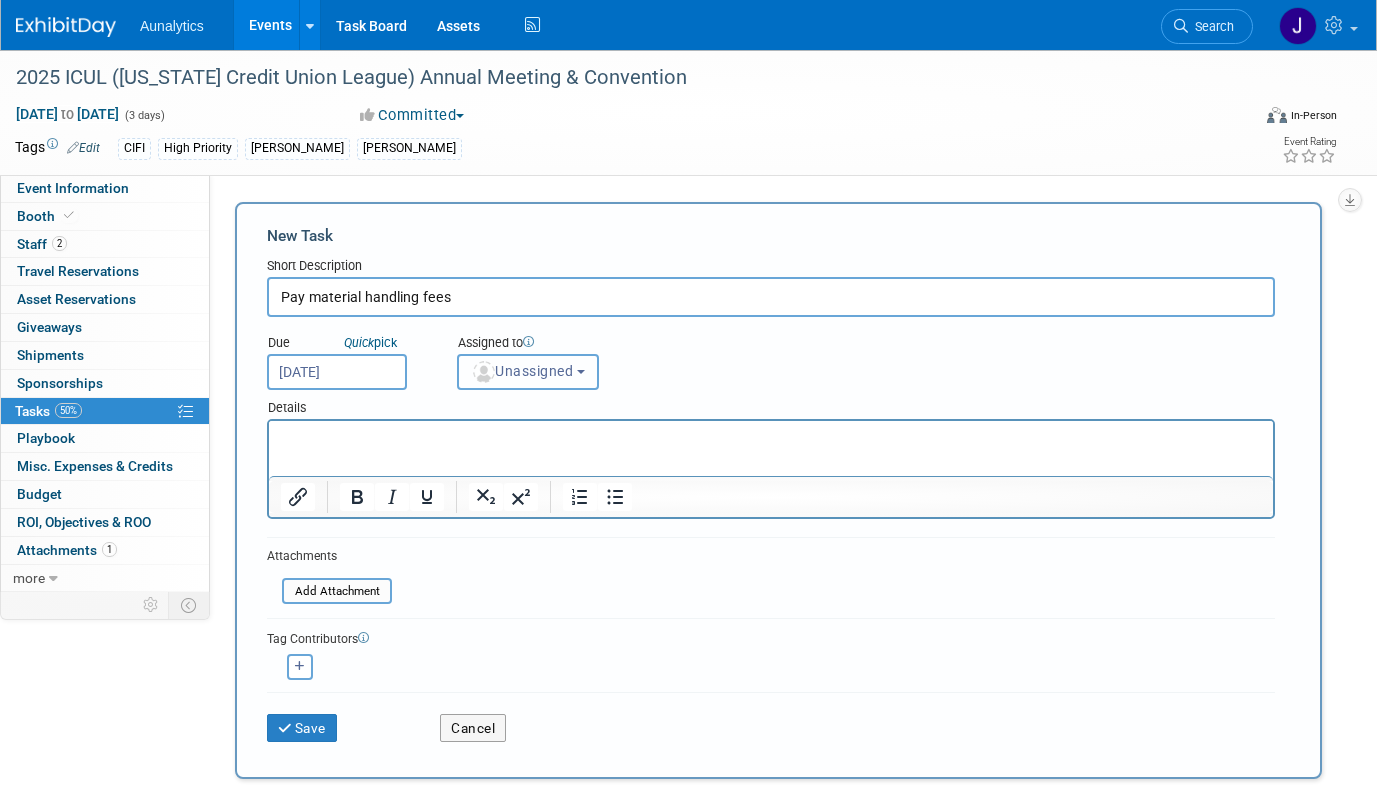 click on "Unassigned" at bounding box center [528, 372] 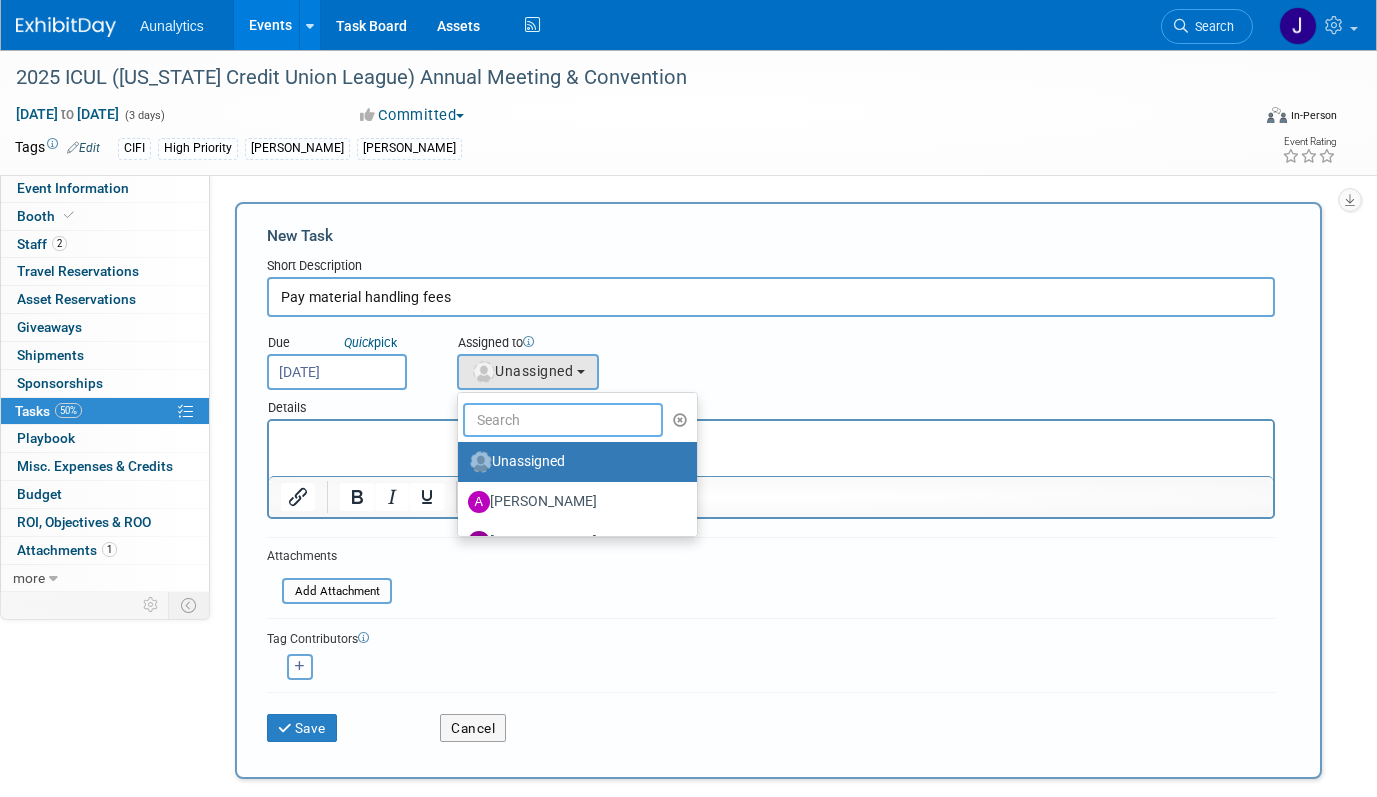click at bounding box center [563, 420] 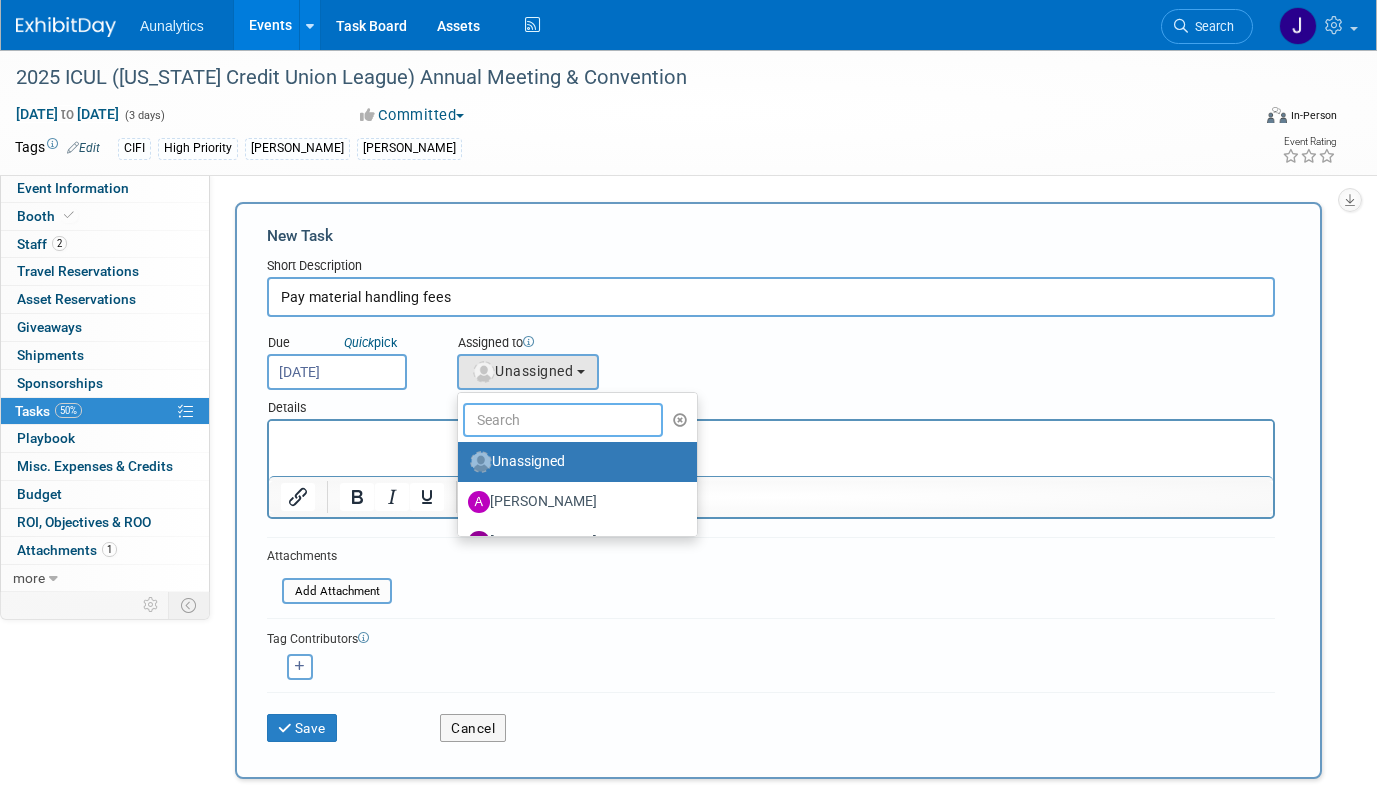 type on "Julie" 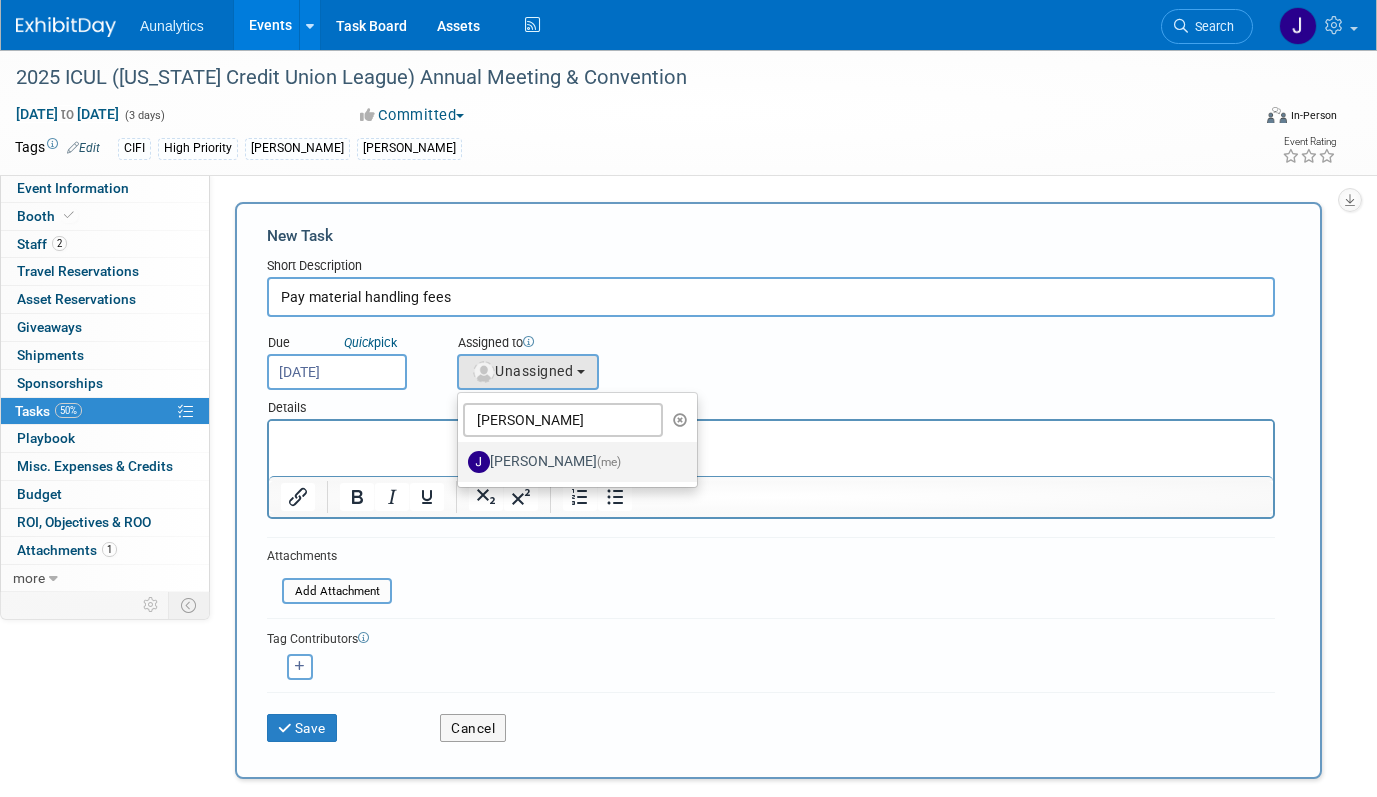 click on "Julie Grisanti-Cieslak
(me)" at bounding box center (572, 462) 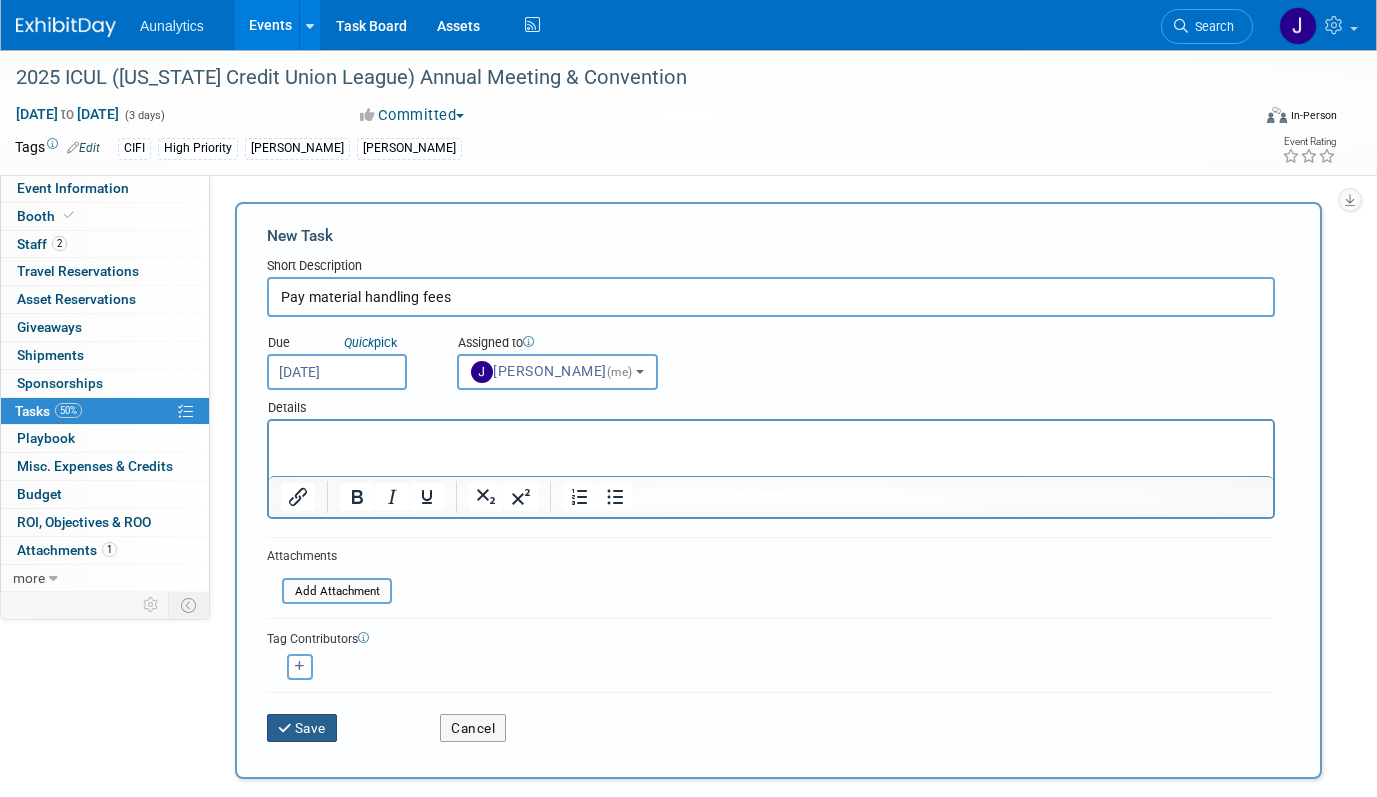 click on "Save" at bounding box center (302, 728) 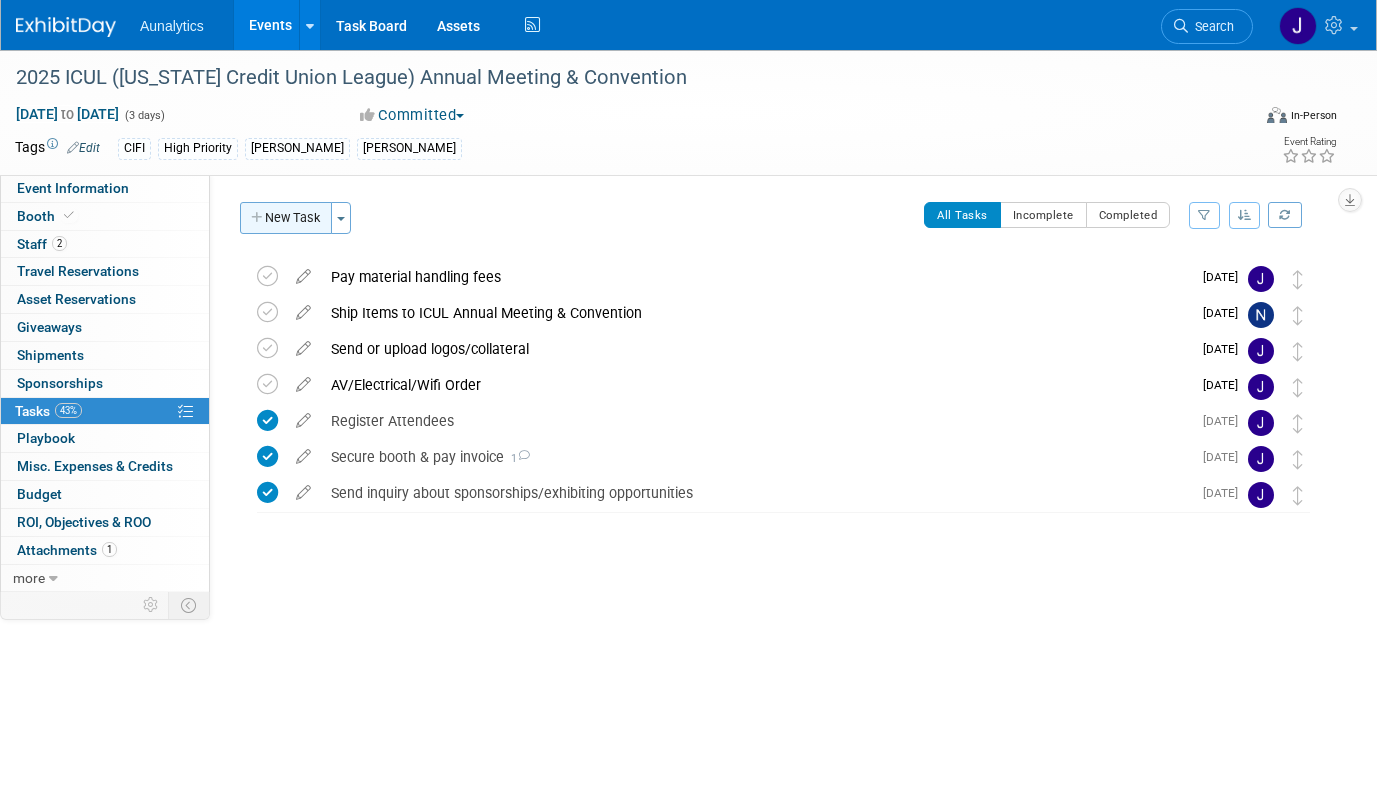 click on "New Task" at bounding box center [286, 218] 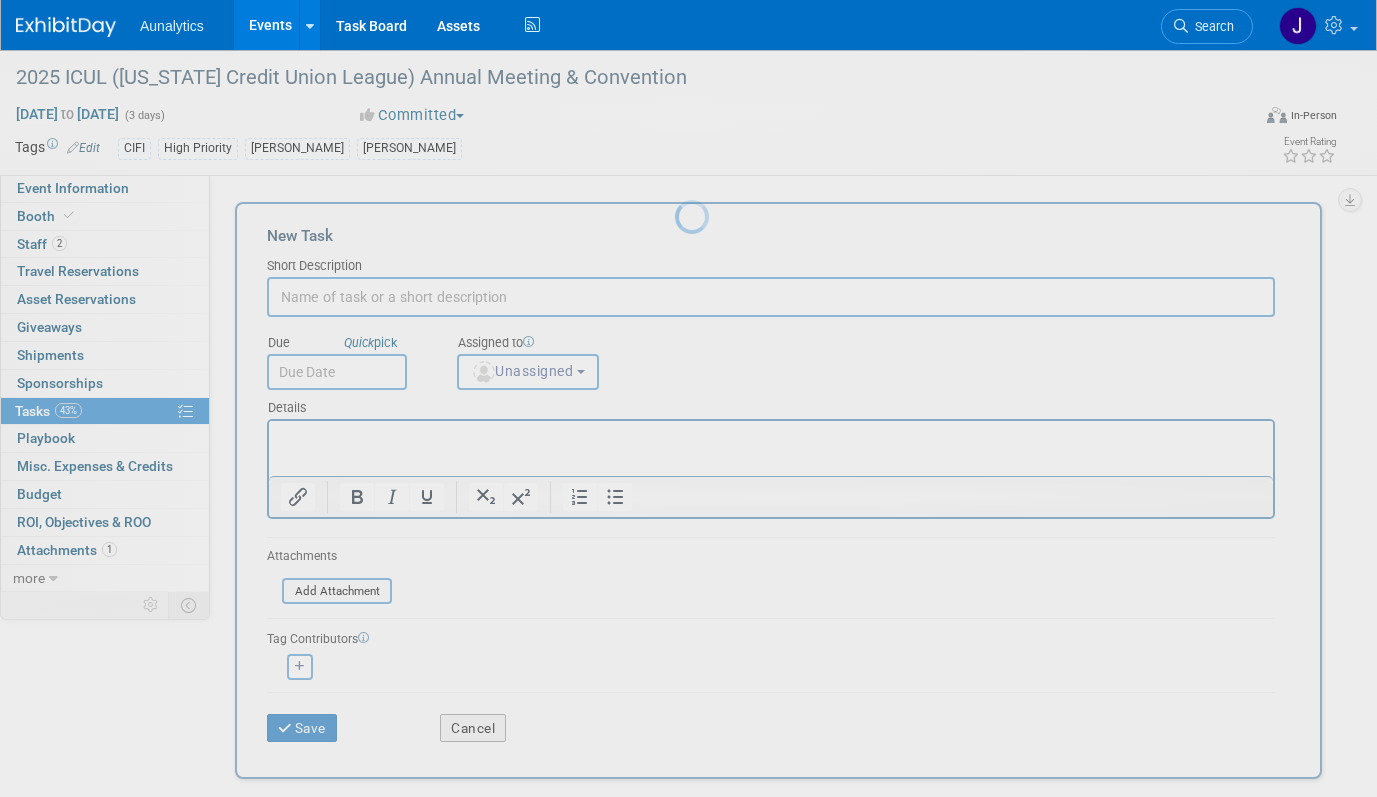 scroll, scrollTop: 0, scrollLeft: 0, axis: both 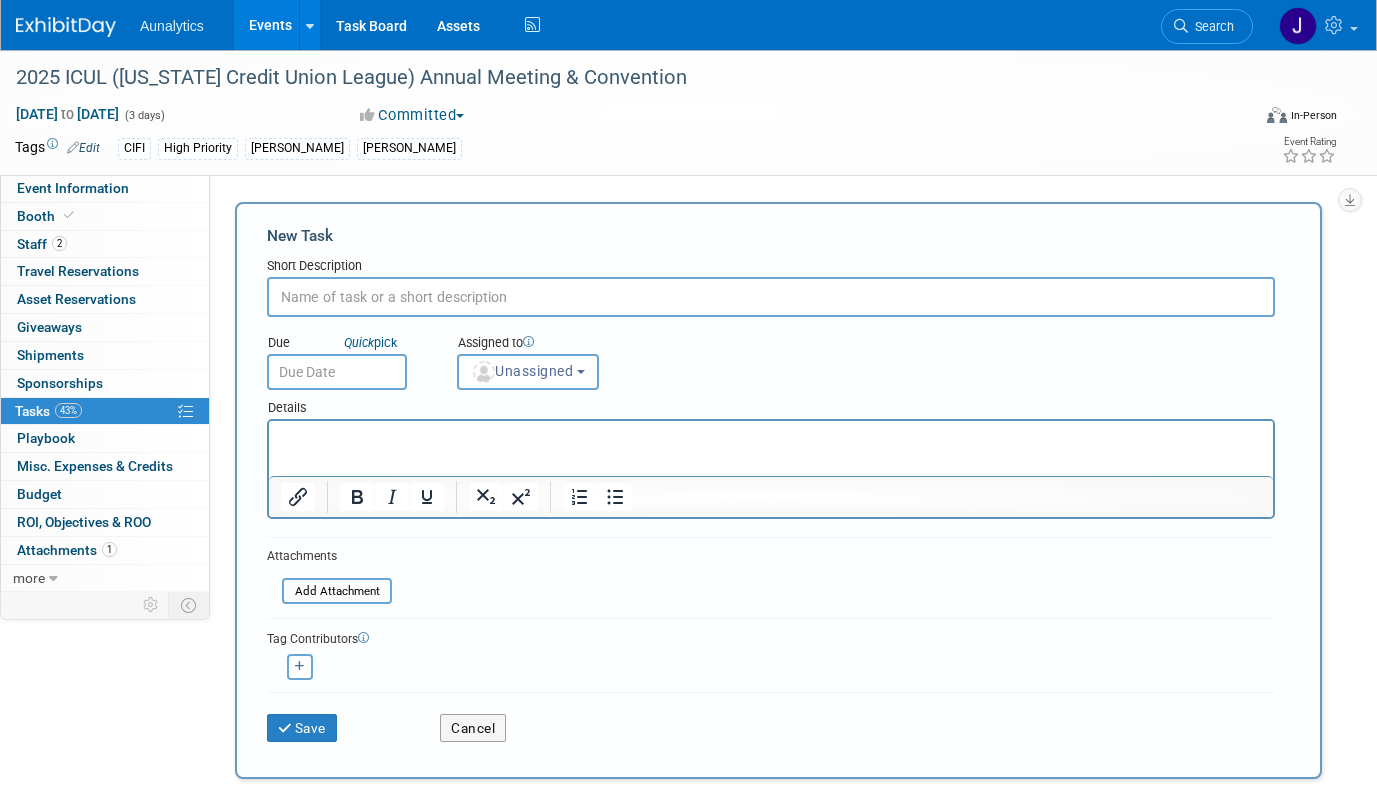 click at bounding box center [771, 297] 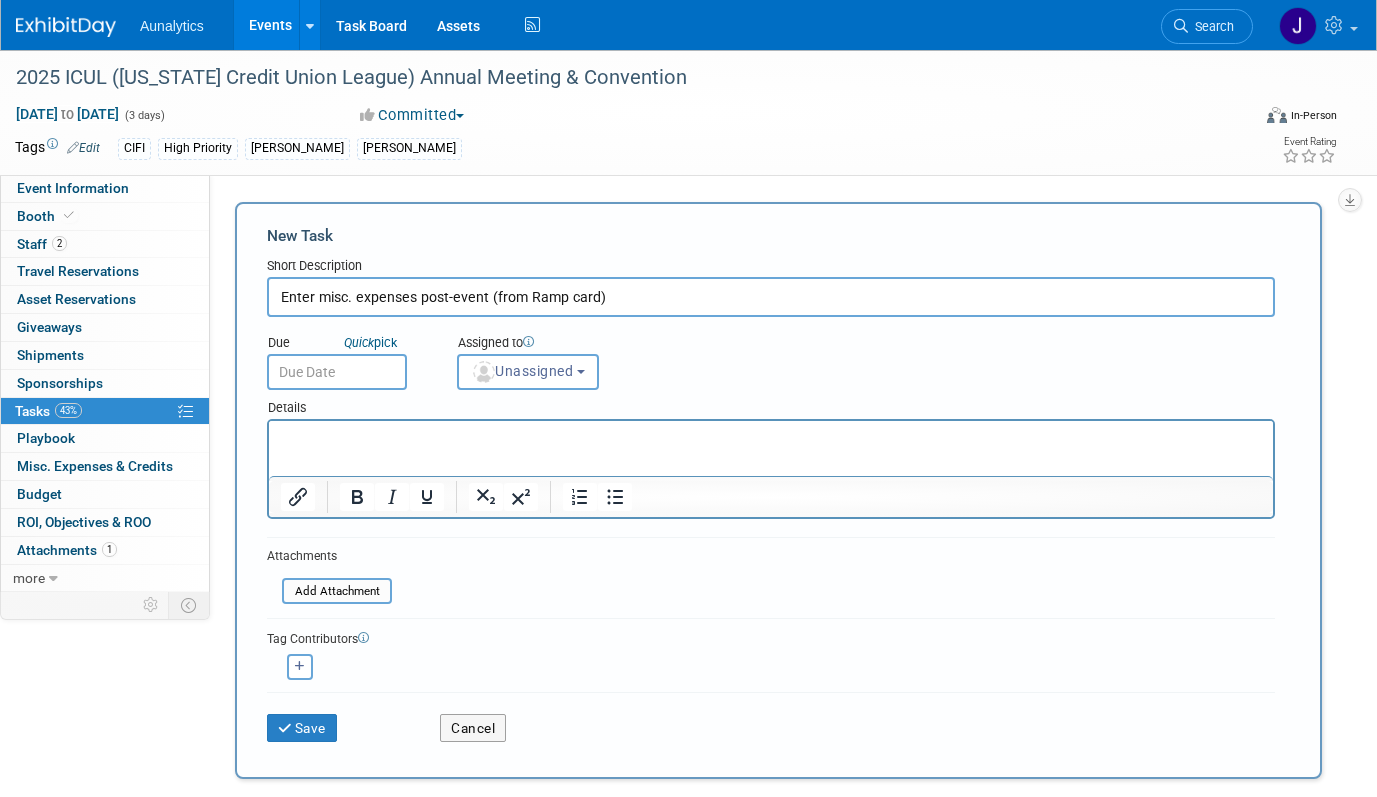 type on "Enter misc. expenses post-event (from Ramp card)" 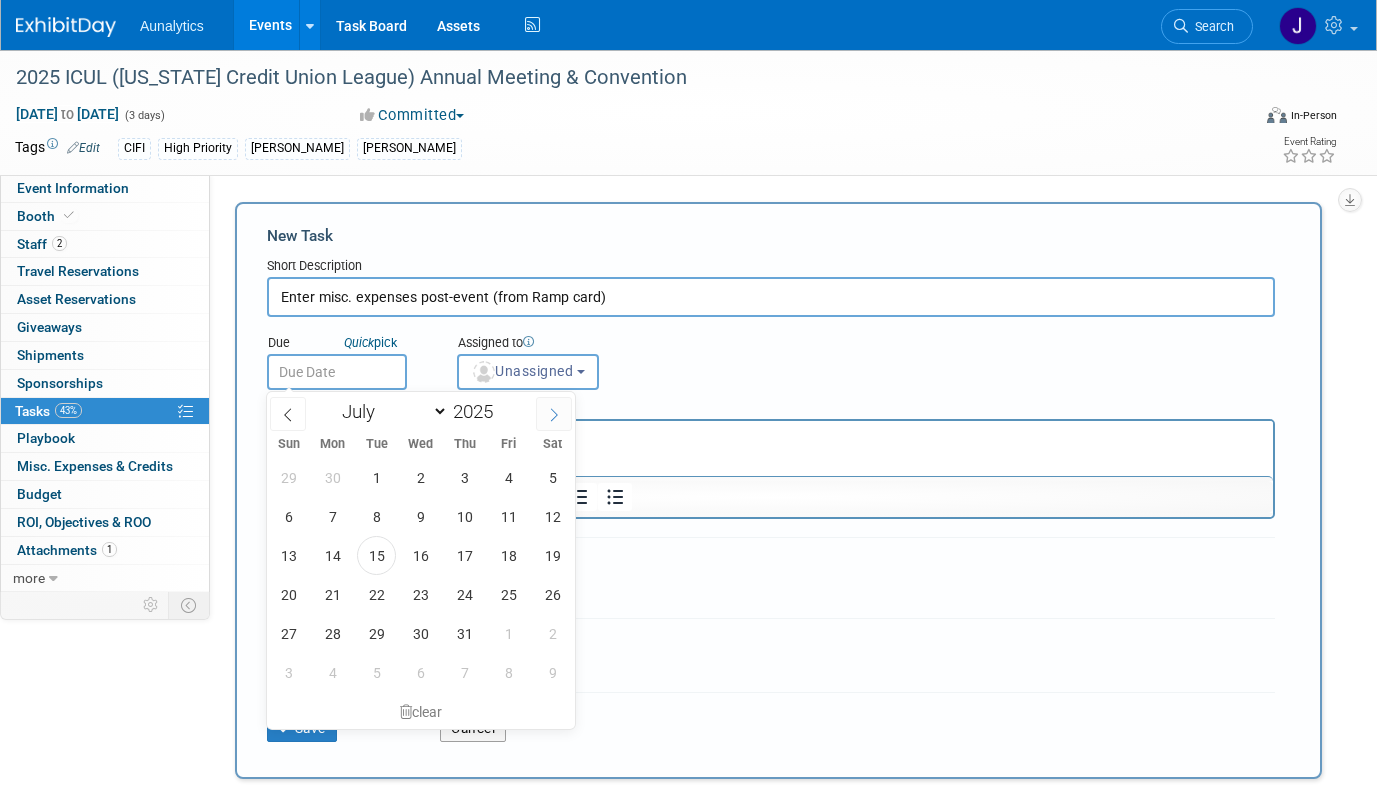 click 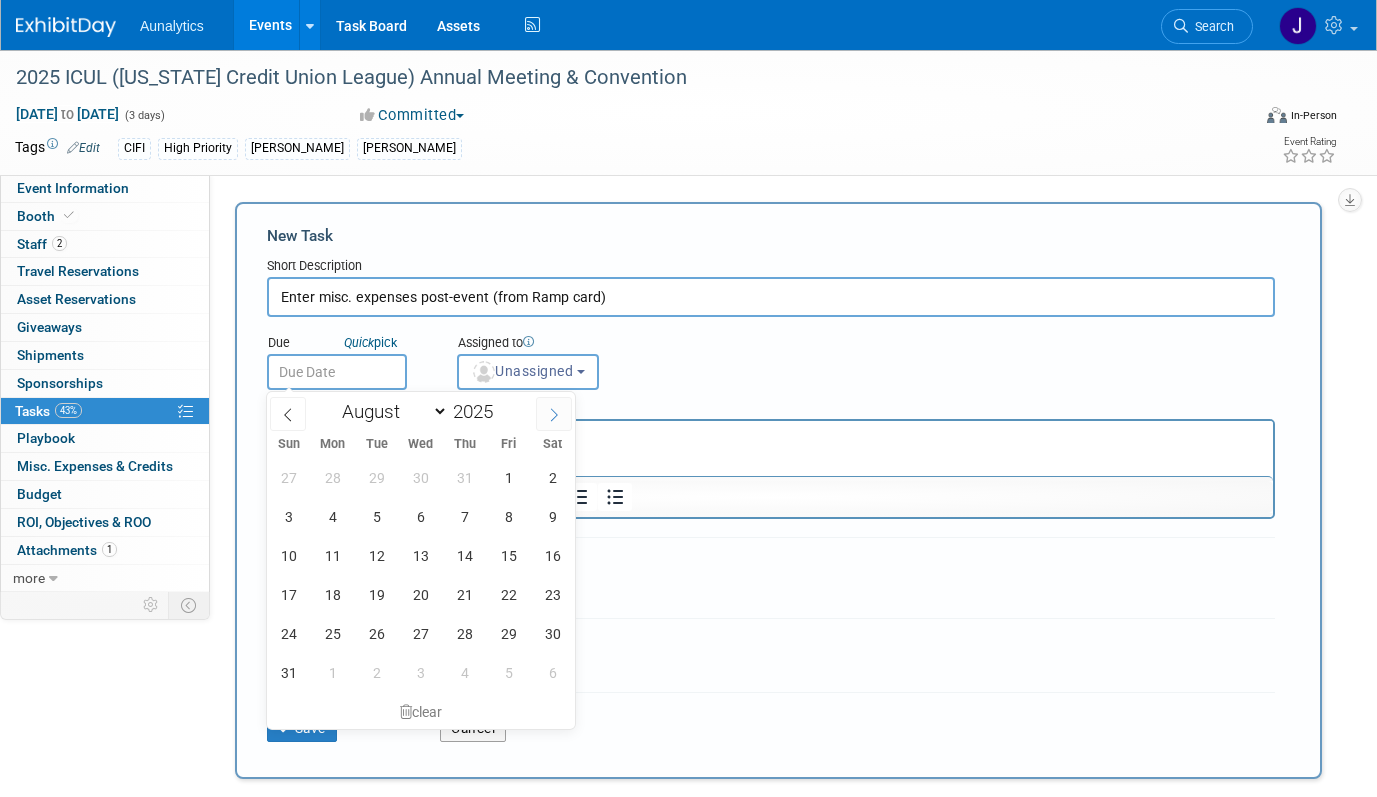 click 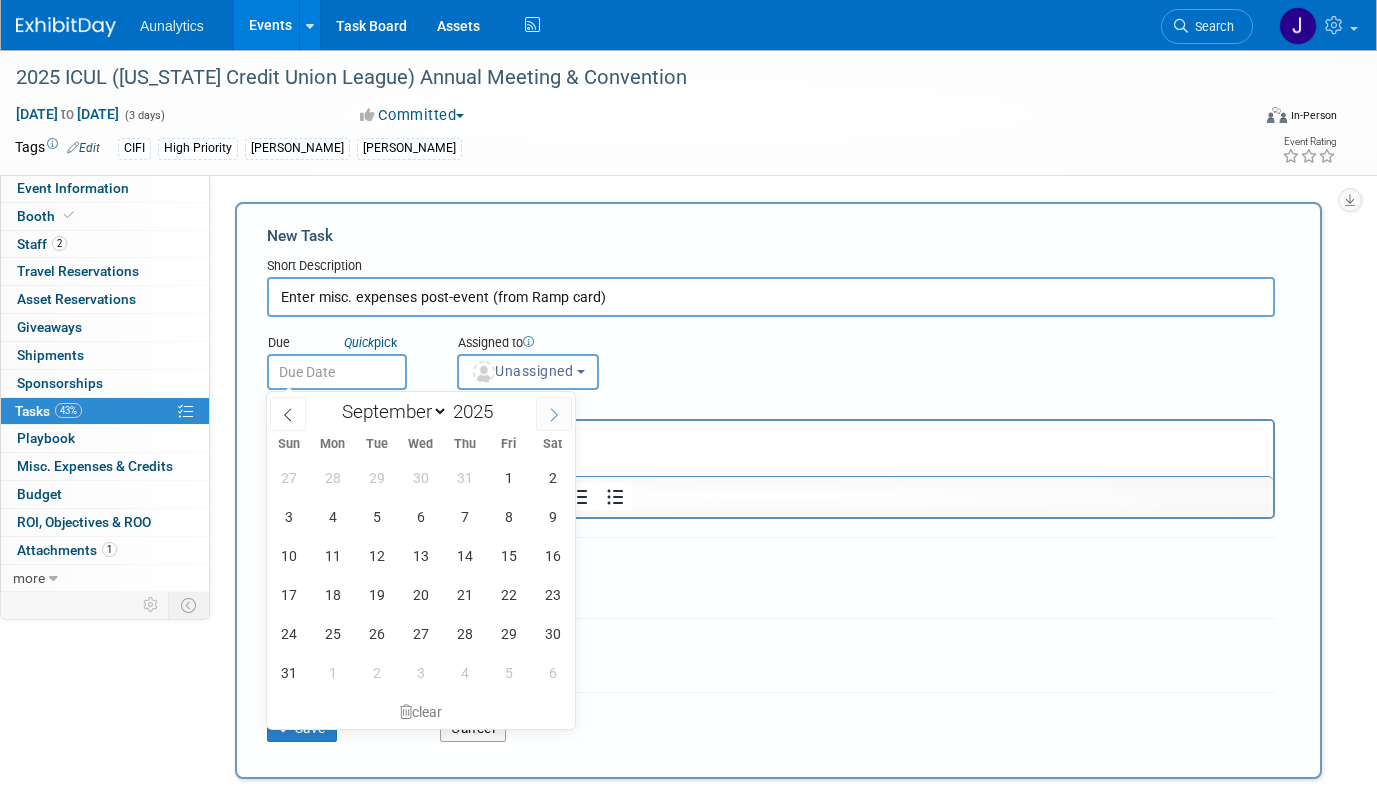 click 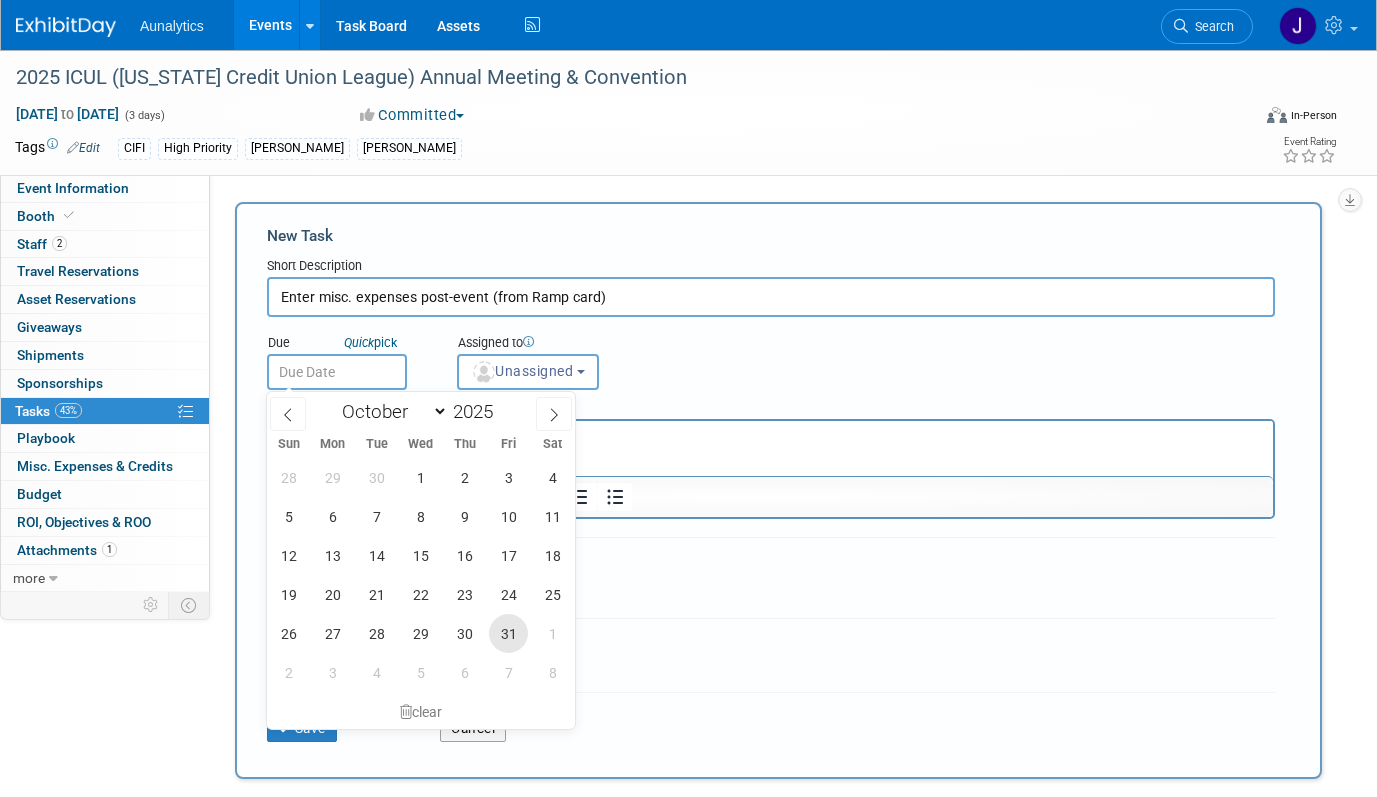 click on "31" at bounding box center (508, 633) 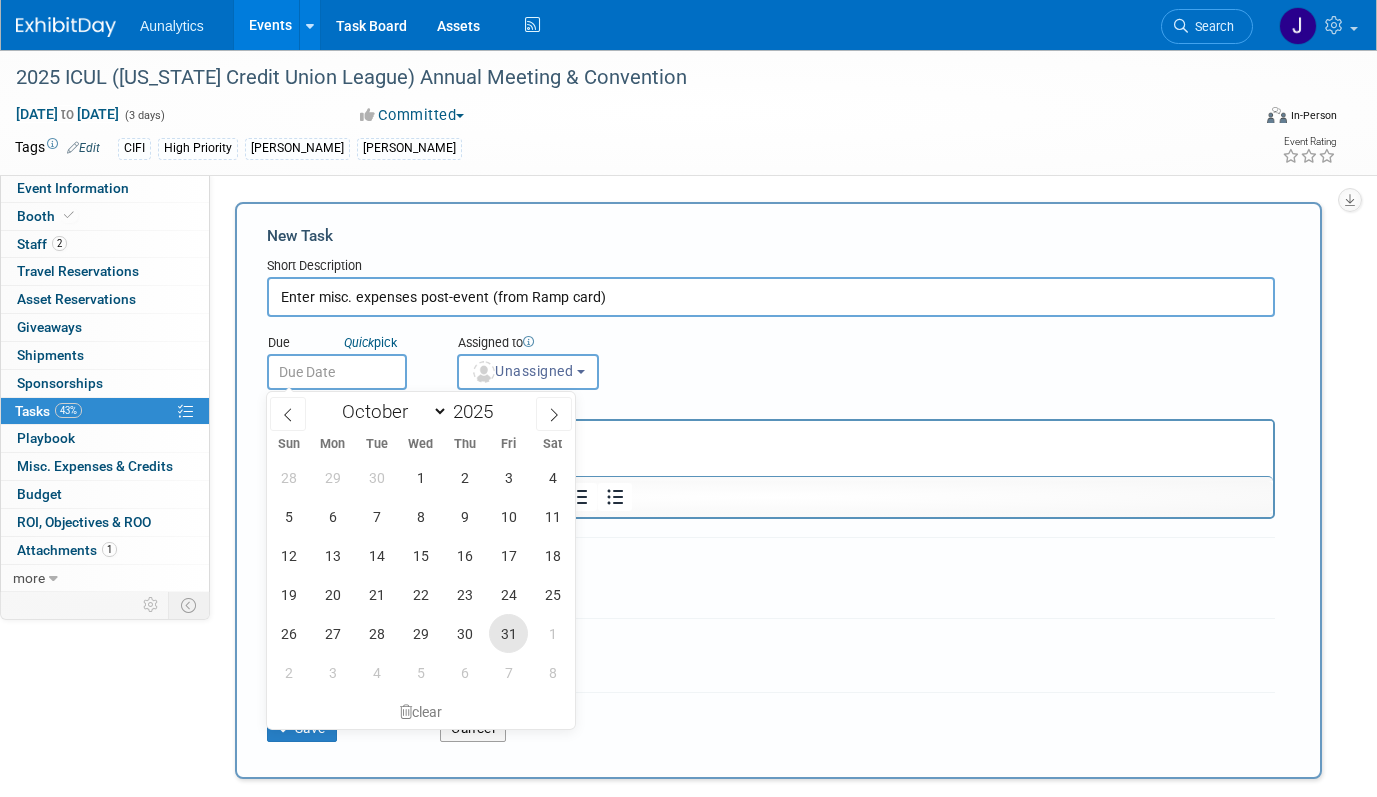 type on "Oct 31, 2025" 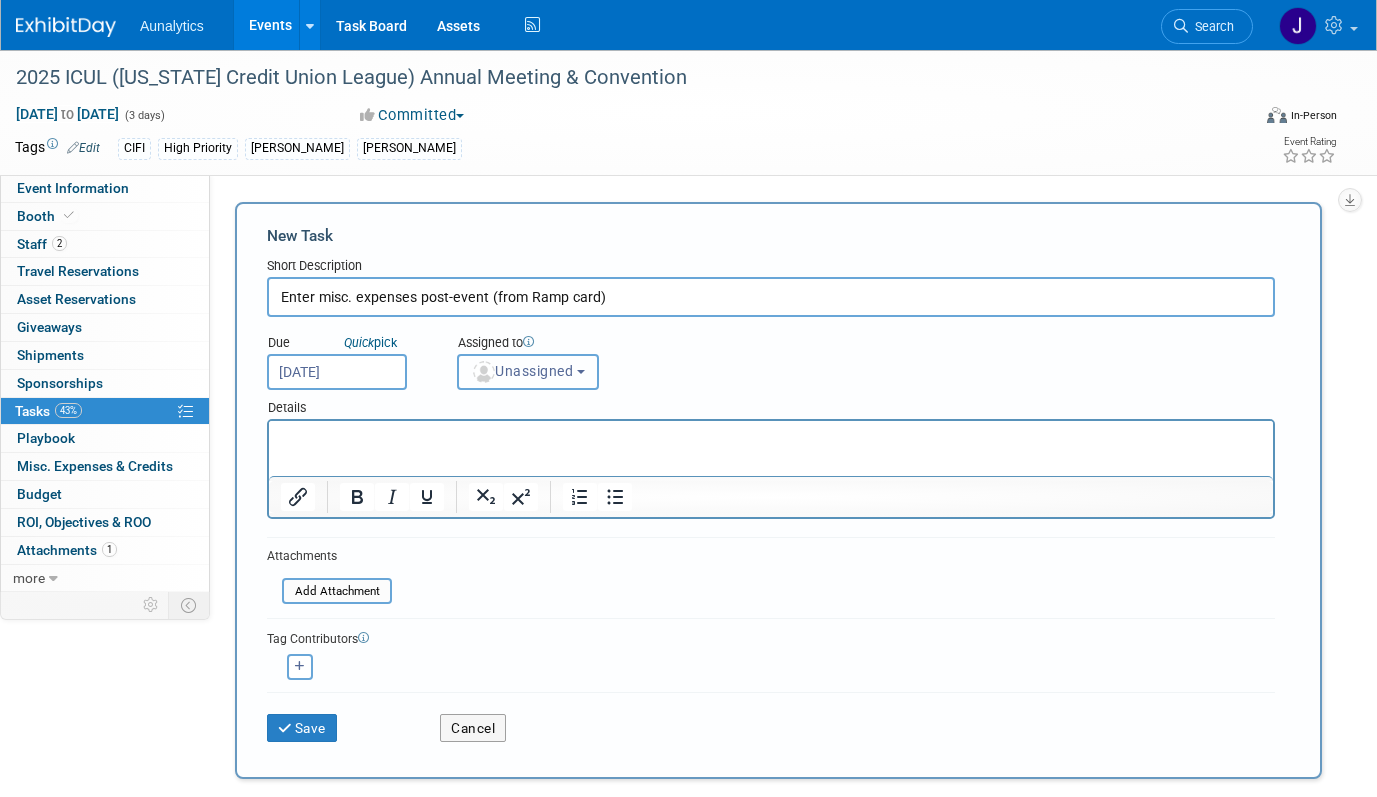 click on "Unassigned" at bounding box center (528, 372) 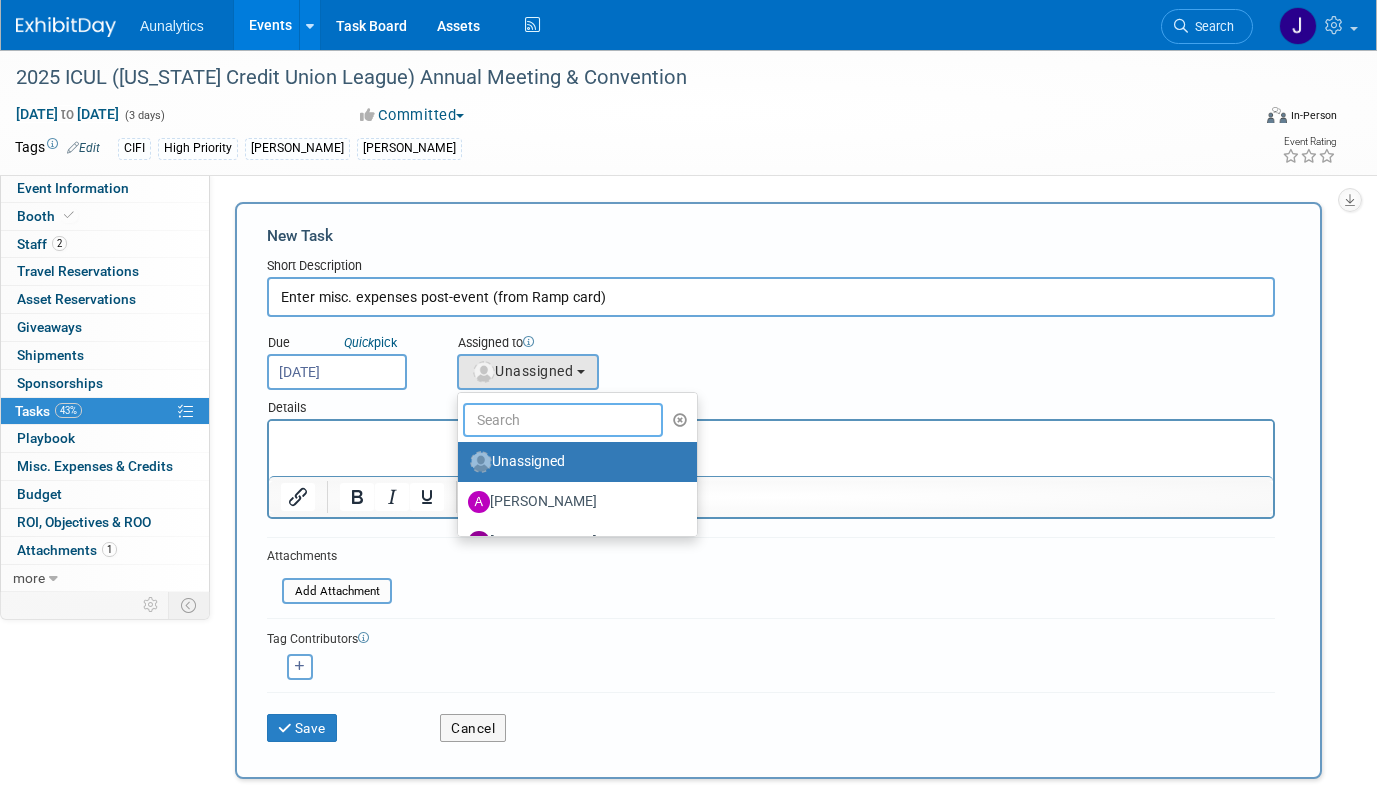 click at bounding box center [563, 420] 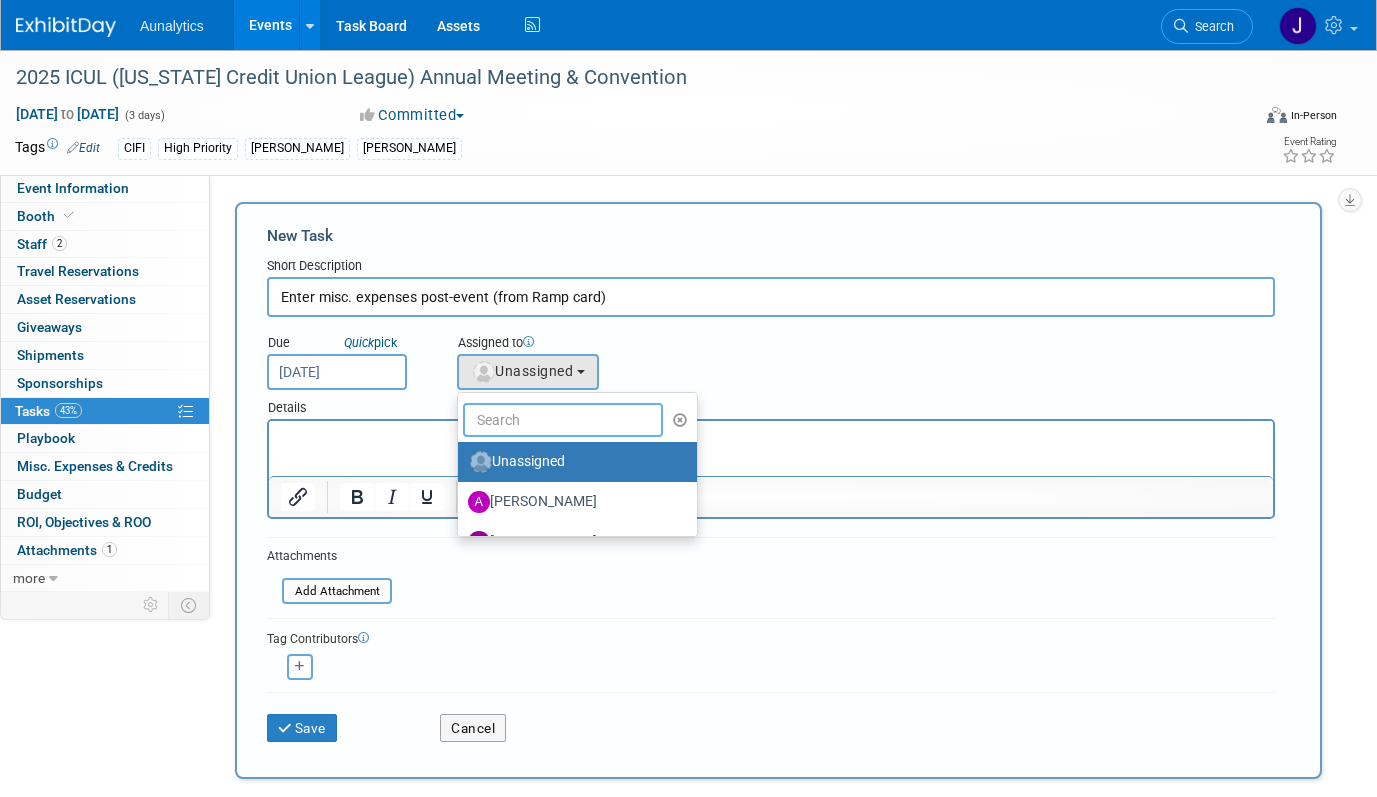 type on "Julie" 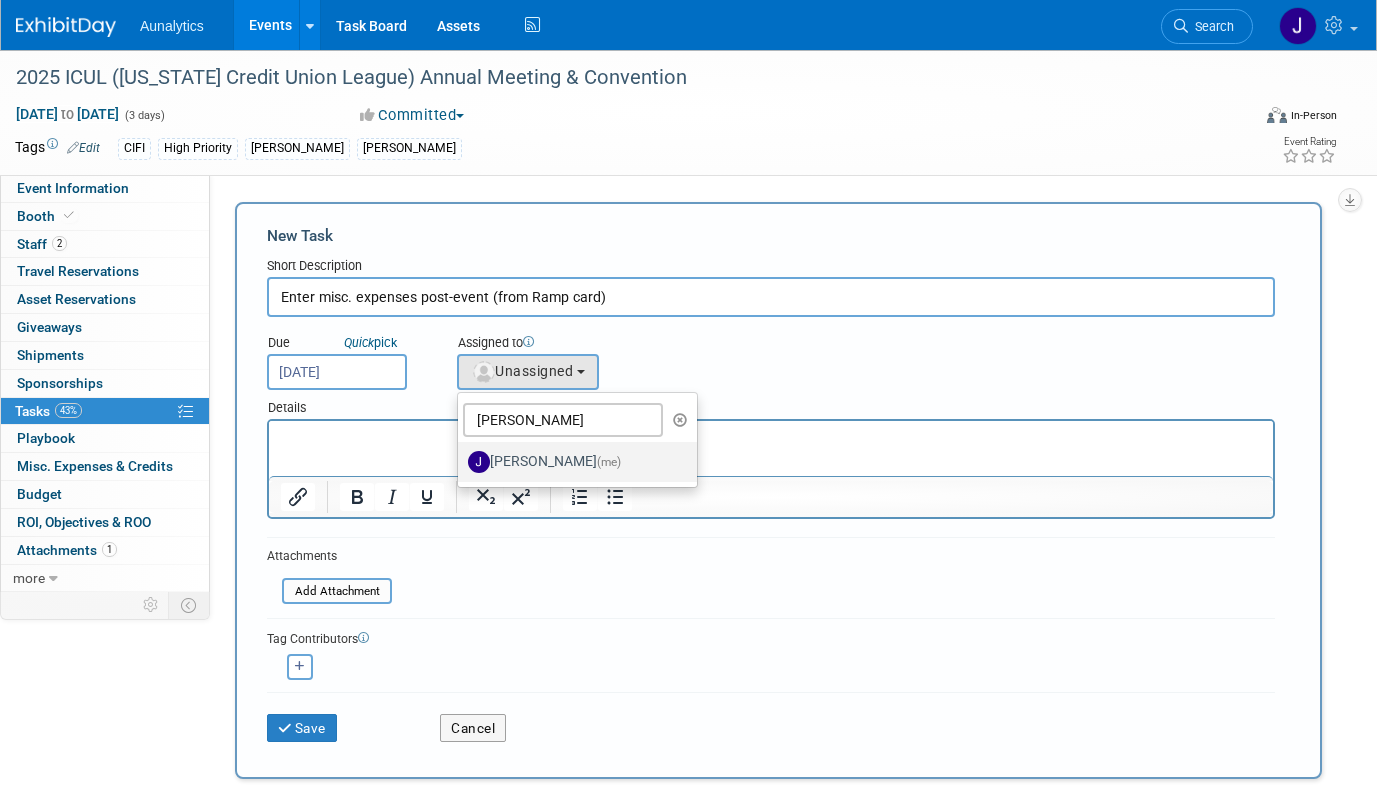 click on "Julie Grisanti-Cieslak
(me)" at bounding box center (572, 462) 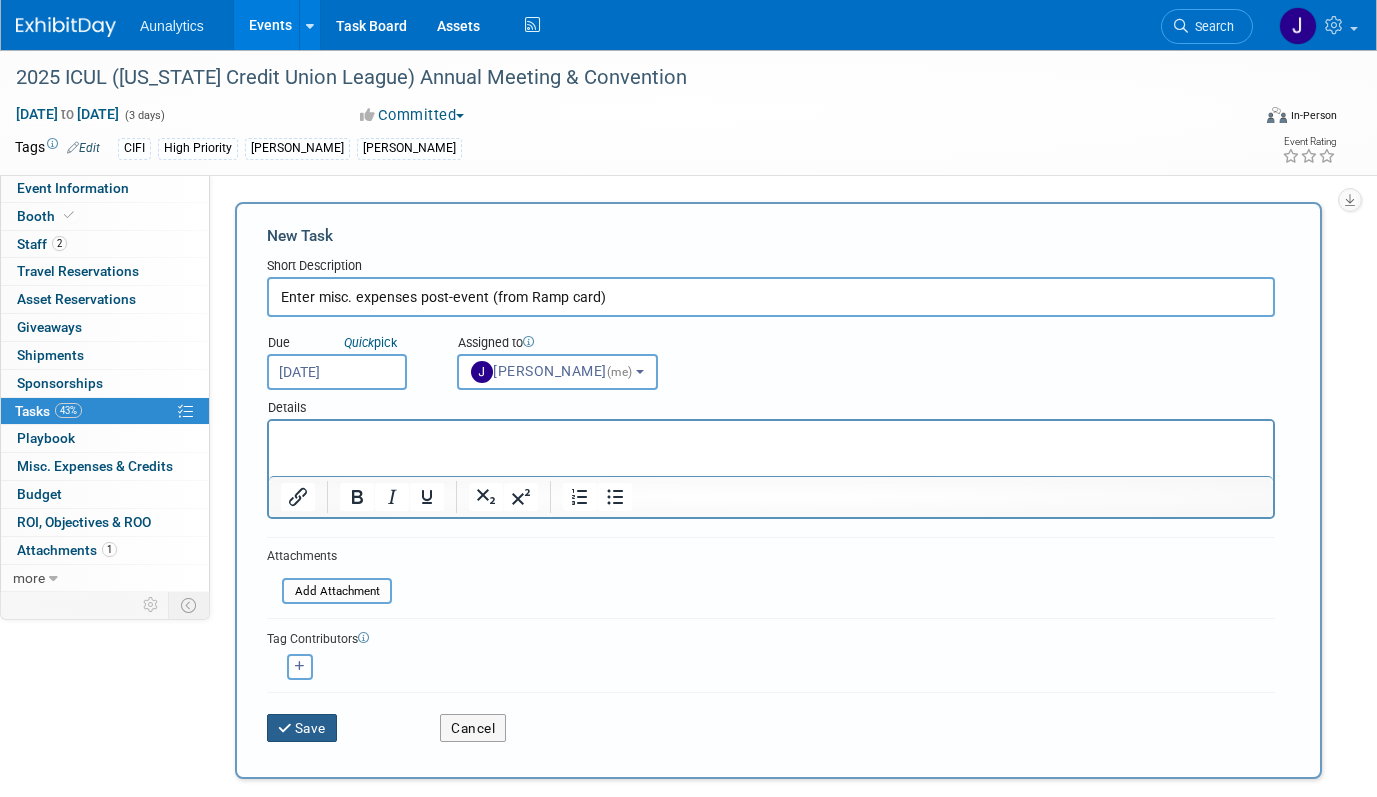 click on "Save" at bounding box center [302, 728] 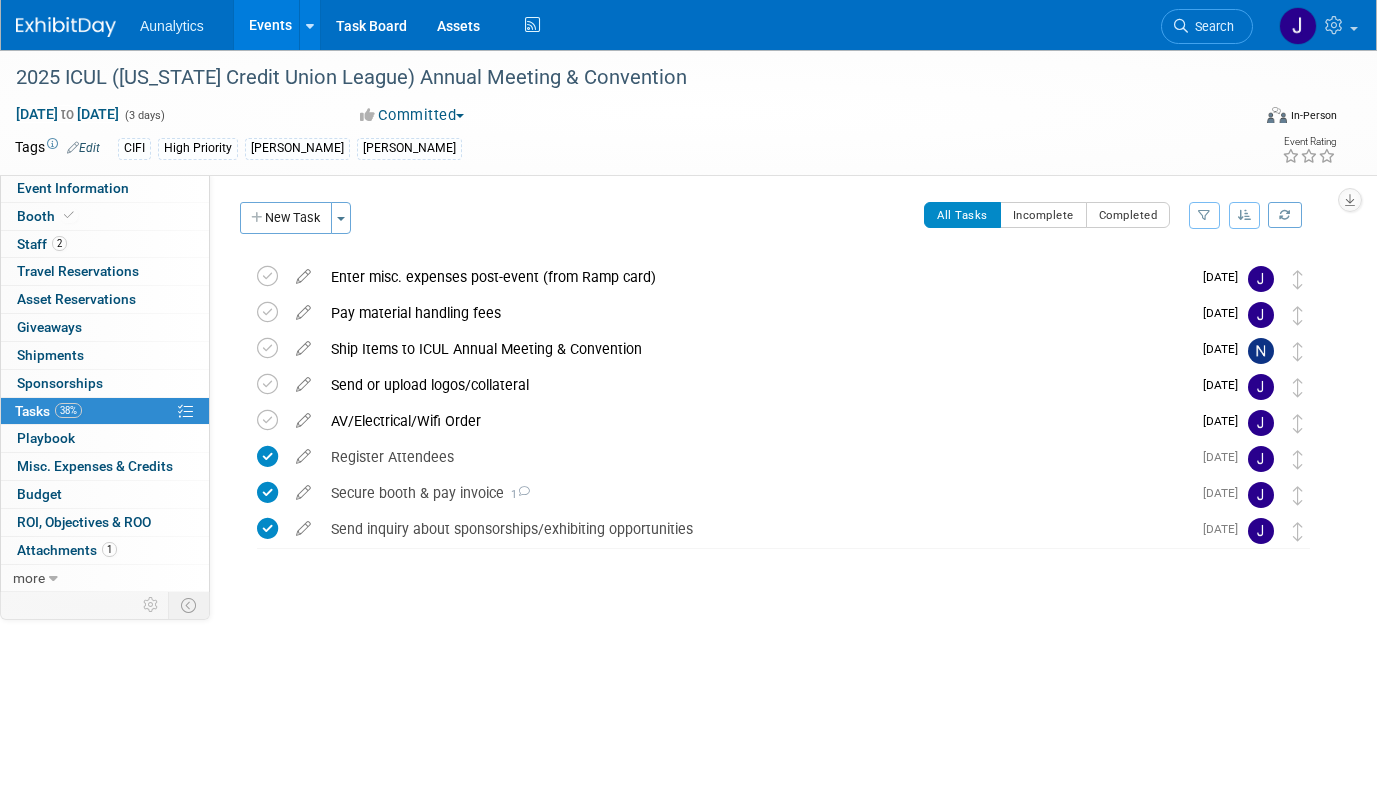 click on "Events" at bounding box center [270, 25] 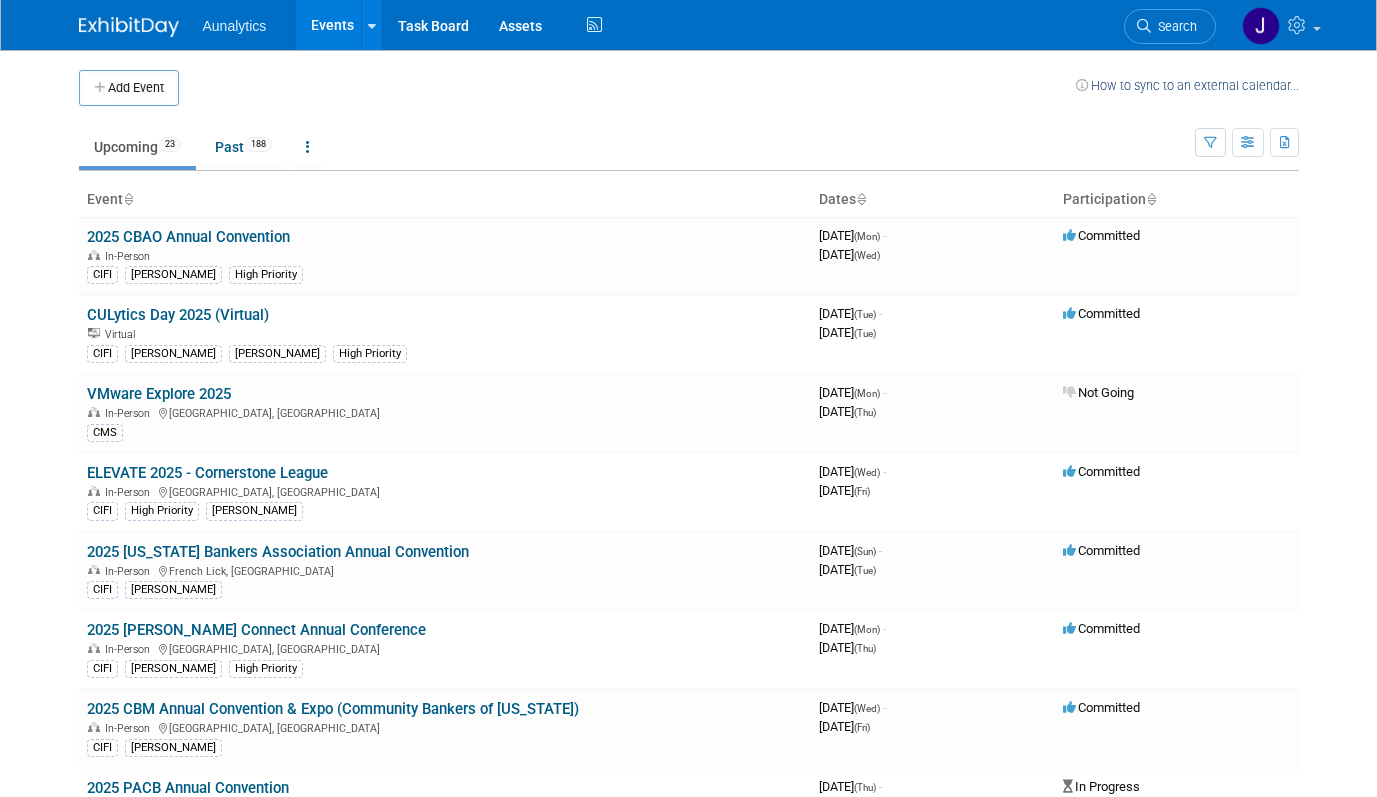 scroll, scrollTop: 0, scrollLeft: 0, axis: both 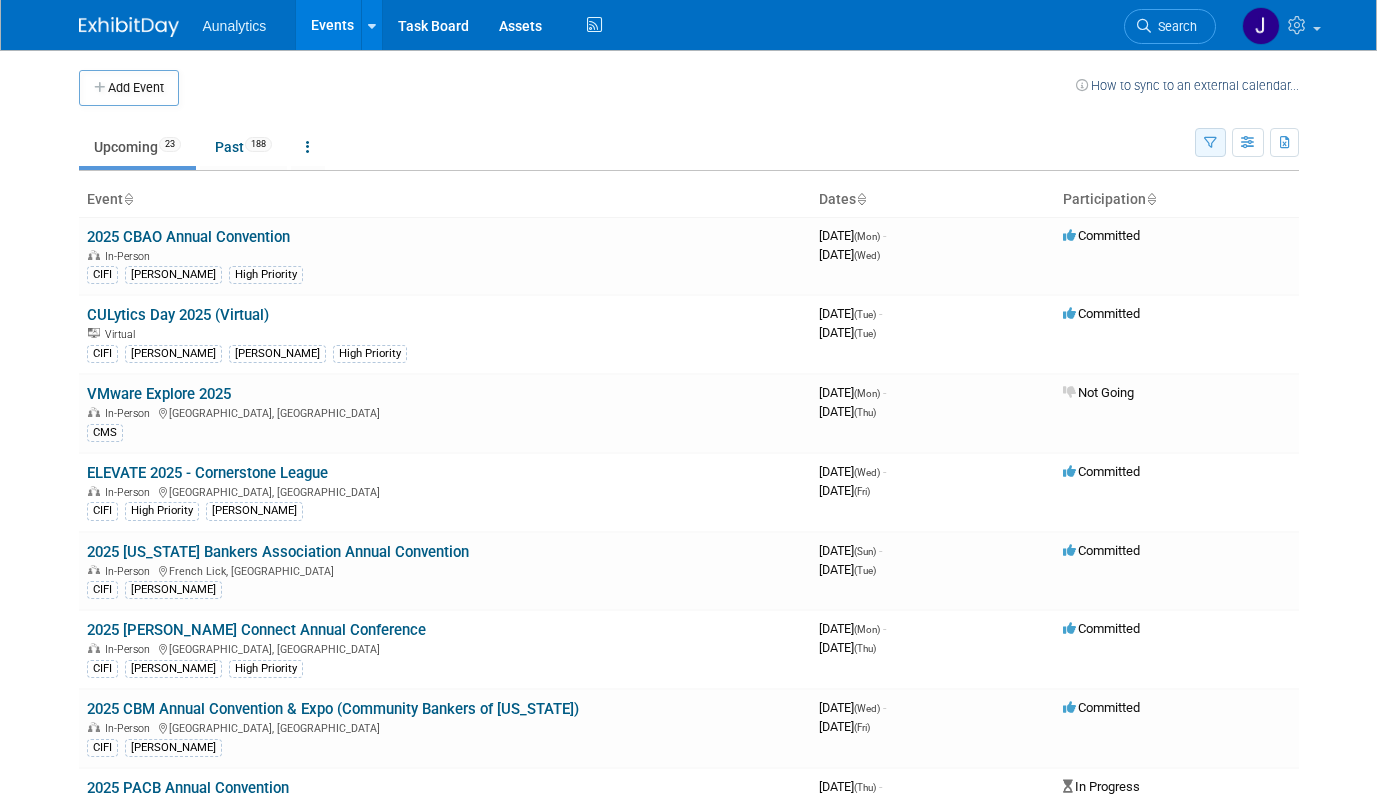 click at bounding box center [1210, 142] 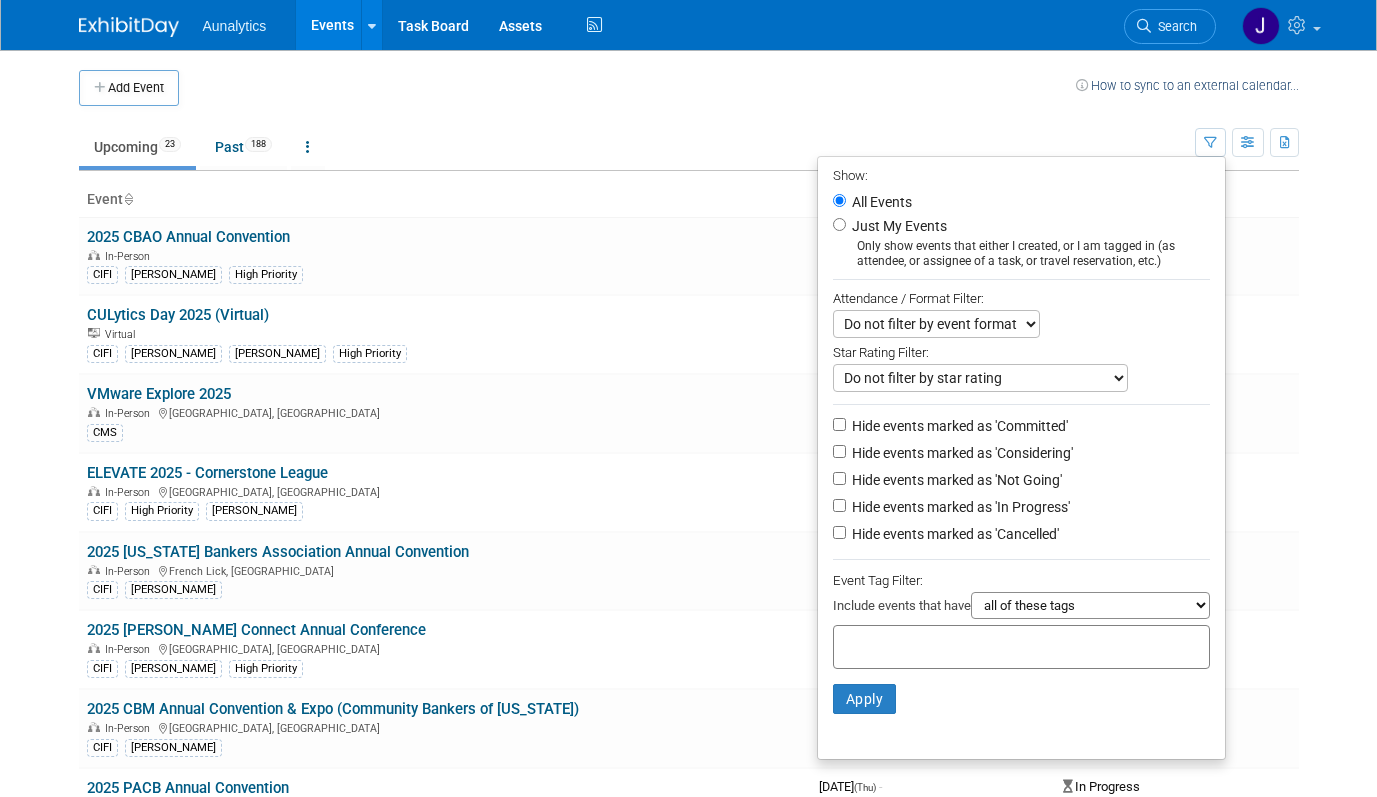 click on "Hide events marked as 'Not Going'" at bounding box center (955, 480) 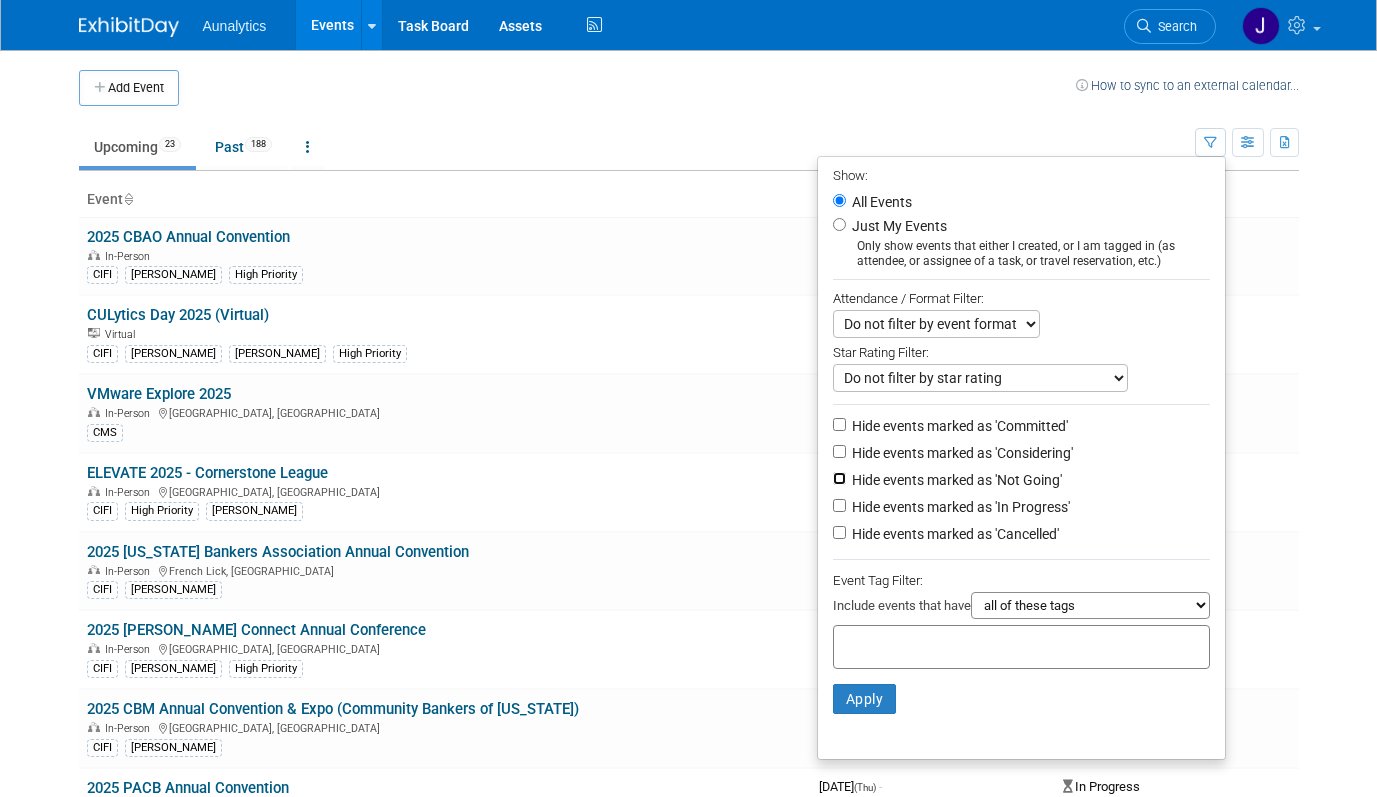 click on "Hide events marked as 'Not Going'" at bounding box center (839, 478) 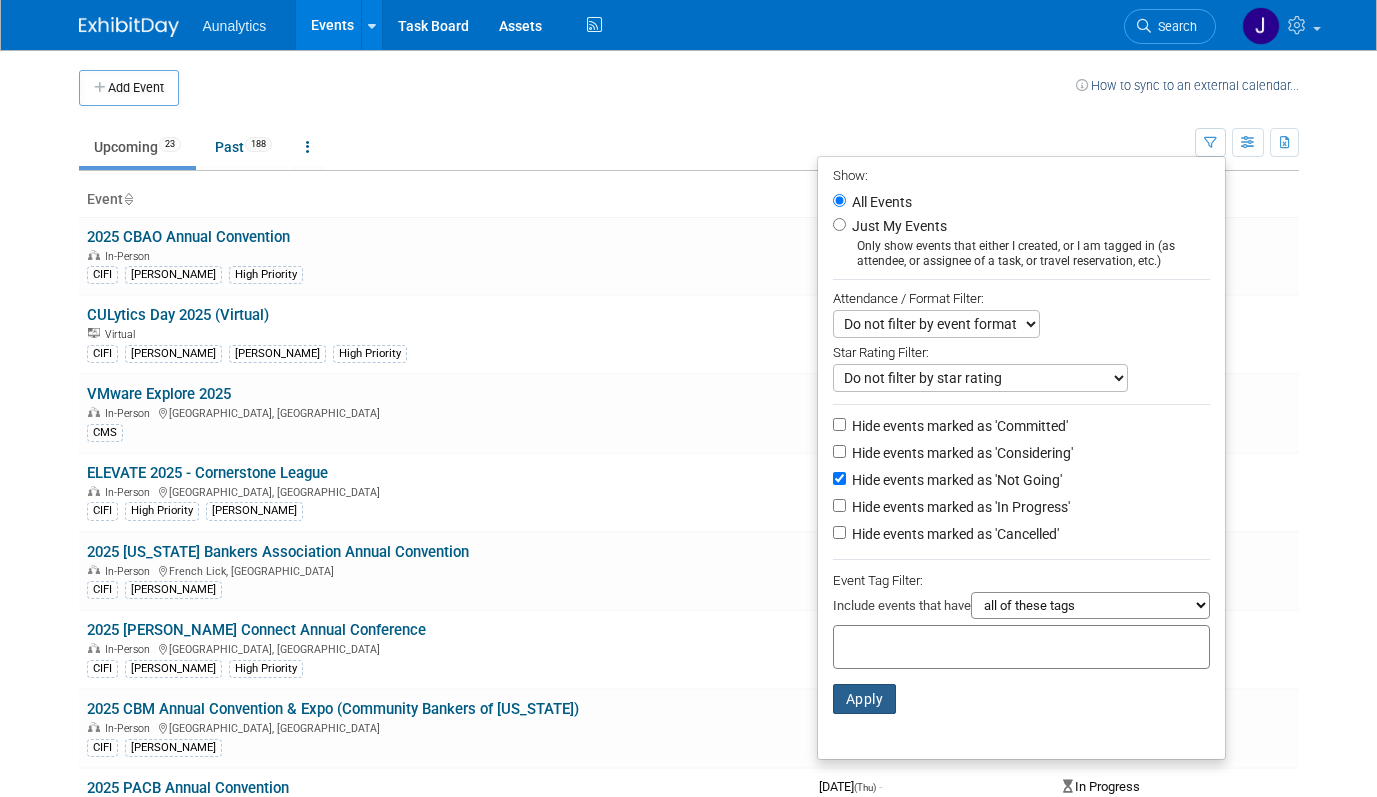 click on "Apply" at bounding box center [865, 699] 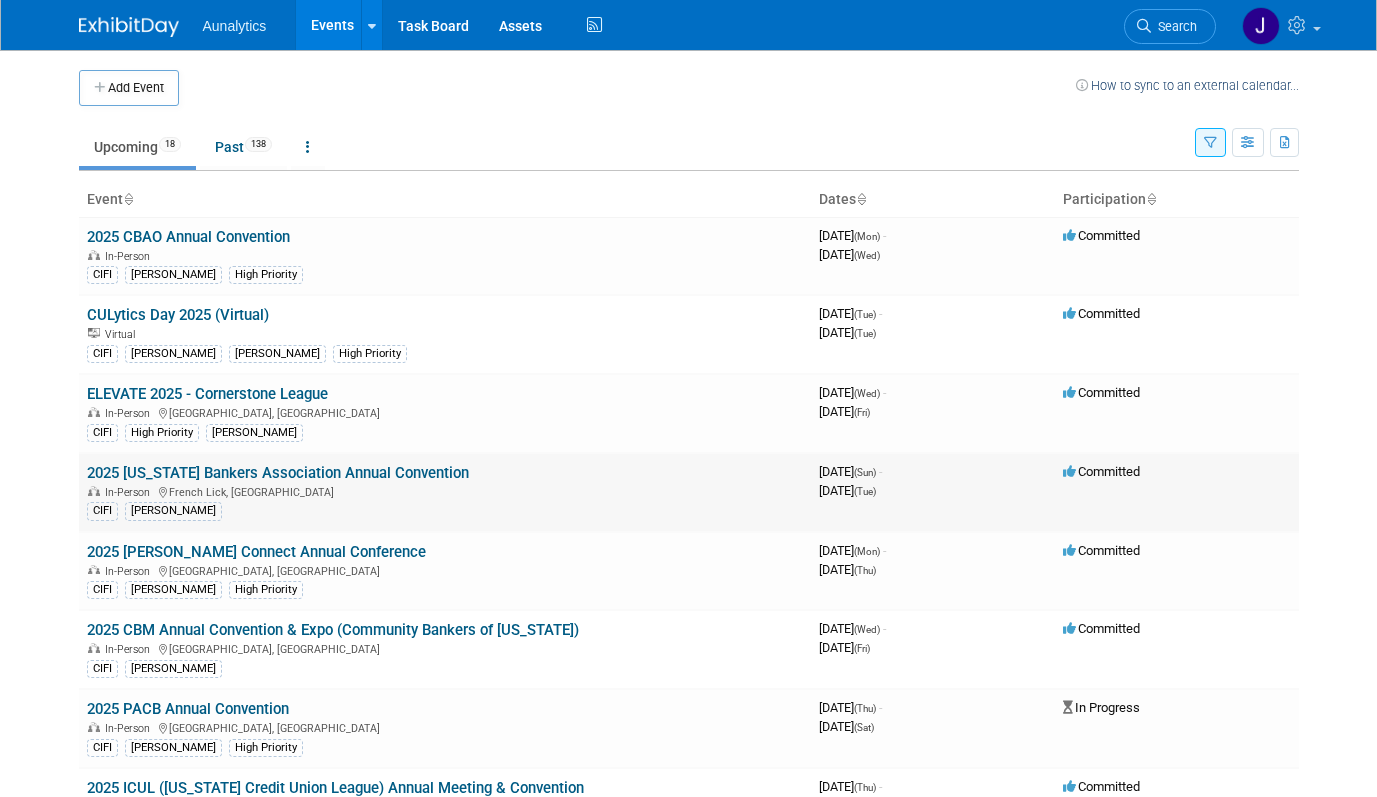 scroll, scrollTop: 0, scrollLeft: 0, axis: both 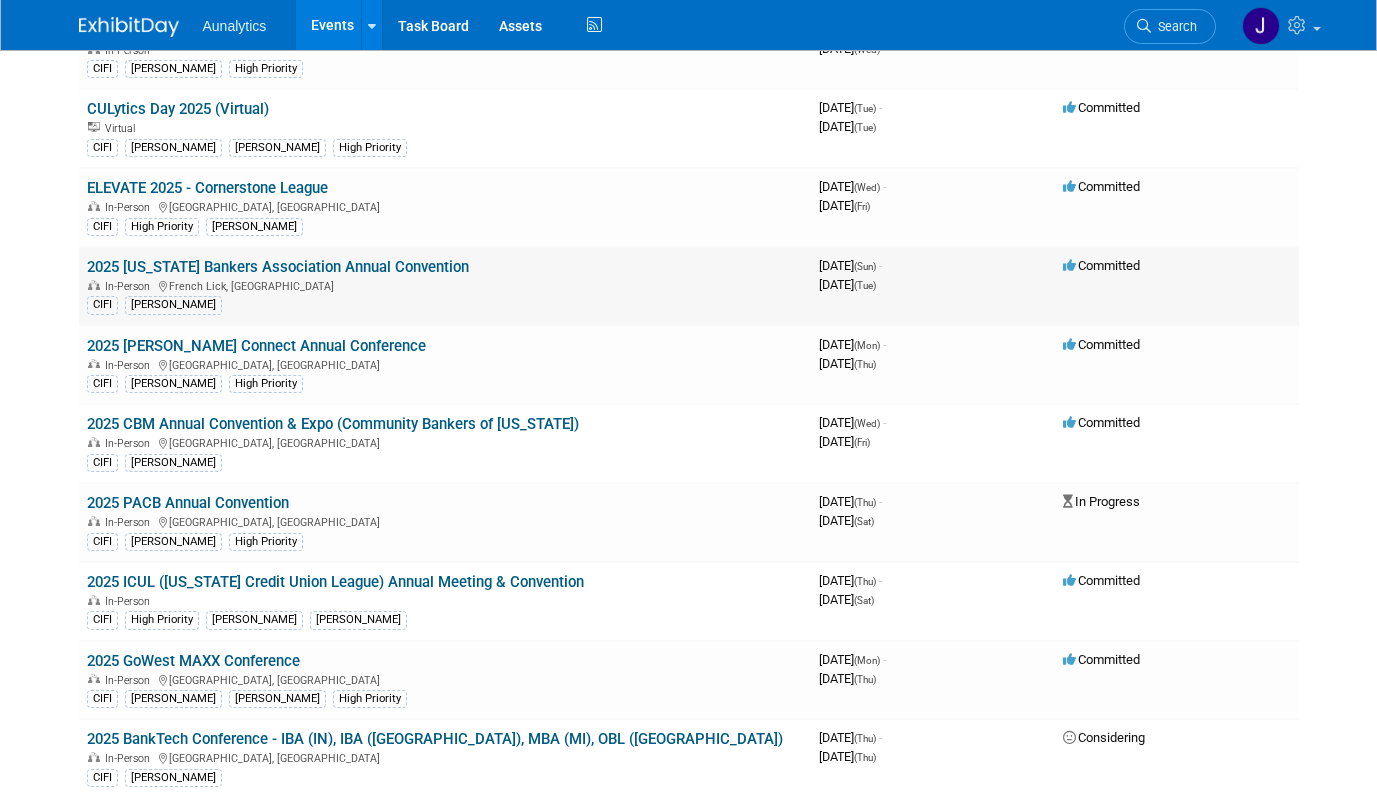click on "2025 [US_STATE] Bankers Association Annual Convention" at bounding box center [278, 267] 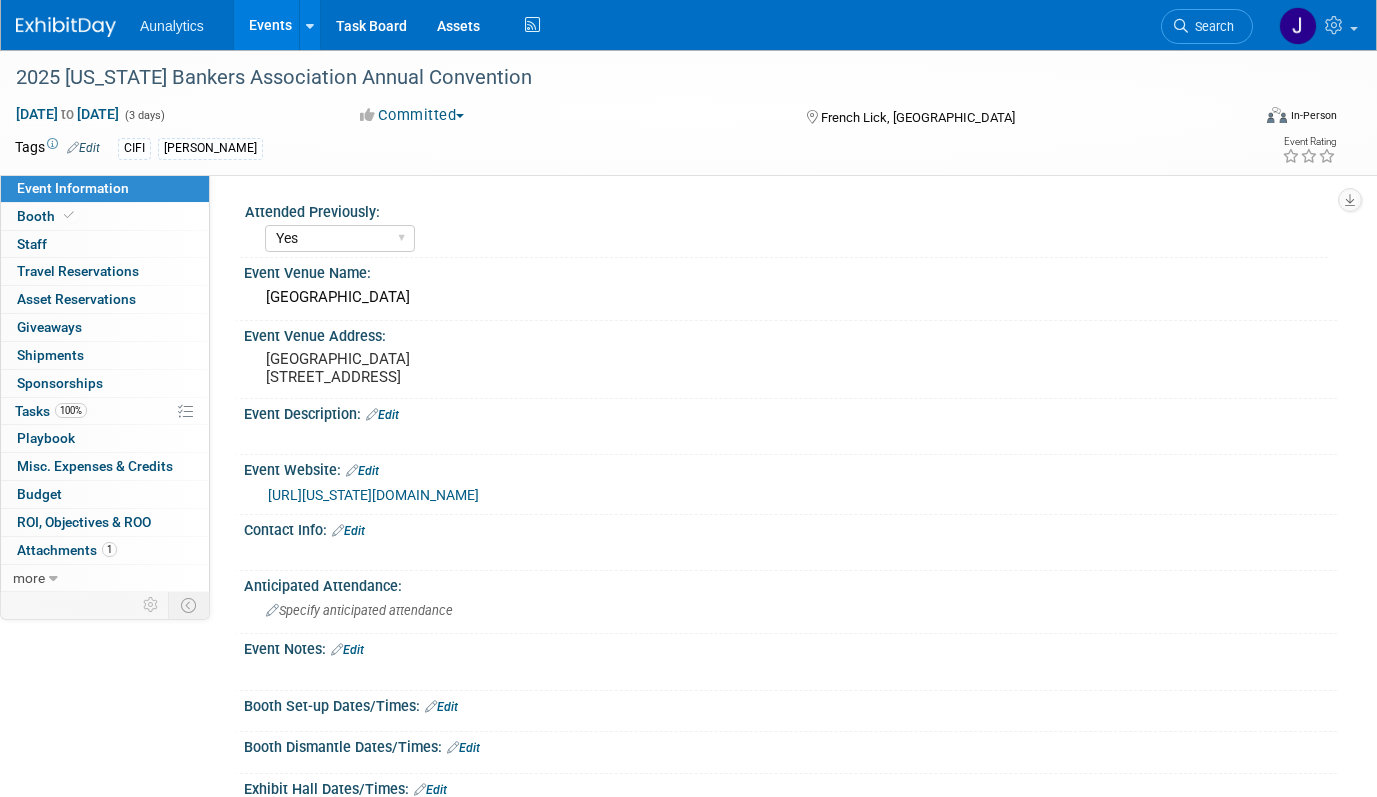 select on "Yes" 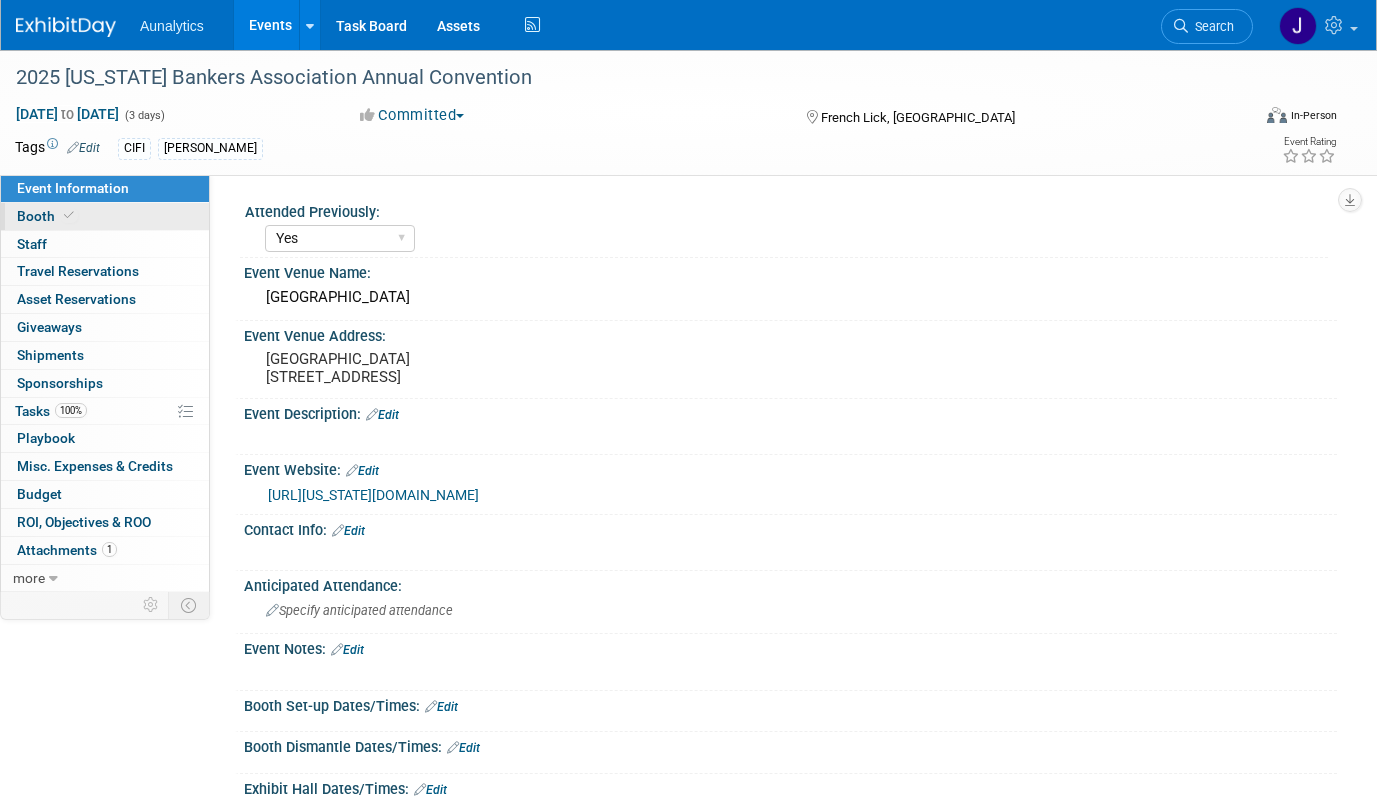 scroll, scrollTop: 0, scrollLeft: 0, axis: both 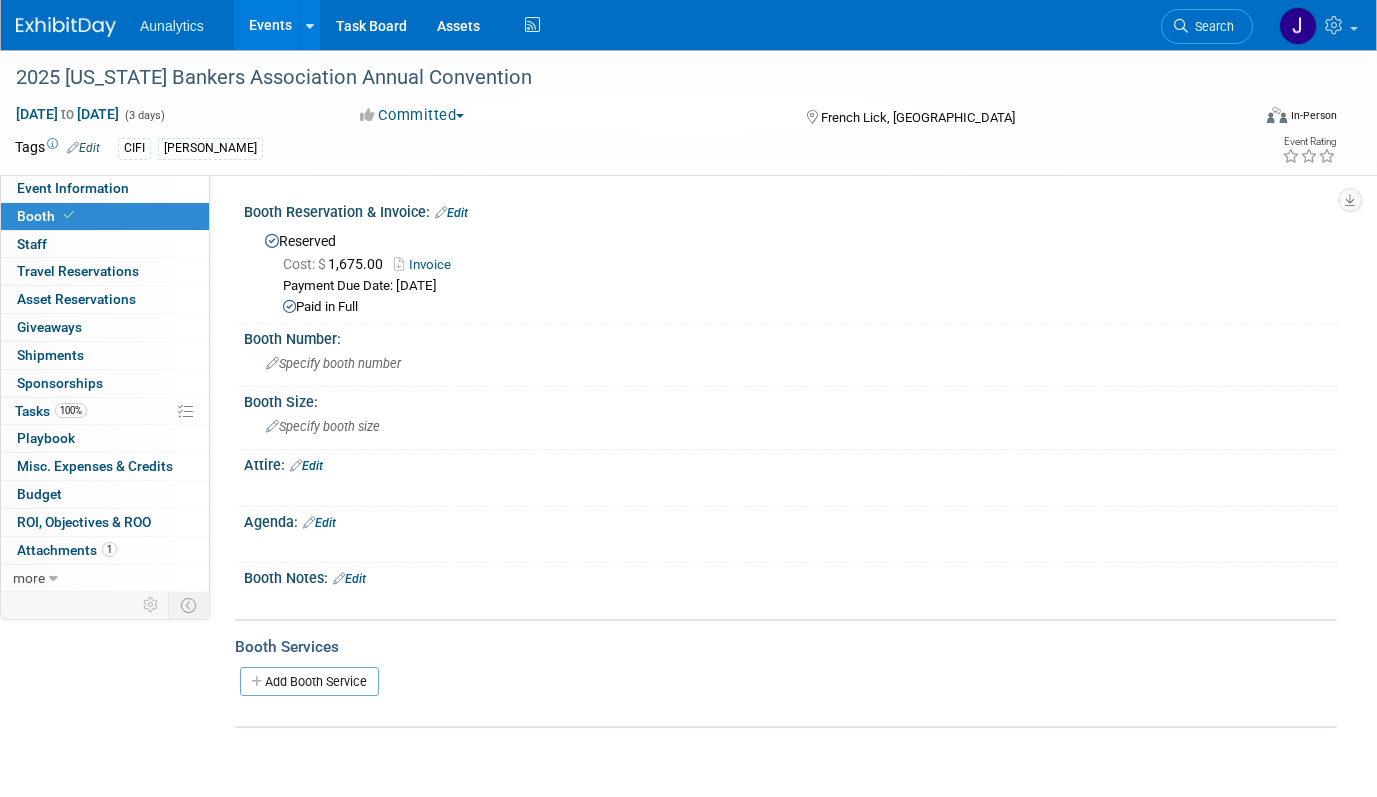 click on "Events" at bounding box center [270, 25] 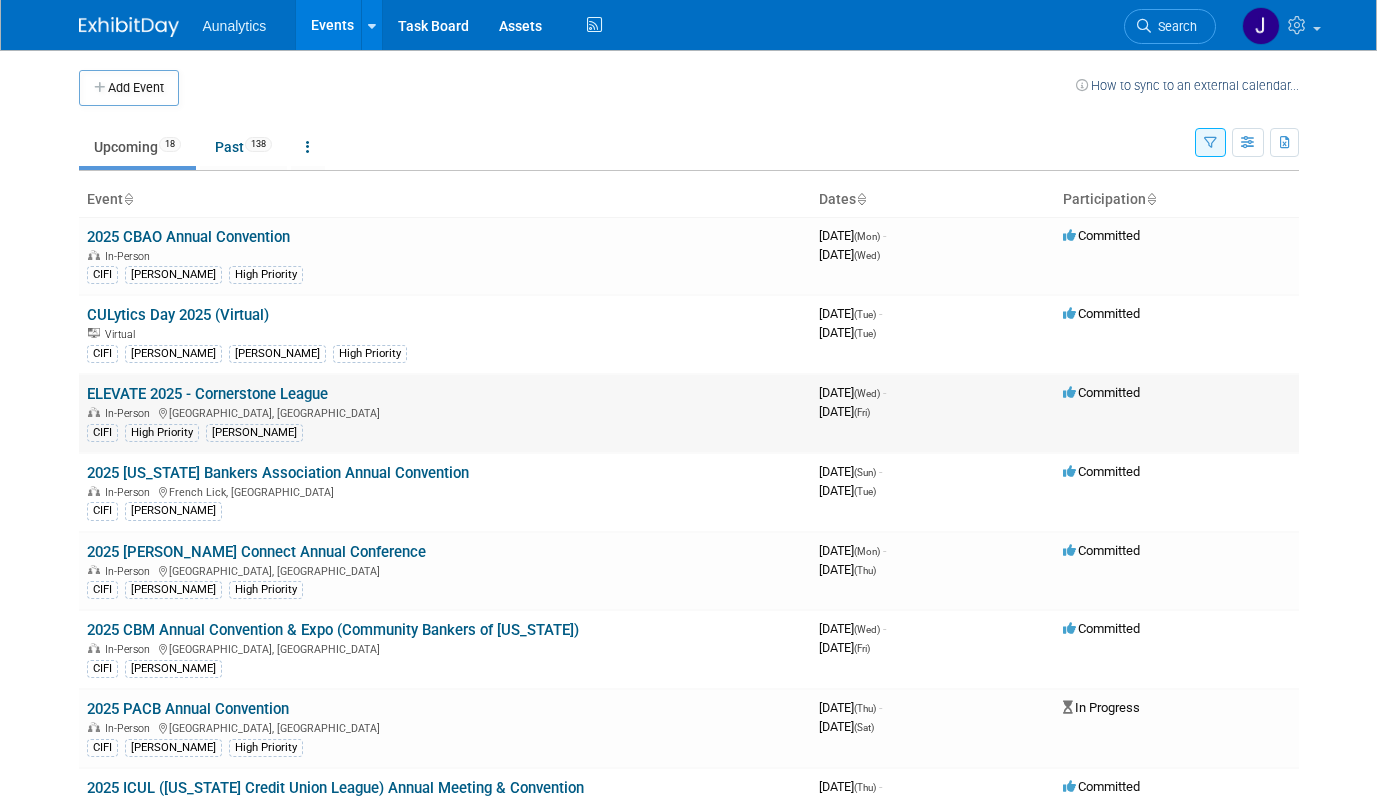 scroll, scrollTop: 0, scrollLeft: 0, axis: both 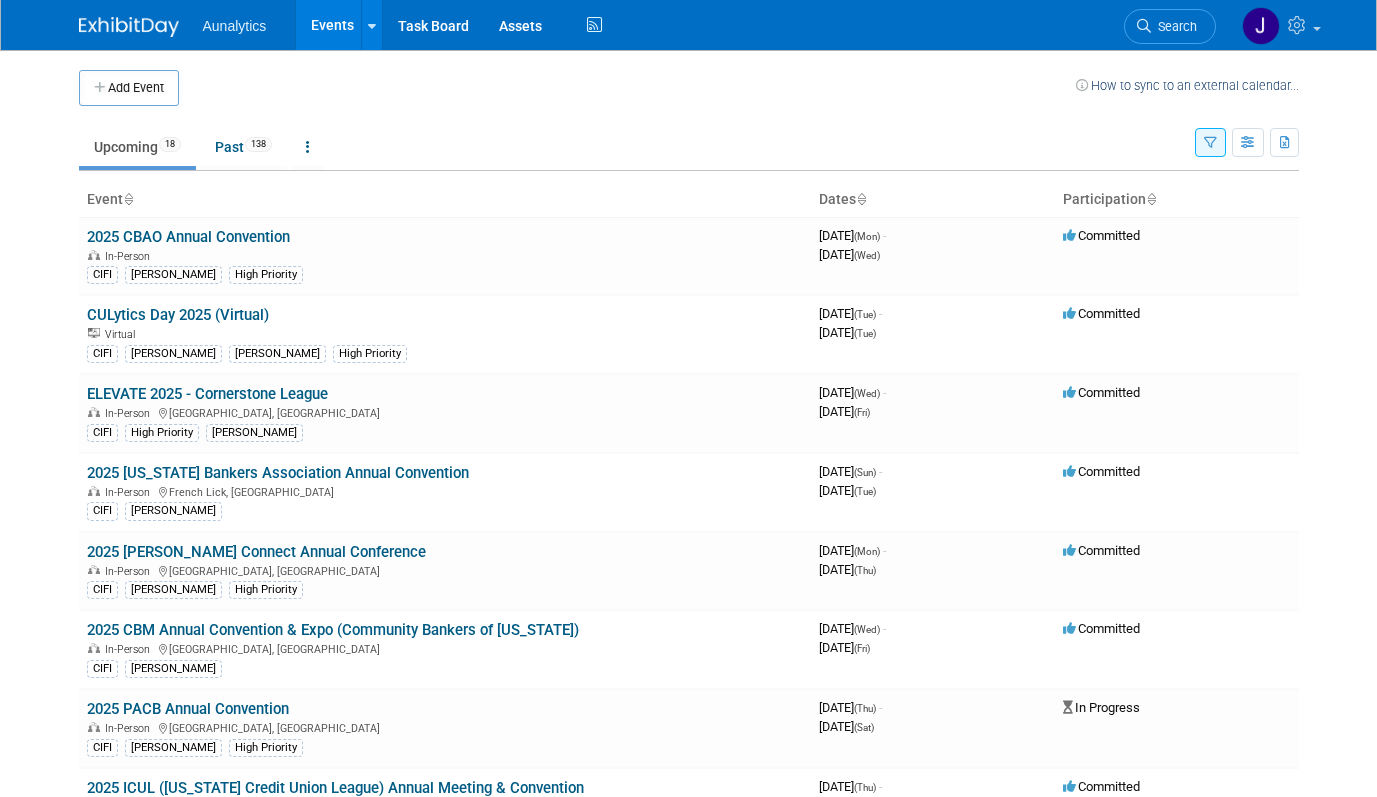 click at bounding box center [1210, 142] 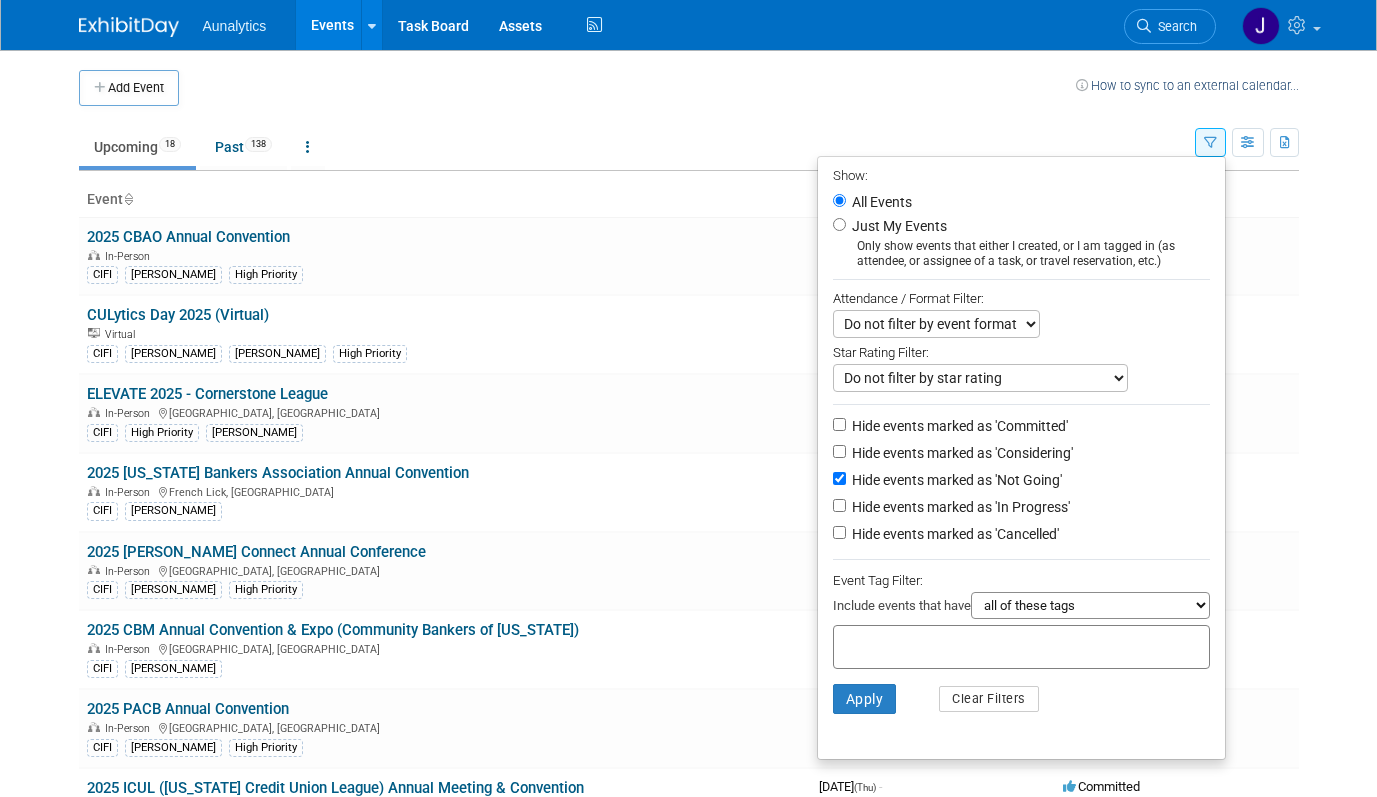 click on "Hide events marked as 'Not Going'" at bounding box center (955, 480) 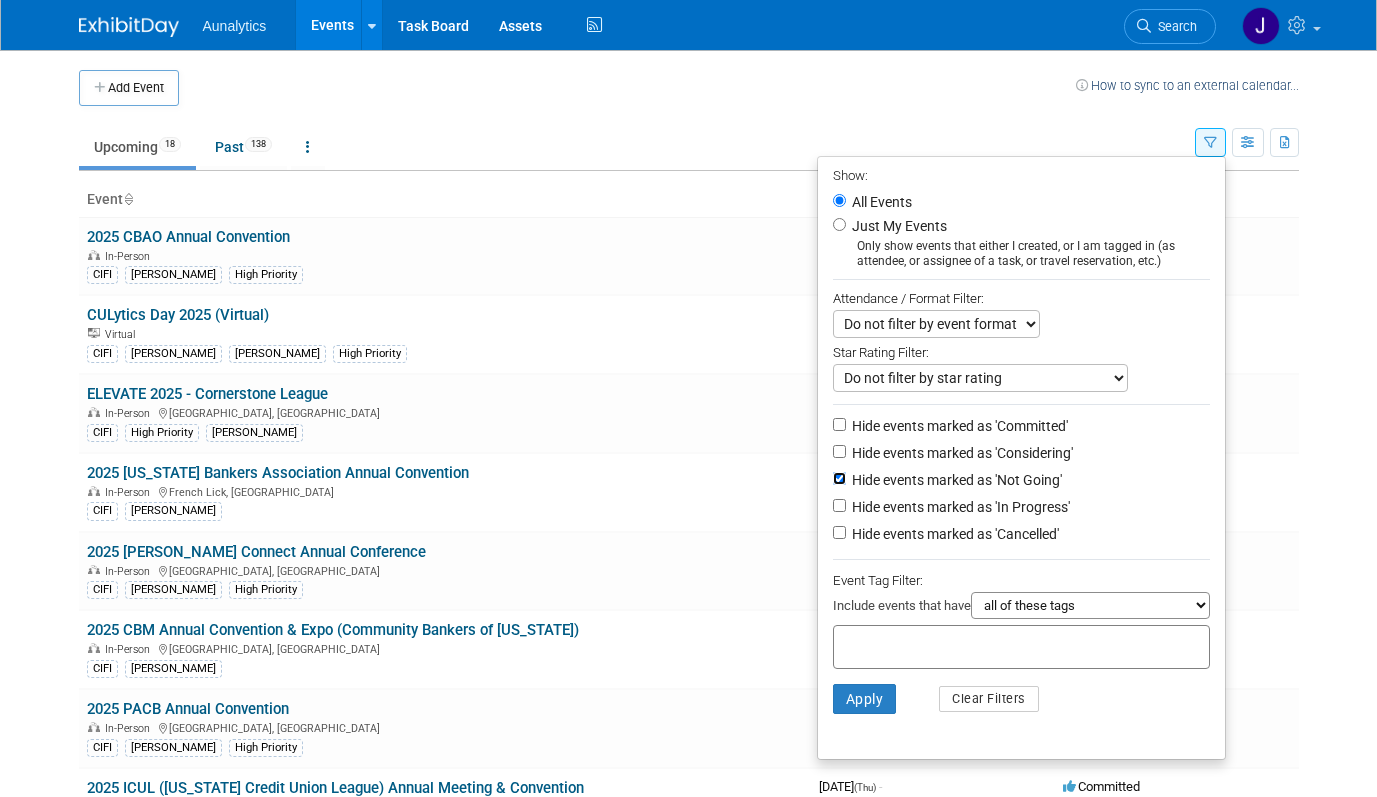 click on "Hide events marked as 'Not Going'" at bounding box center (839, 478) 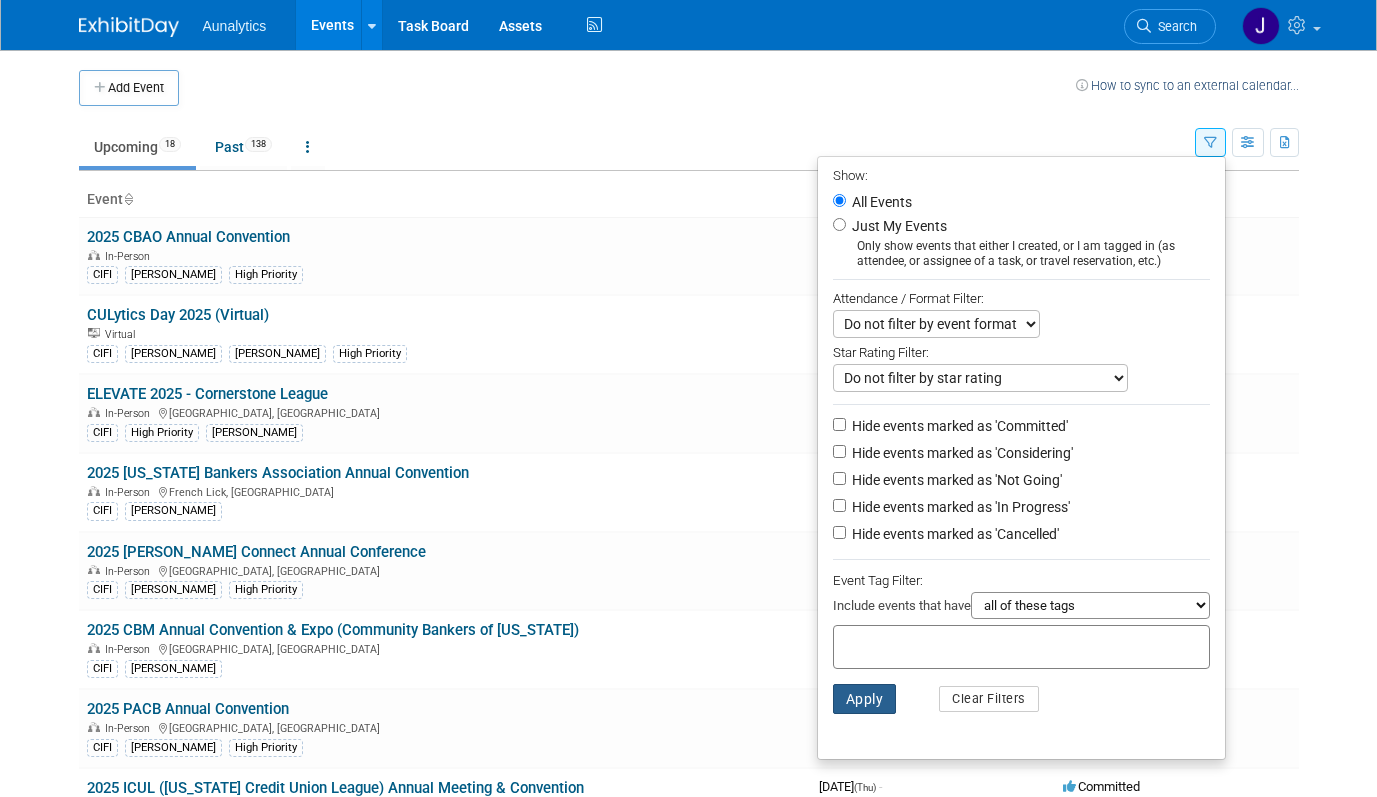click on "Apply" at bounding box center (865, 699) 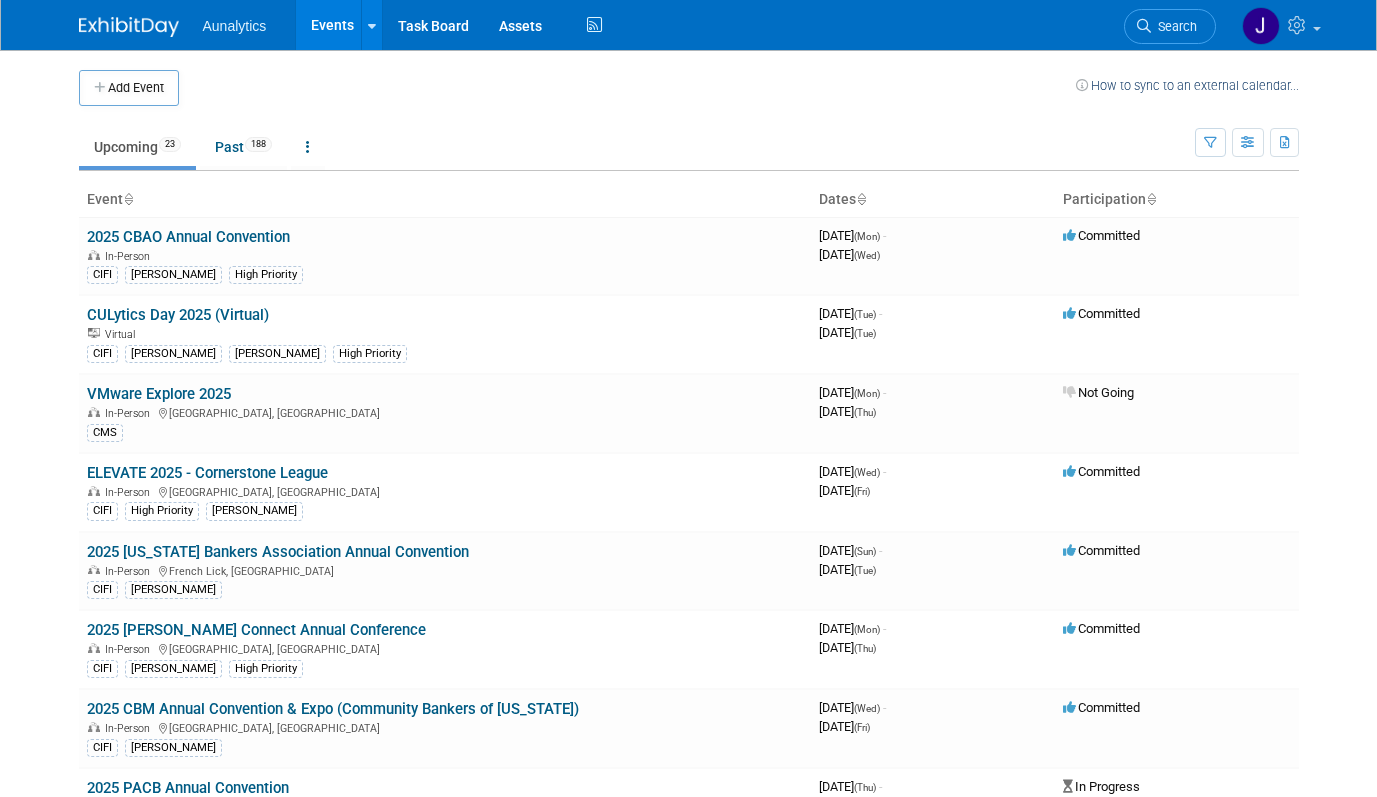scroll, scrollTop: 0, scrollLeft: 0, axis: both 